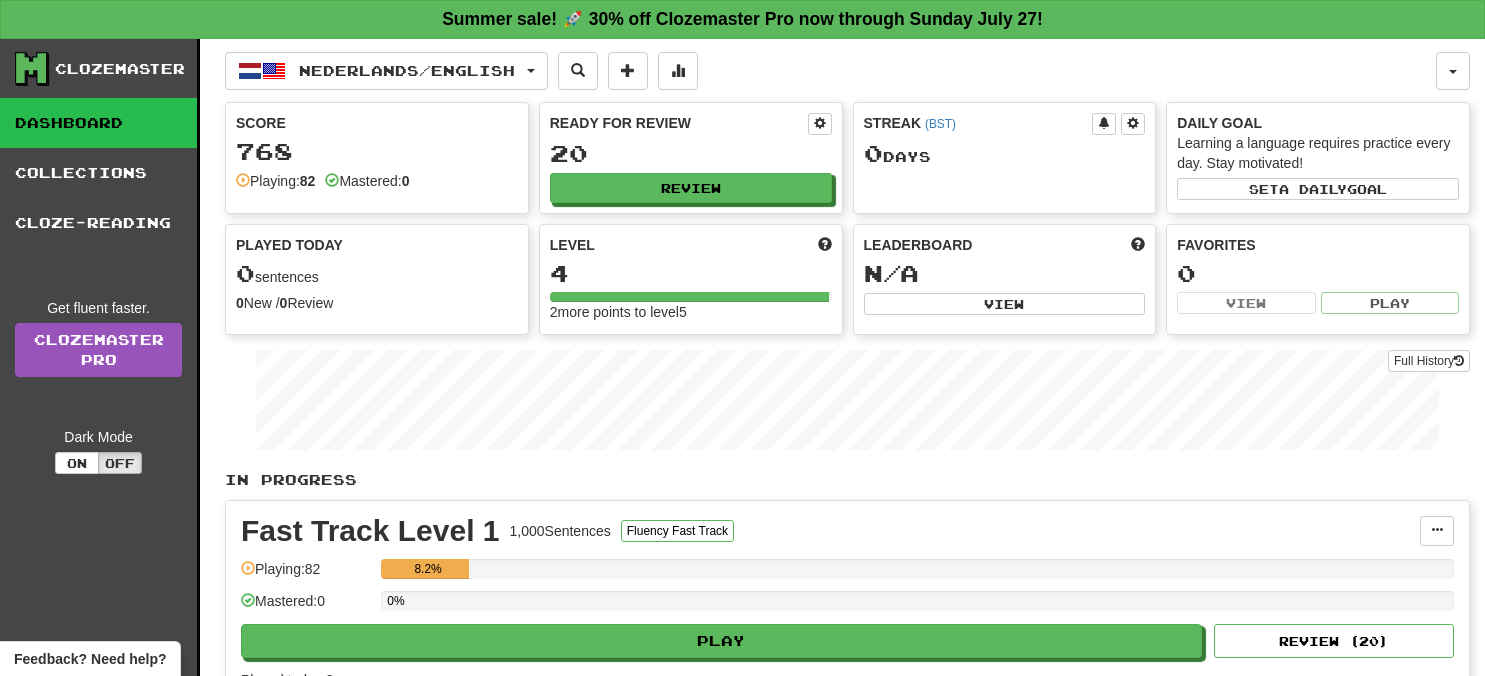 scroll, scrollTop: 0, scrollLeft: 0, axis: both 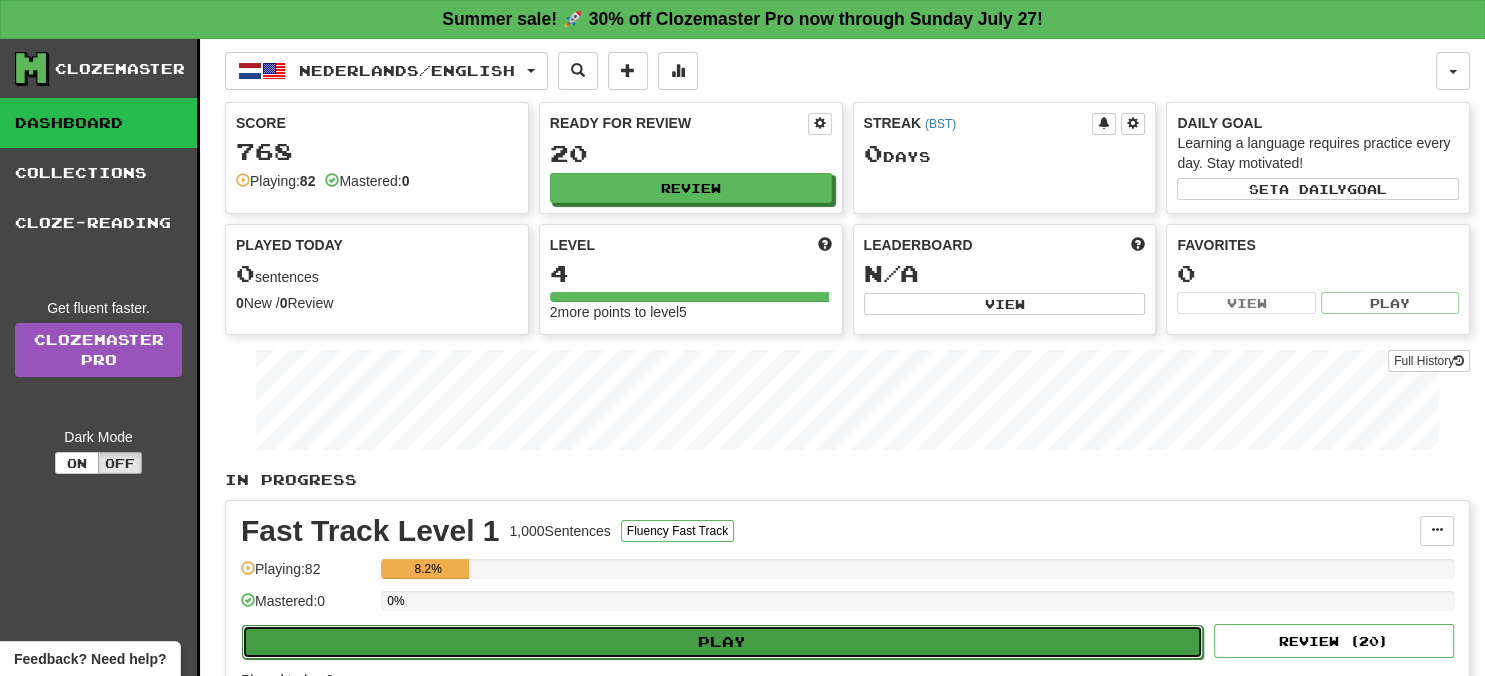 click on "Play" at bounding box center (722, 642) 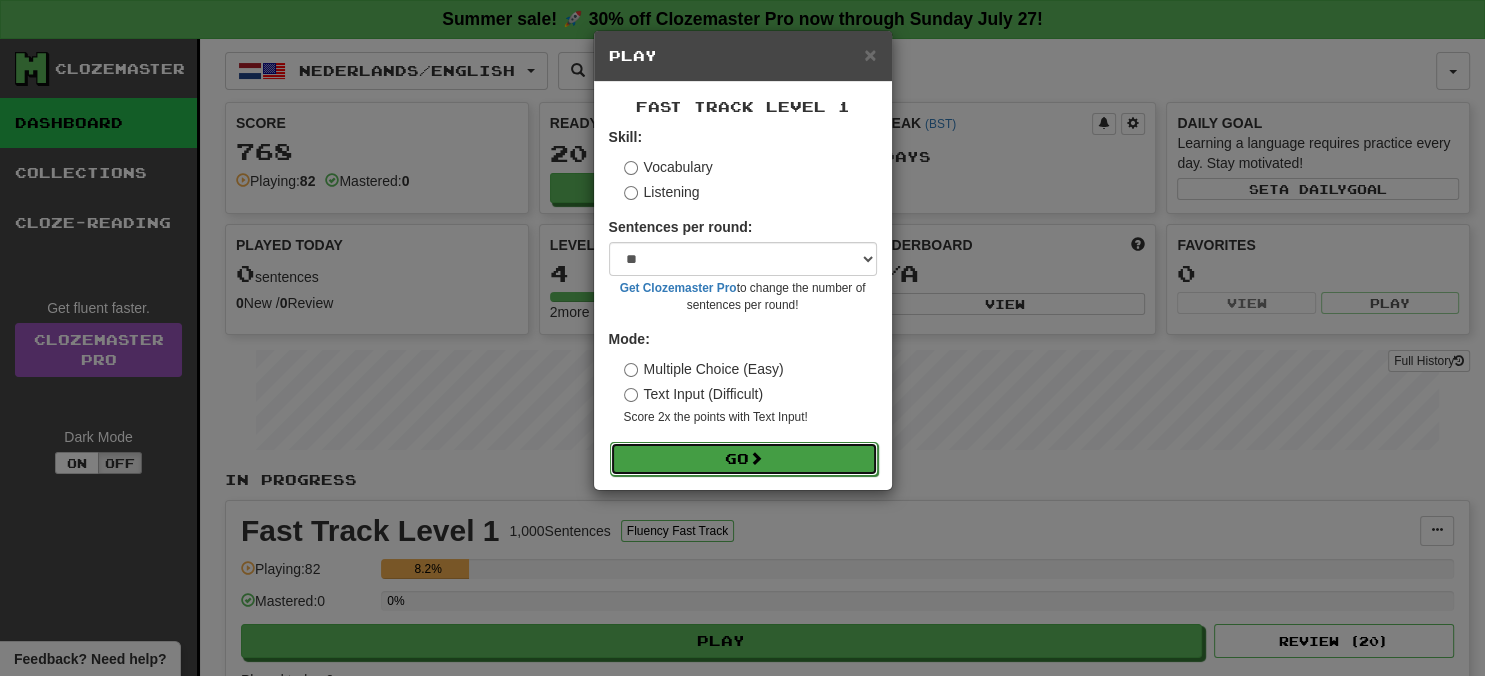 click on "Go" at bounding box center (744, 459) 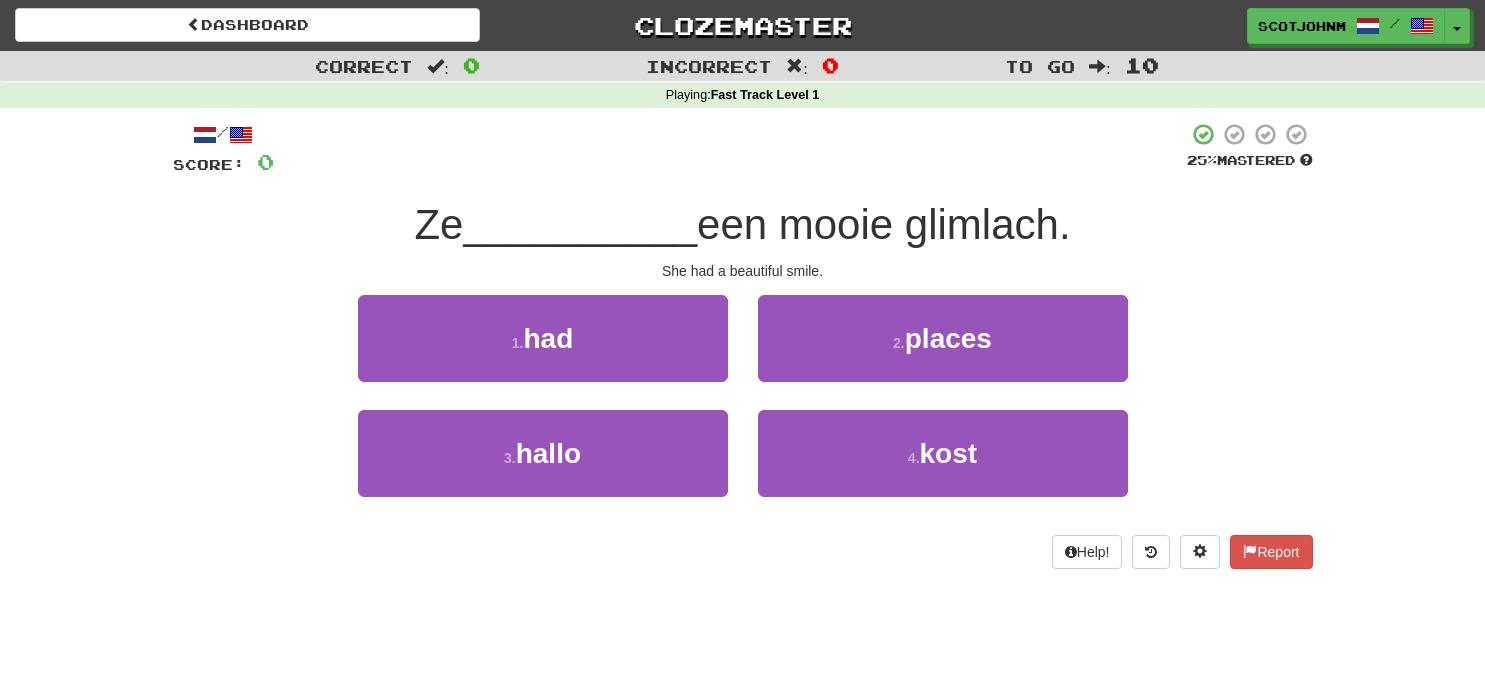 scroll, scrollTop: 0, scrollLeft: 0, axis: both 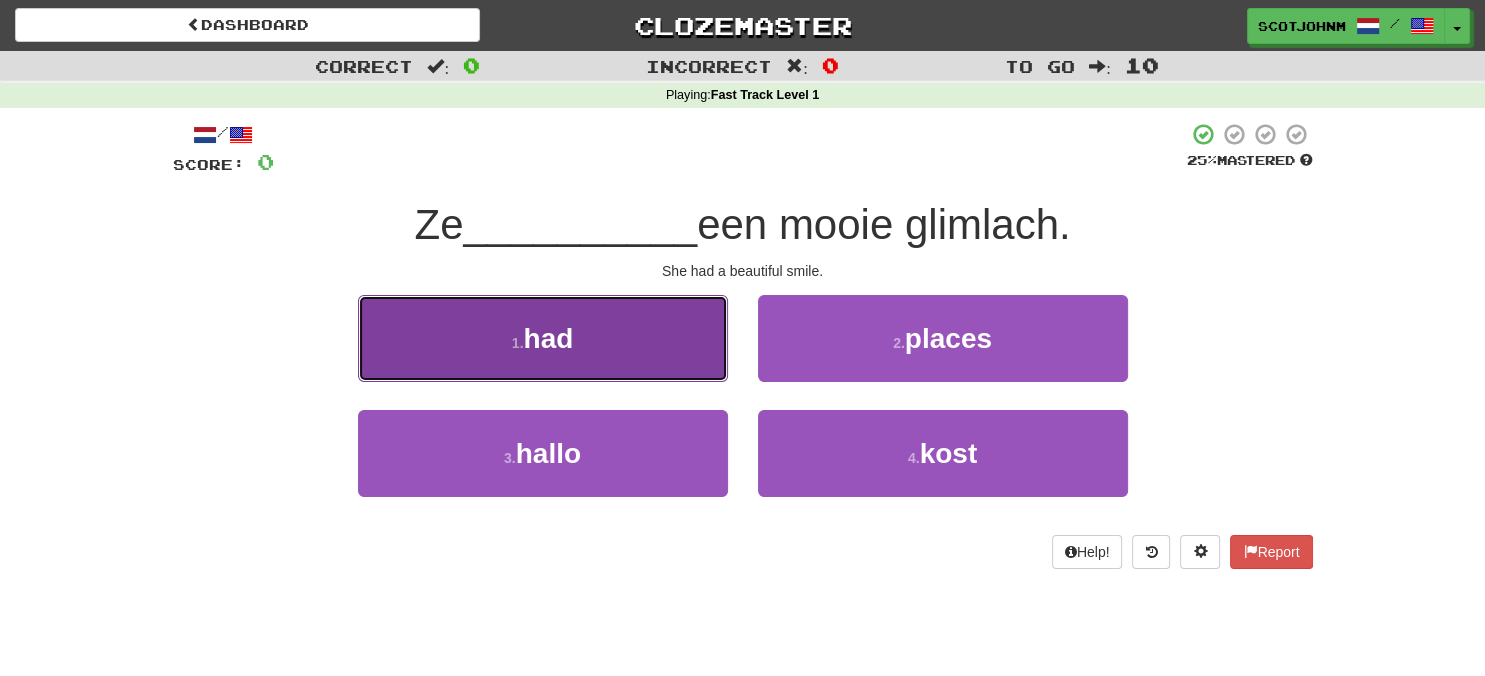 click on "1 .  had" at bounding box center [543, 338] 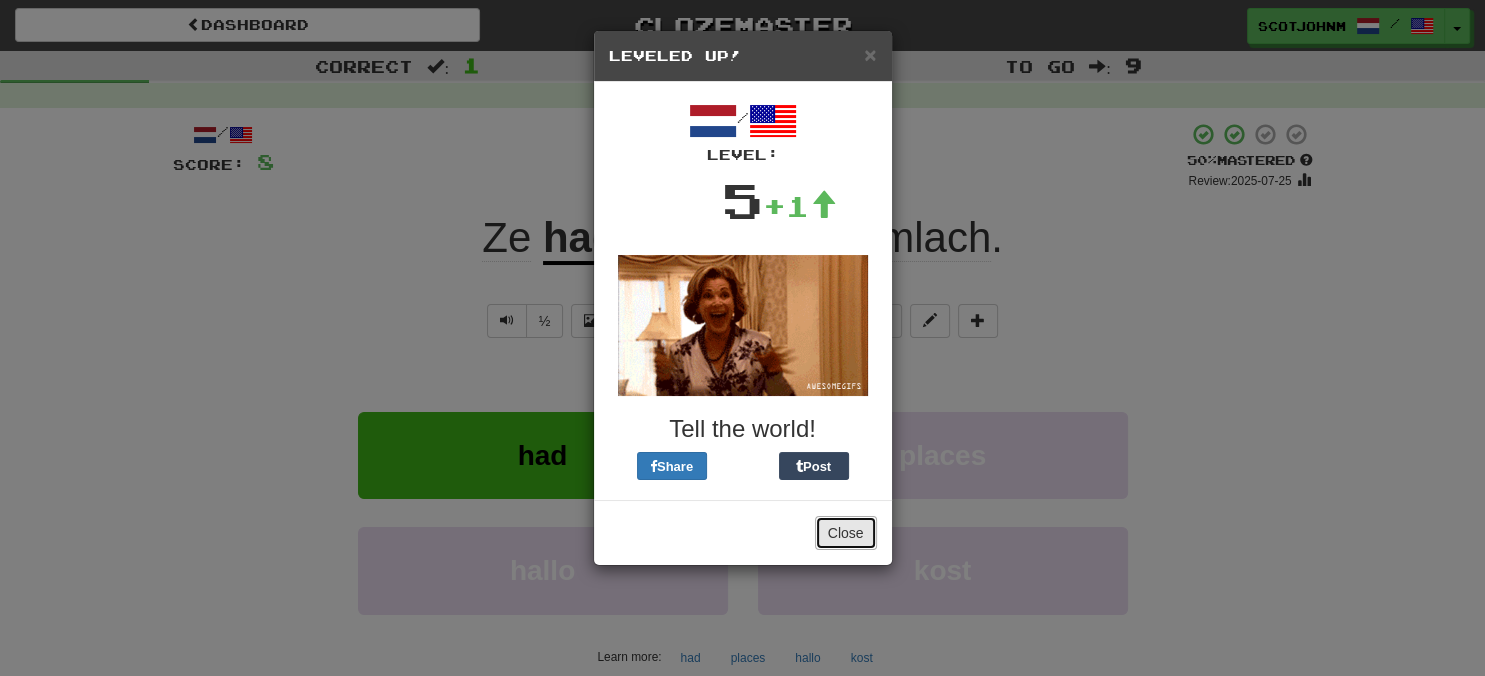 click on "Close" at bounding box center [846, 533] 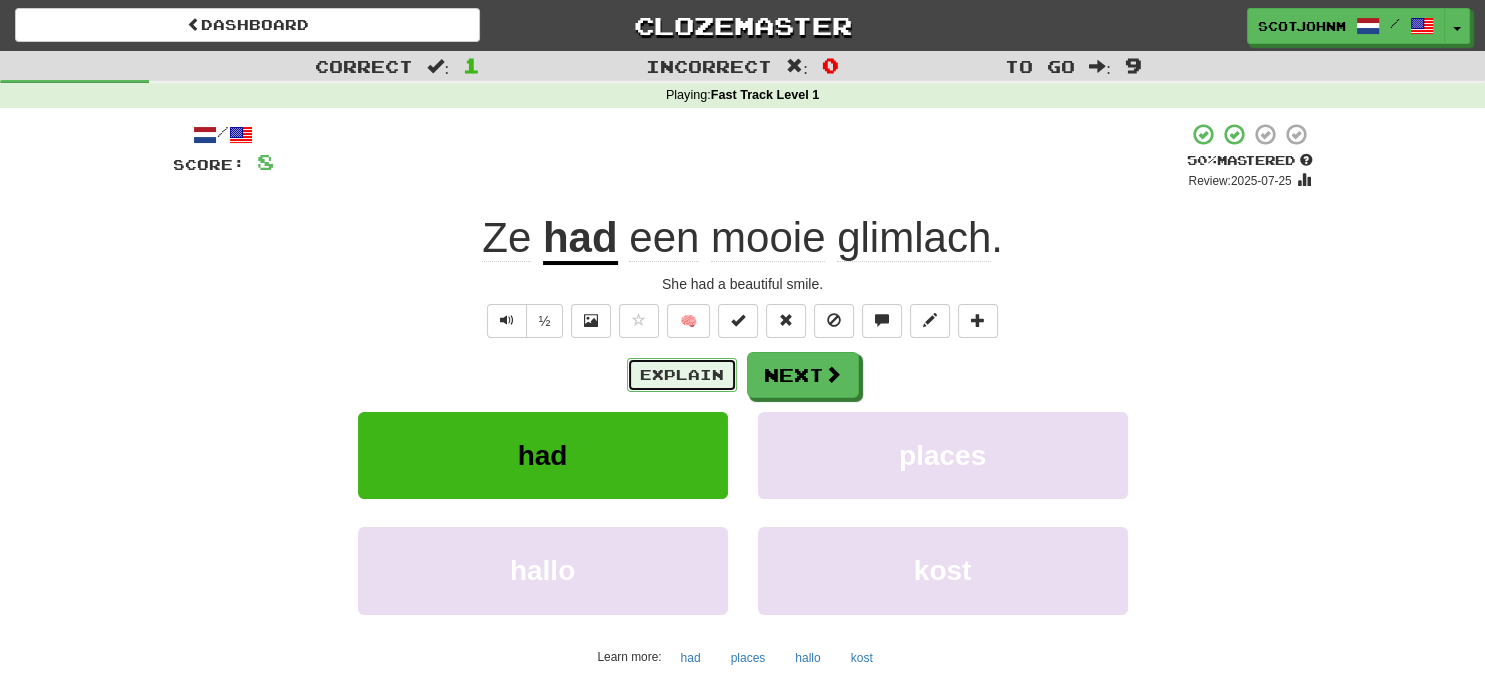 click on "Explain" at bounding box center [682, 375] 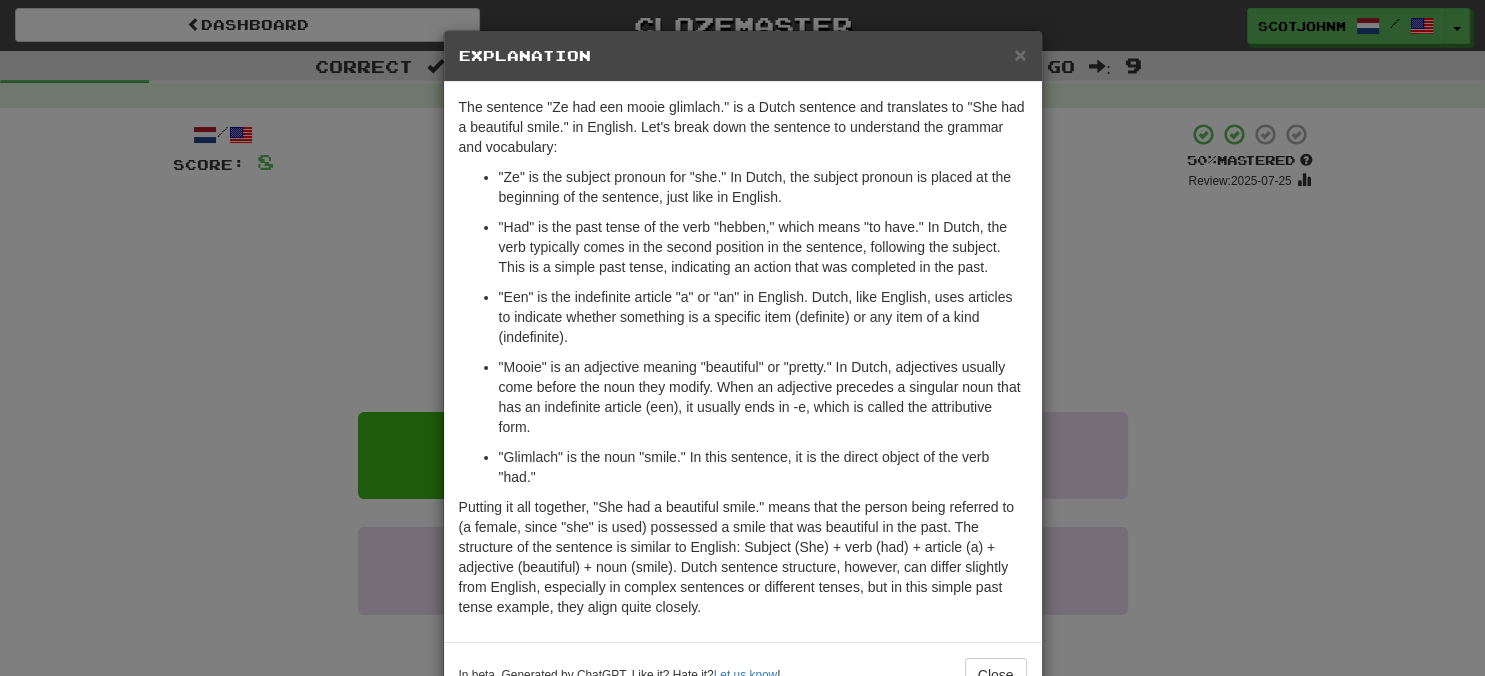 click on "× Explanation The sentence "Ze had een mooie glimlach." is a Dutch sentence and translates to "She had a beautiful smile." in English. Let's break down the sentence to understand the grammar and vocabulary:
"Ze" is the subject pronoun for "she." In Dutch, the subject pronoun is placed at the beginning of the sentence, just like in English.
"Had" is the past tense of the verb "hebben," which means "to have." In Dutch, the verb typically comes in the second position in the sentence, following the subject. This is a simple past tense, indicating an action that was completed in the past.
"Een" is the indefinite article "a" or "an" in English. Dutch, like English, uses articles to indicate whether something is a specific item (definite) or any item of a kind (indefinite).
"Glimlach" is the noun "smile." In this sentence, it is the direct object of the verb "had."
In beta. Generated by ChatGPT. Like it? Hate it?  Let us know ! Close" at bounding box center (742, 338) 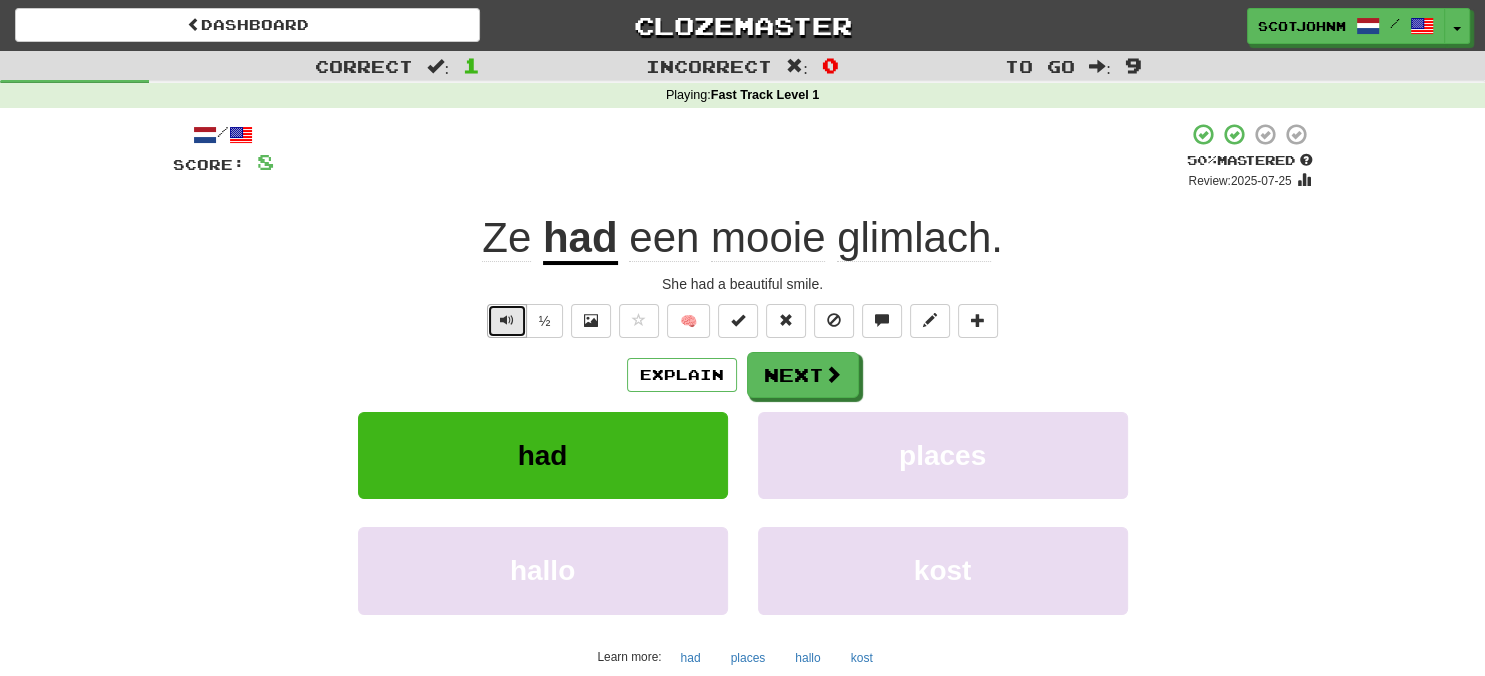 click at bounding box center [507, 320] 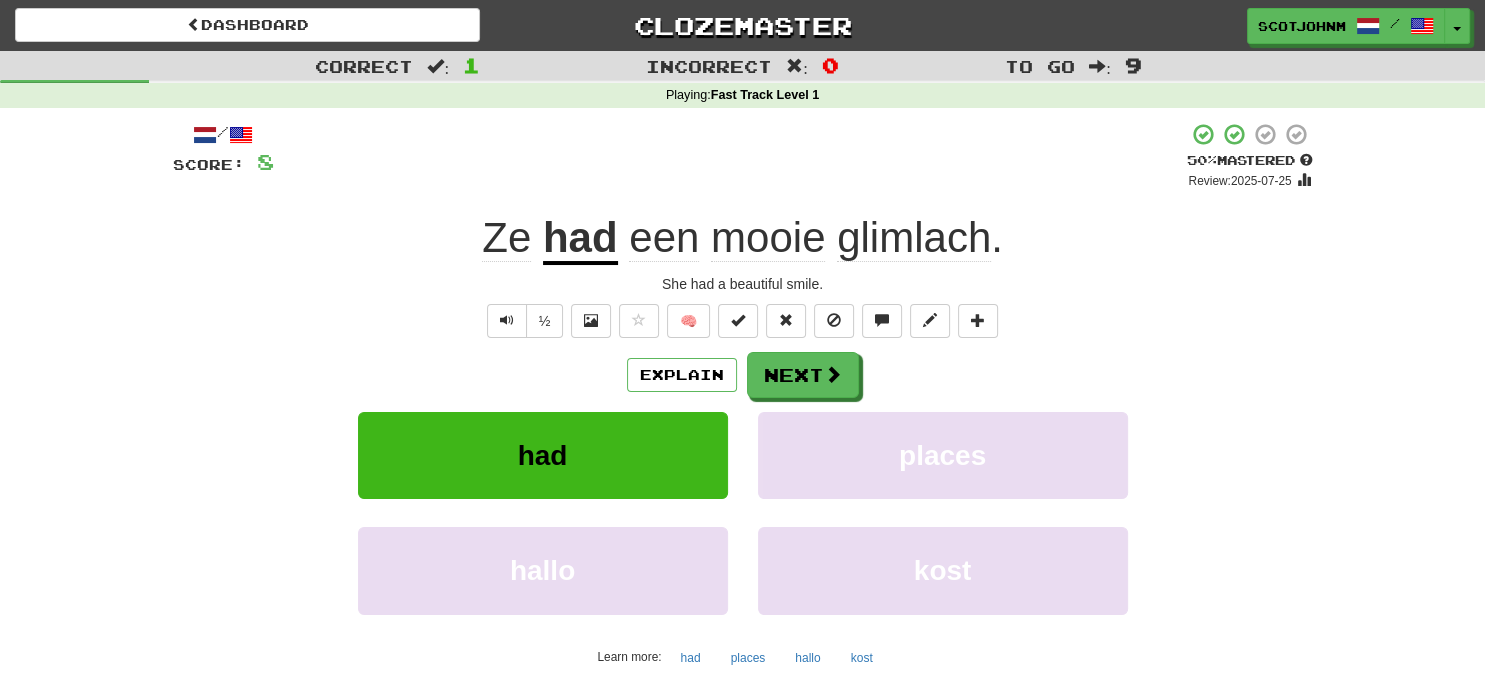 click on "/  Score:   8 + 8 50 %  Mastered Review:  2025-07-25 Ze   had   een   mooie   glimlach . She had a beautiful smile. ½ 🧠 Explain Next had plekken hallo kost Learn more: had plekken hallo kost  Help!  Report" at bounding box center [743, 419] 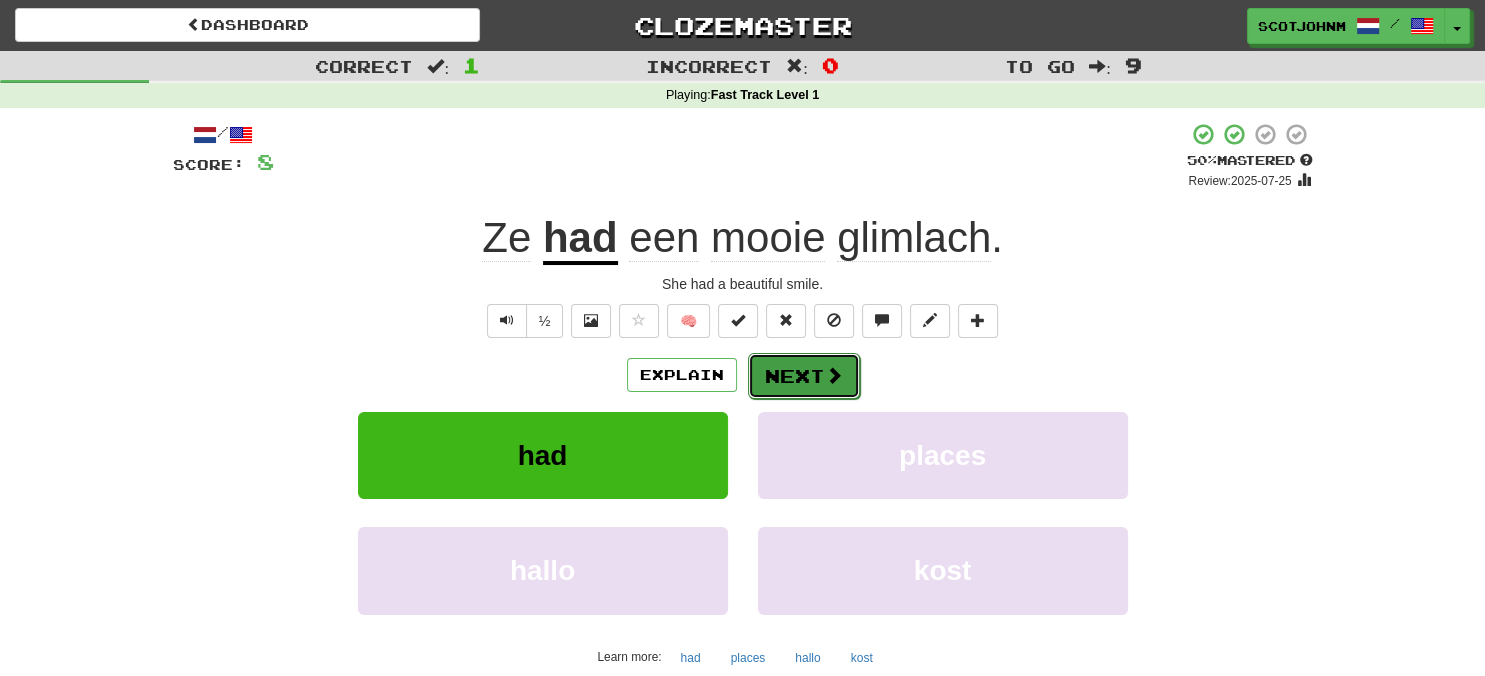 click on "Next" at bounding box center (804, 376) 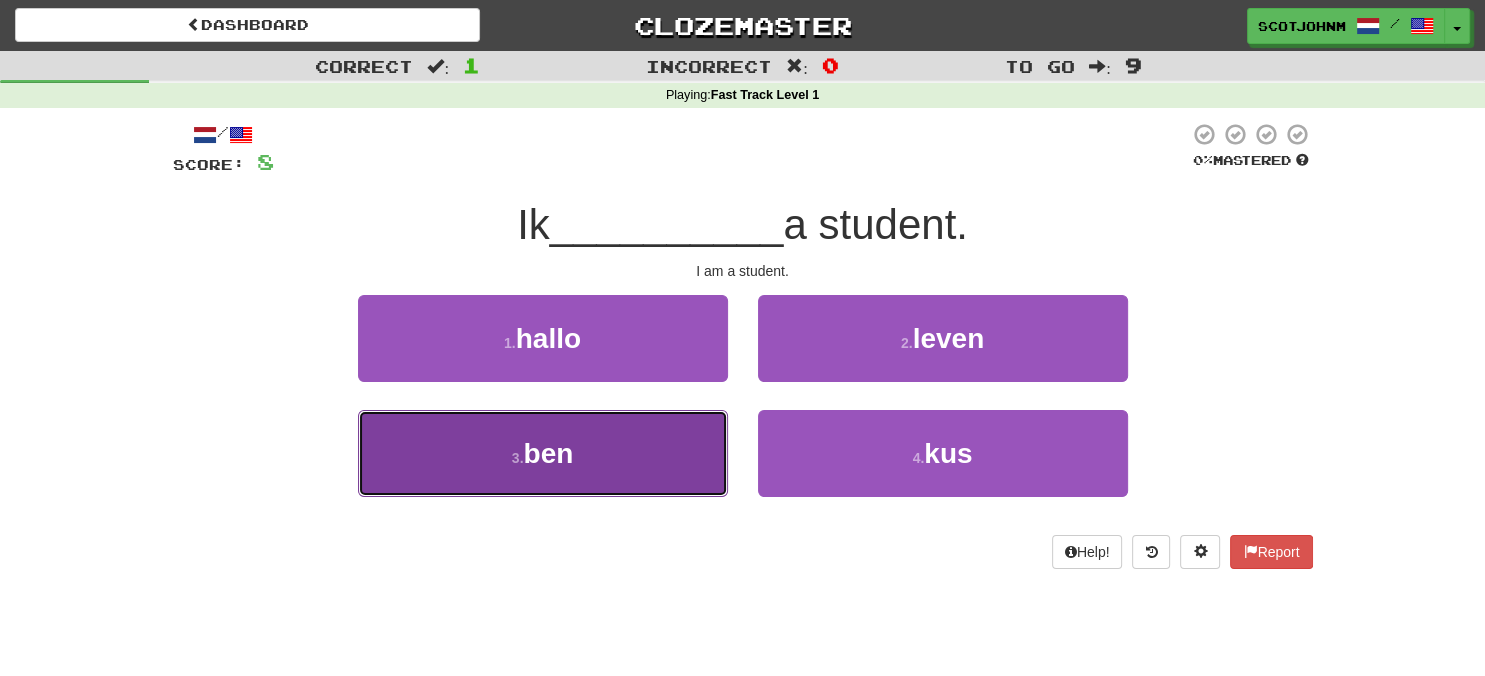 click on "3 .  ben" at bounding box center [543, 453] 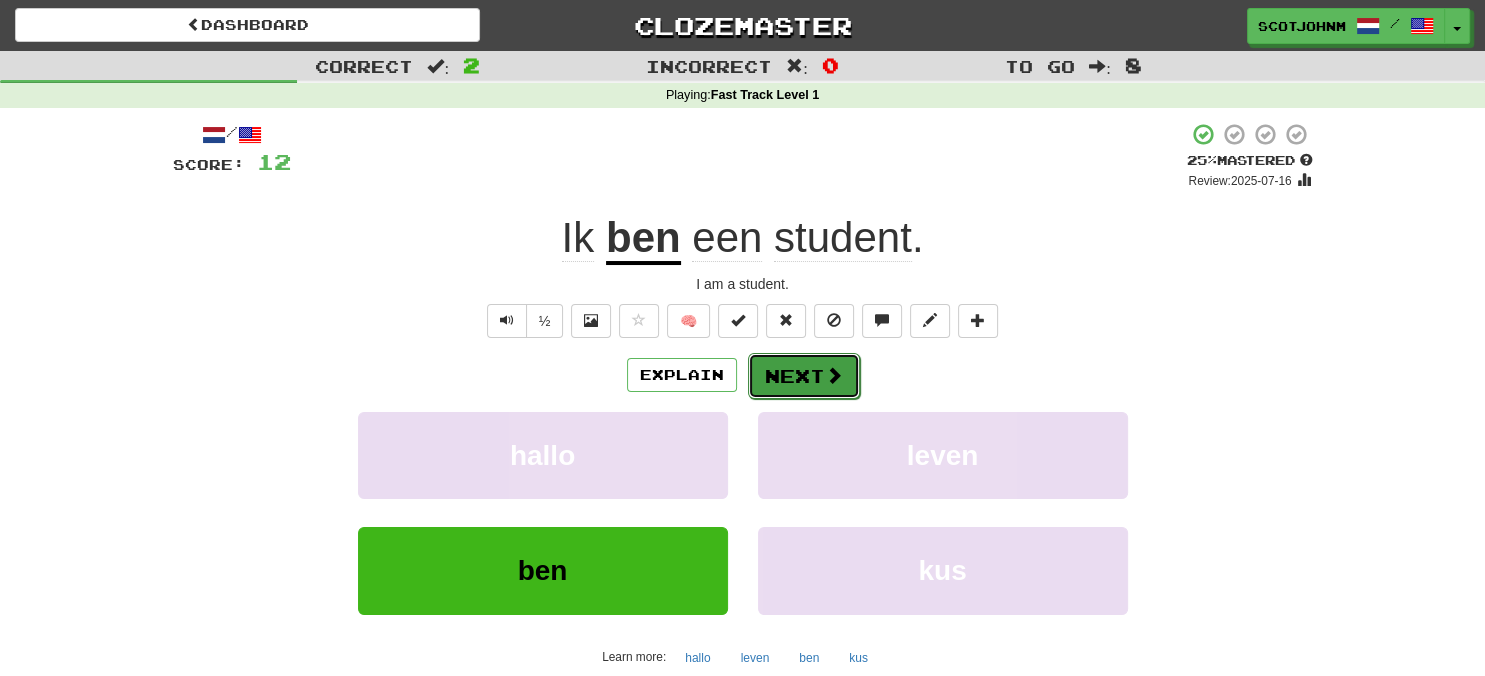 click on "Next" at bounding box center (804, 376) 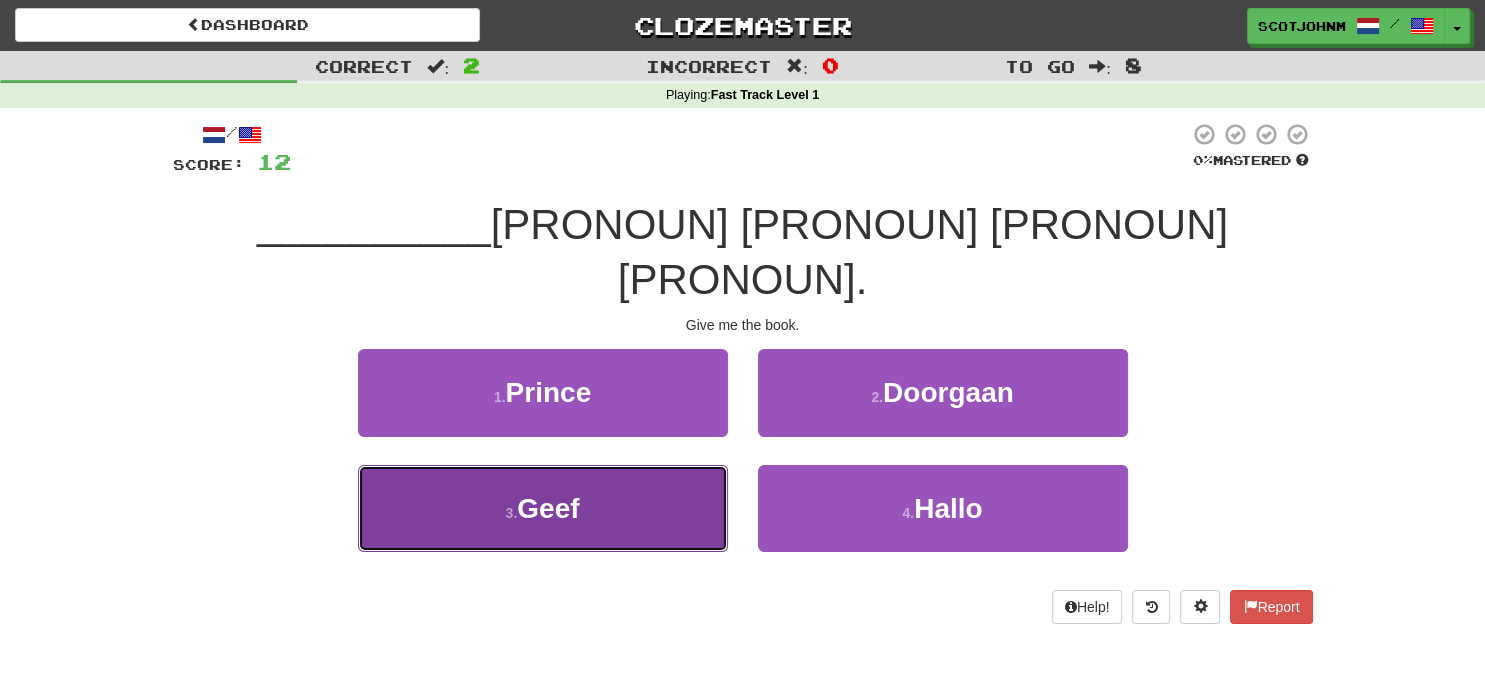 click on "3 . [VERB]" at bounding box center [543, 508] 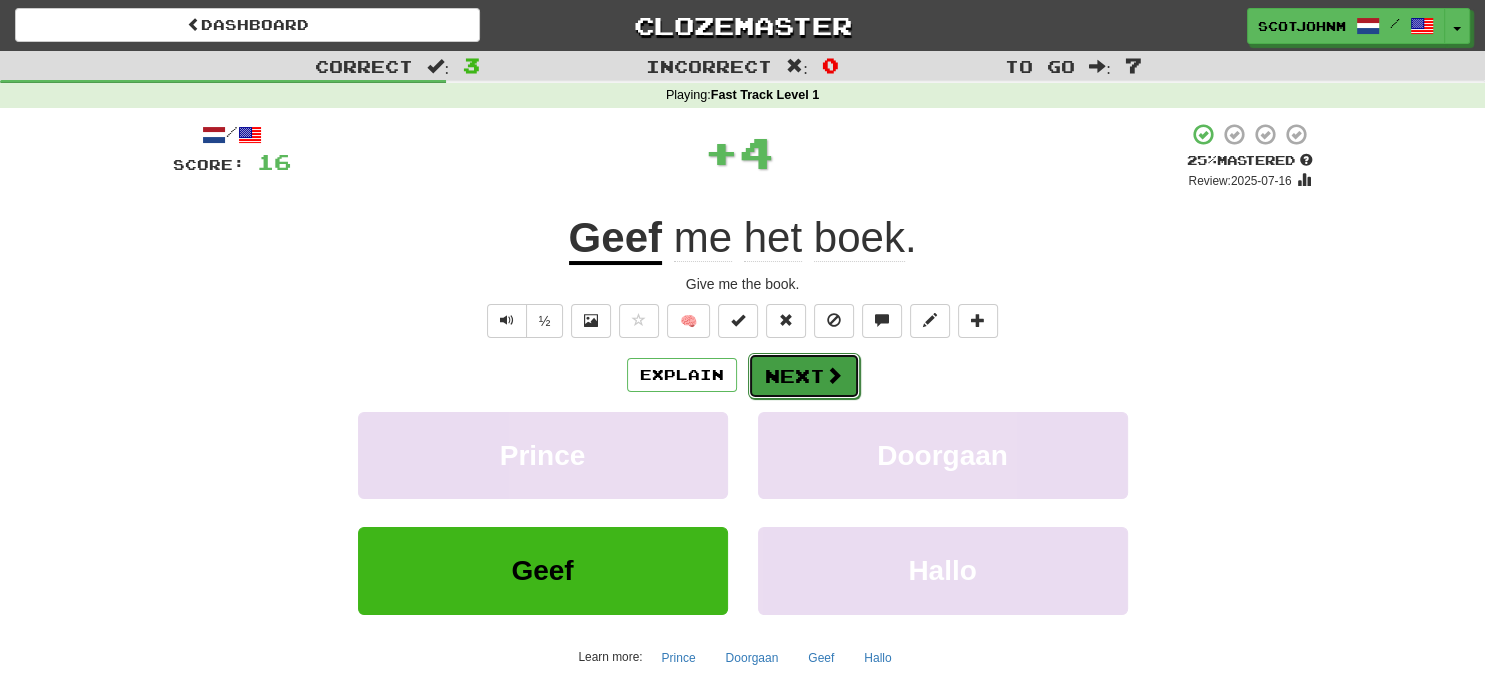 click on "Next" at bounding box center [804, 376] 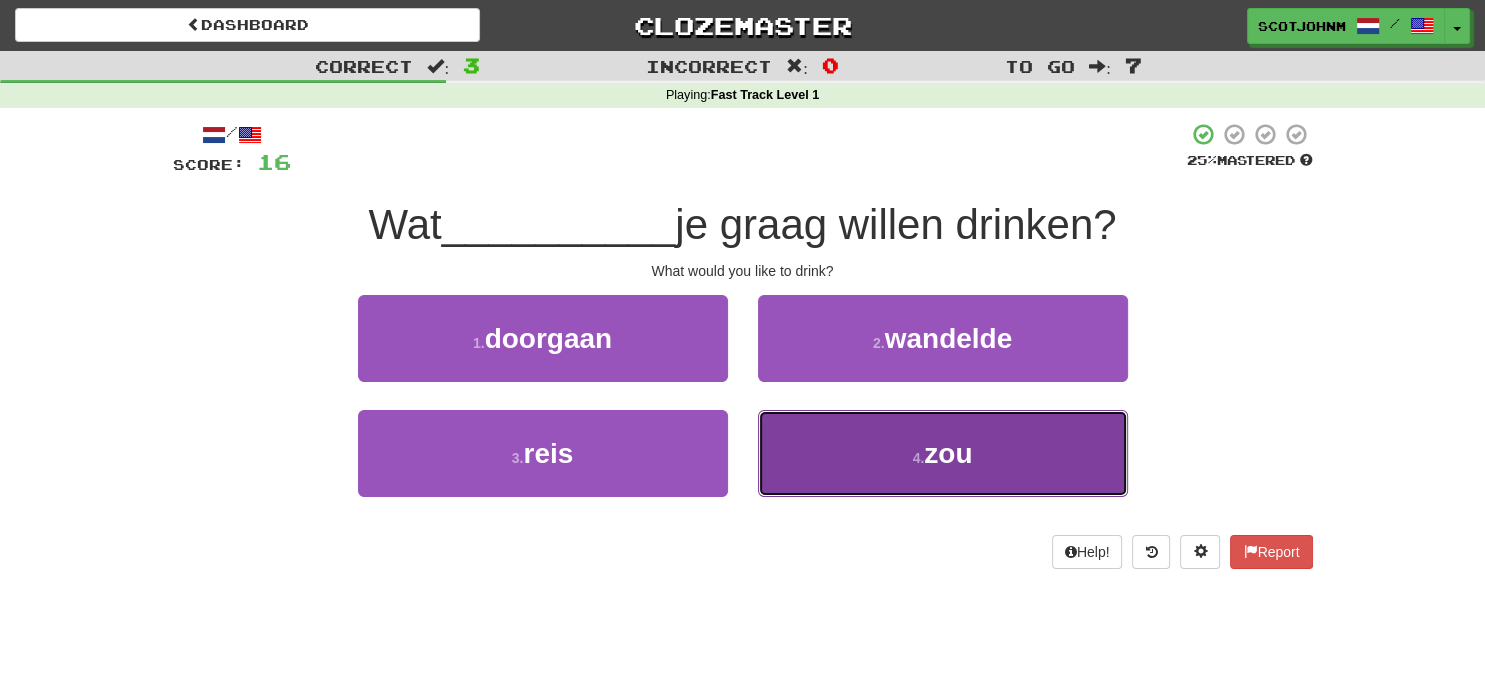 click on "4 . would" at bounding box center [943, 453] 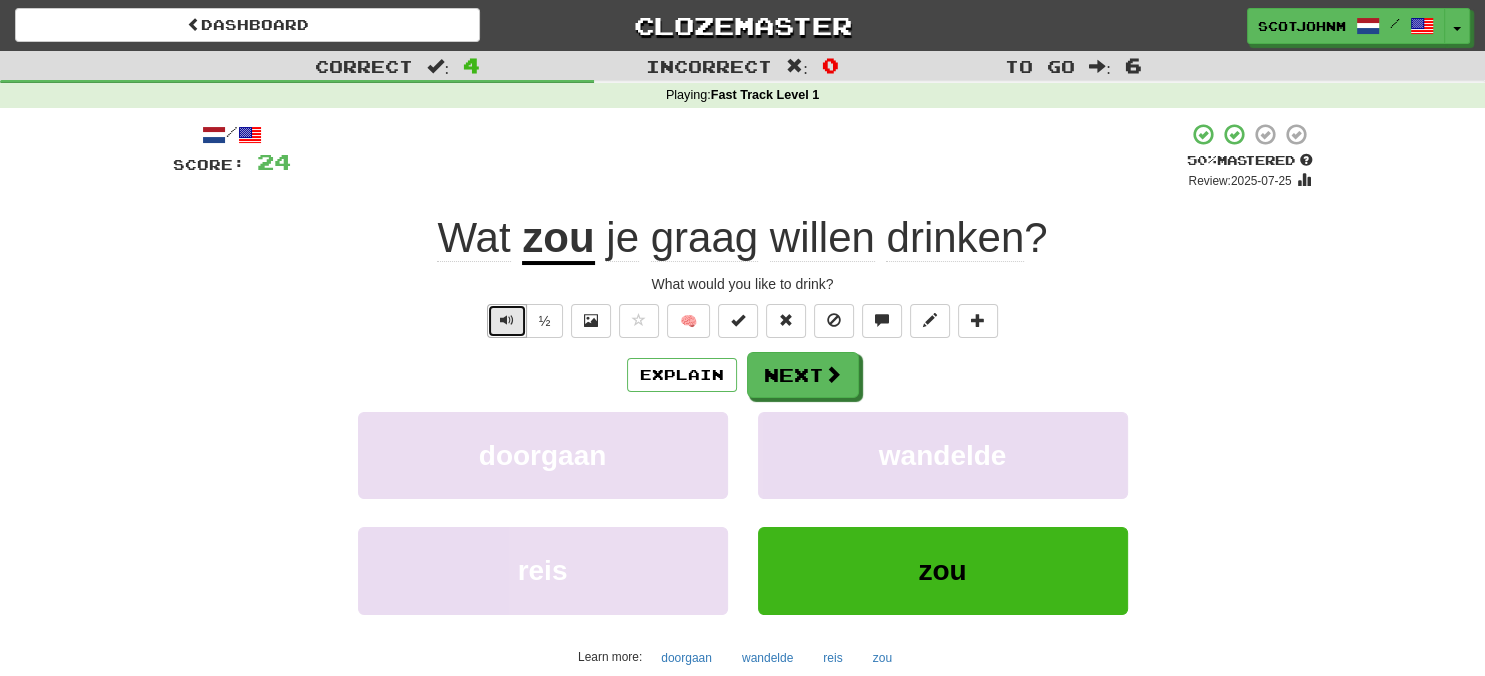 click at bounding box center (507, 320) 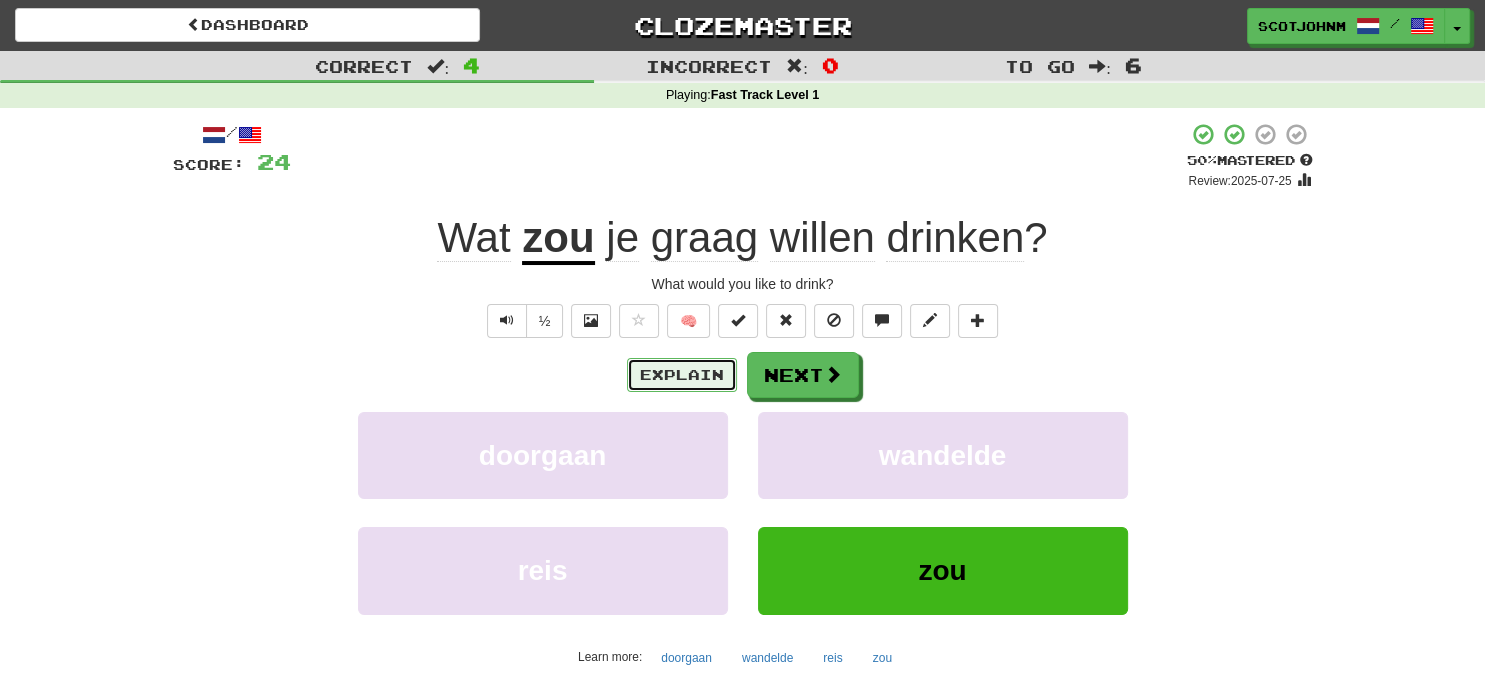 click on "Explain" at bounding box center (682, 375) 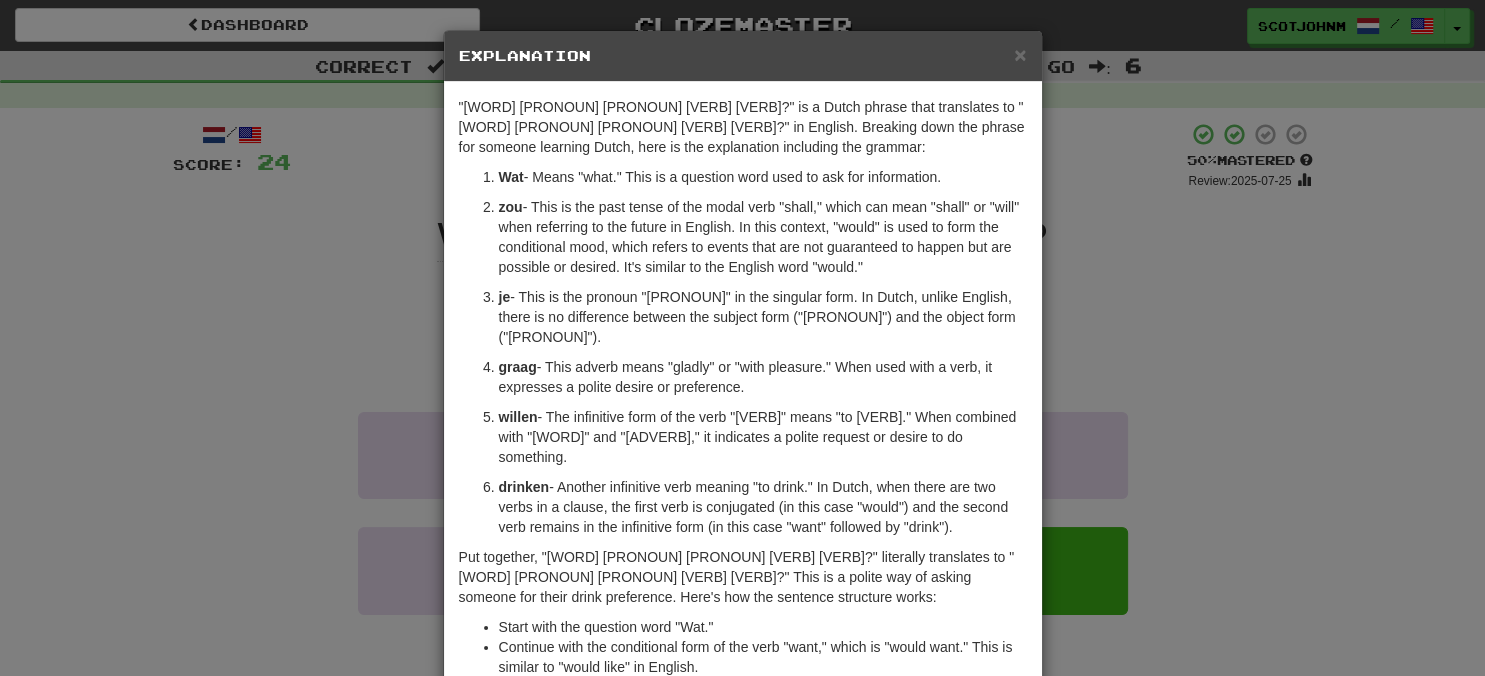 click on "× Explanation The Dutch sentence "Wat zou je graag willen drinken?" translates to "What would you like to drink?" in English. Breaking down the phrase for someone learning Dutch, here is the explanation including the grammar:
Wat  - Means "what." This is a question word used to ask for information.
zou  - This is the past tense of the modal verb "zullen," which can mean "shall" or "will" when referring to the future in English. In this context, "zou" is used to form the conditional mood, which refers to events that are not guaranteed to happen but are possible or desired. It's similar to the English word "would."
je  - This is the pronoun "you" in the singular form. In Dutch, unlike English, there is no difference between the subject form ("you") and the object form ("you").
graag  - This adverb means "gladly" or "with pleasure." When used with a verb, it expresses a polite desire or preference.
willen
drinken
Start with the question word "Wat."
!" at bounding box center [742, 338] 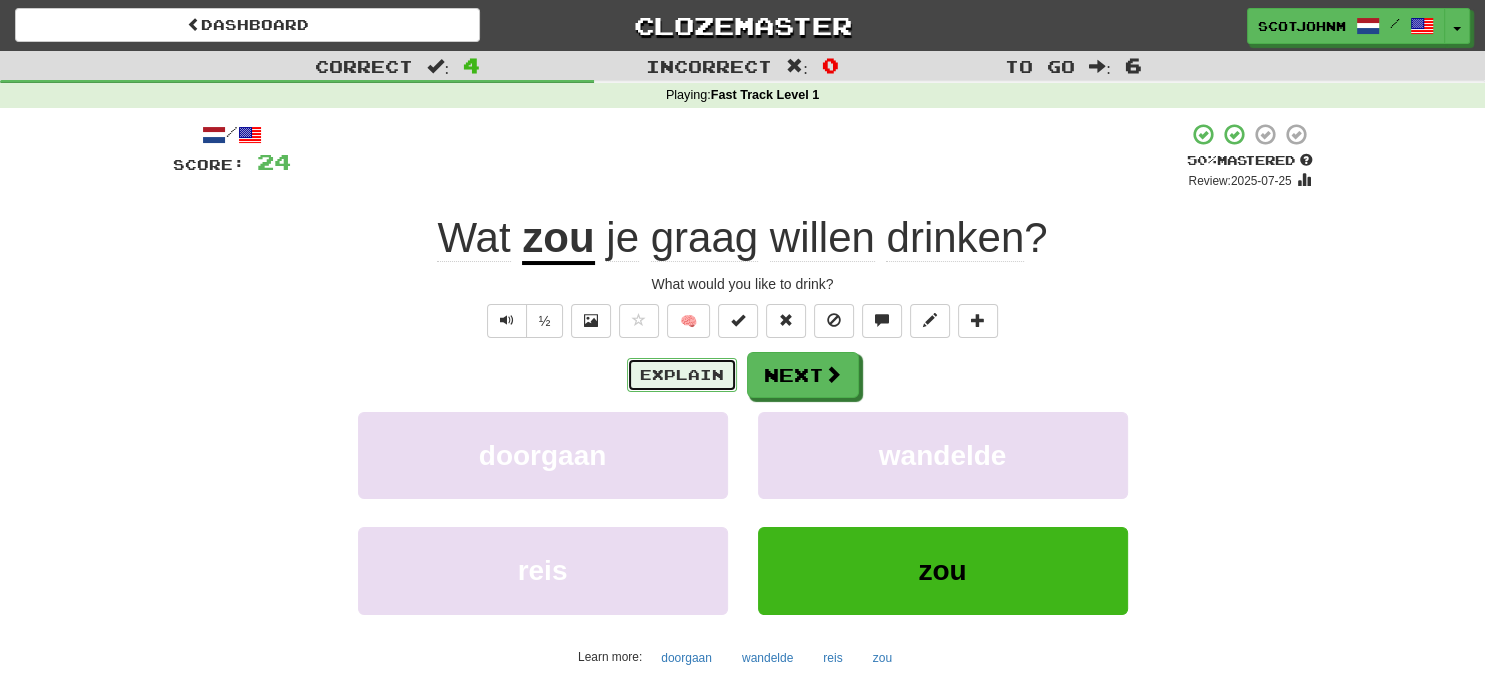 click on "Explain" at bounding box center (682, 375) 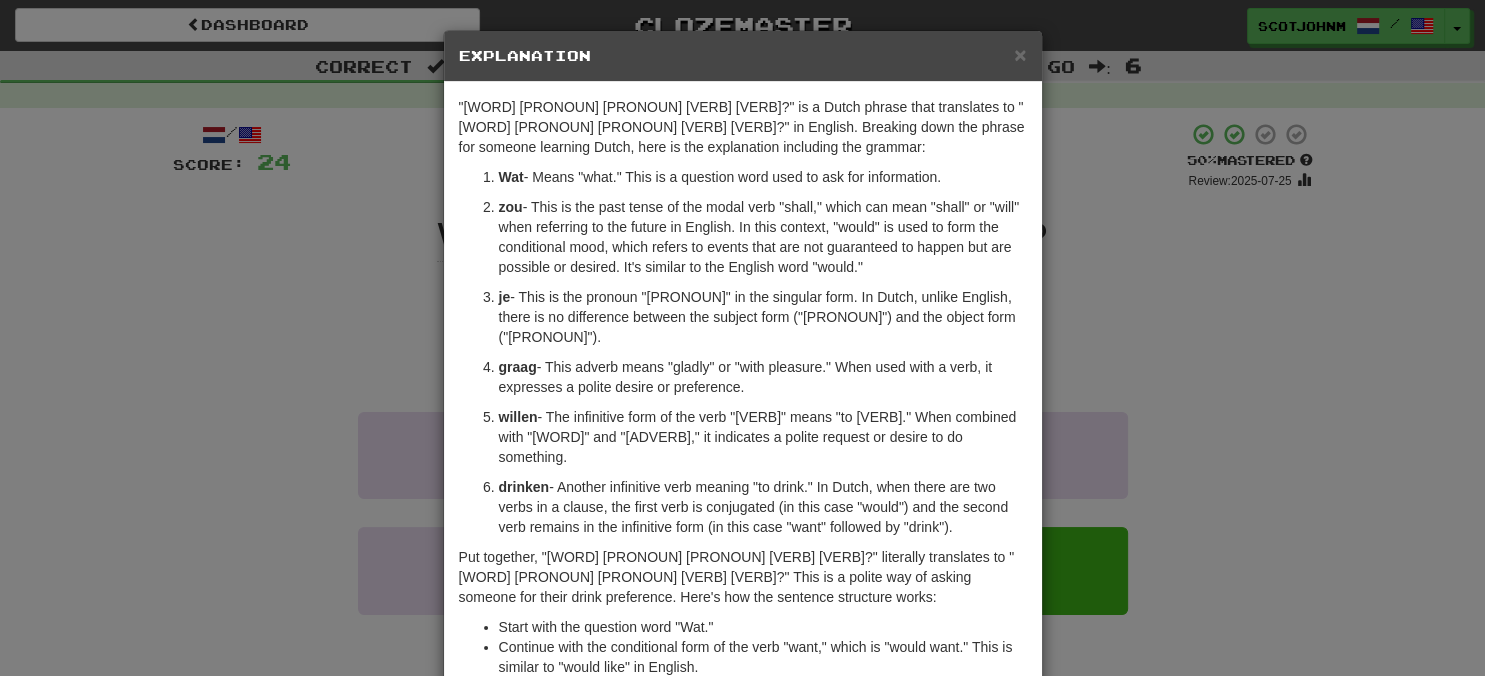 click on "× Explanation The Dutch sentence "Wat zou je graag willen drinken?" translates to "What would you like to drink?" in English. Breaking down the phrase for someone learning Dutch, here is the explanation including the grammar:
Wat  - Means "what." This is a question word used to ask for information.
zou  - This is the past tense of the modal verb "zullen," which can mean "shall" or "will" when referring to the future in English. In this context, "zou" is used to form the conditional mood, which refers to events that are not guaranteed to happen but are possible or desired. It's similar to the English word "would."
je  - This is the pronoun "you" in the singular form. In Dutch, unlike English, there is no difference between the subject form ("you") and the object form ("you").
graag  - This adverb means "gladly" or "with pleasure." When used with a verb, it expresses a polite desire or preference.
willen
drinken
Start with the question word "Wat."
!" at bounding box center (742, 338) 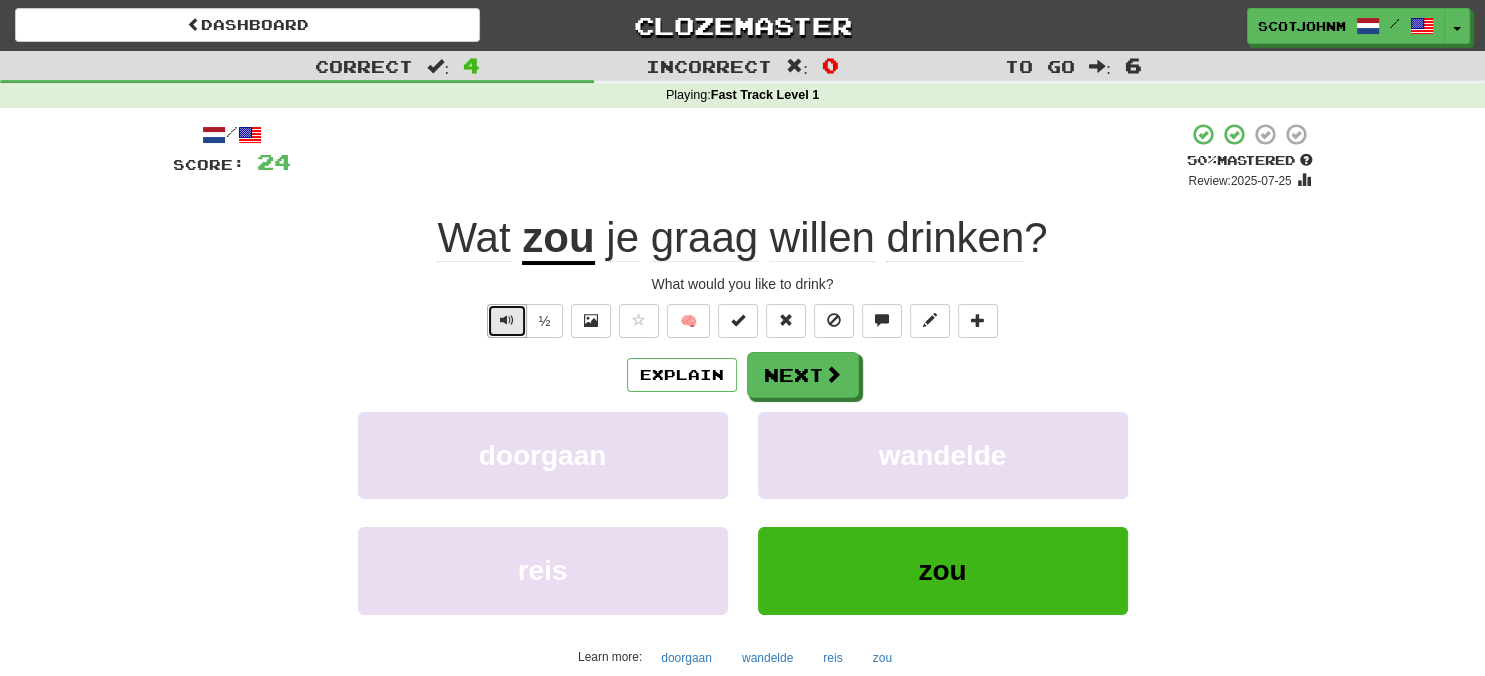 click at bounding box center [507, 320] 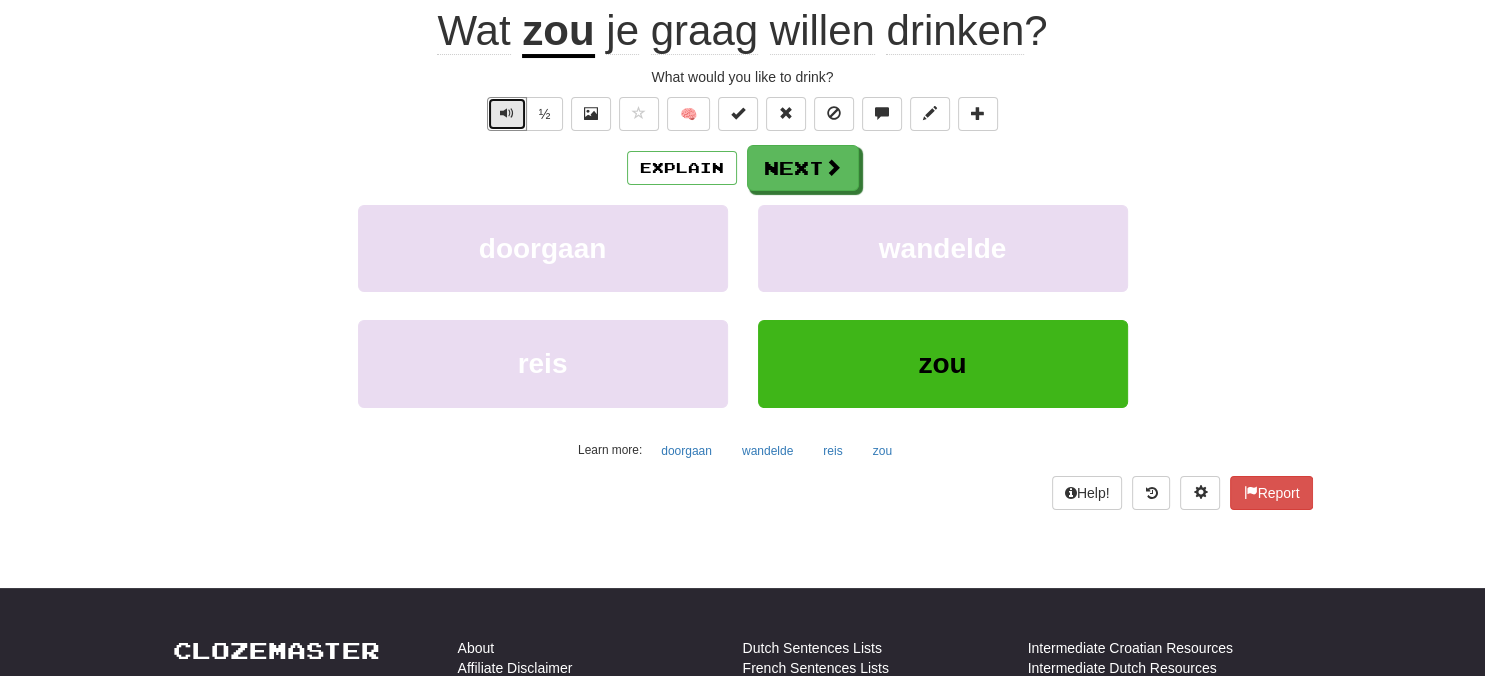 scroll, scrollTop: 211, scrollLeft: 0, axis: vertical 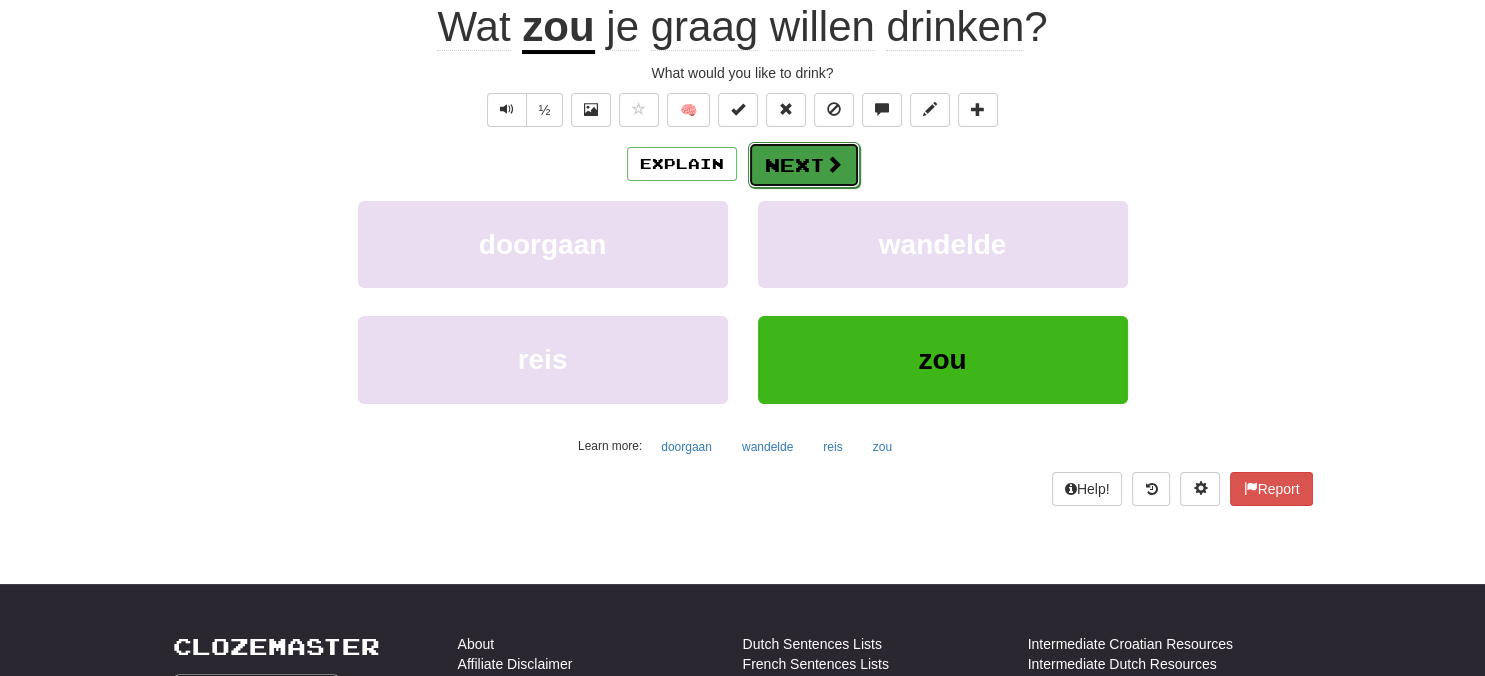 click on "Next" at bounding box center (804, 165) 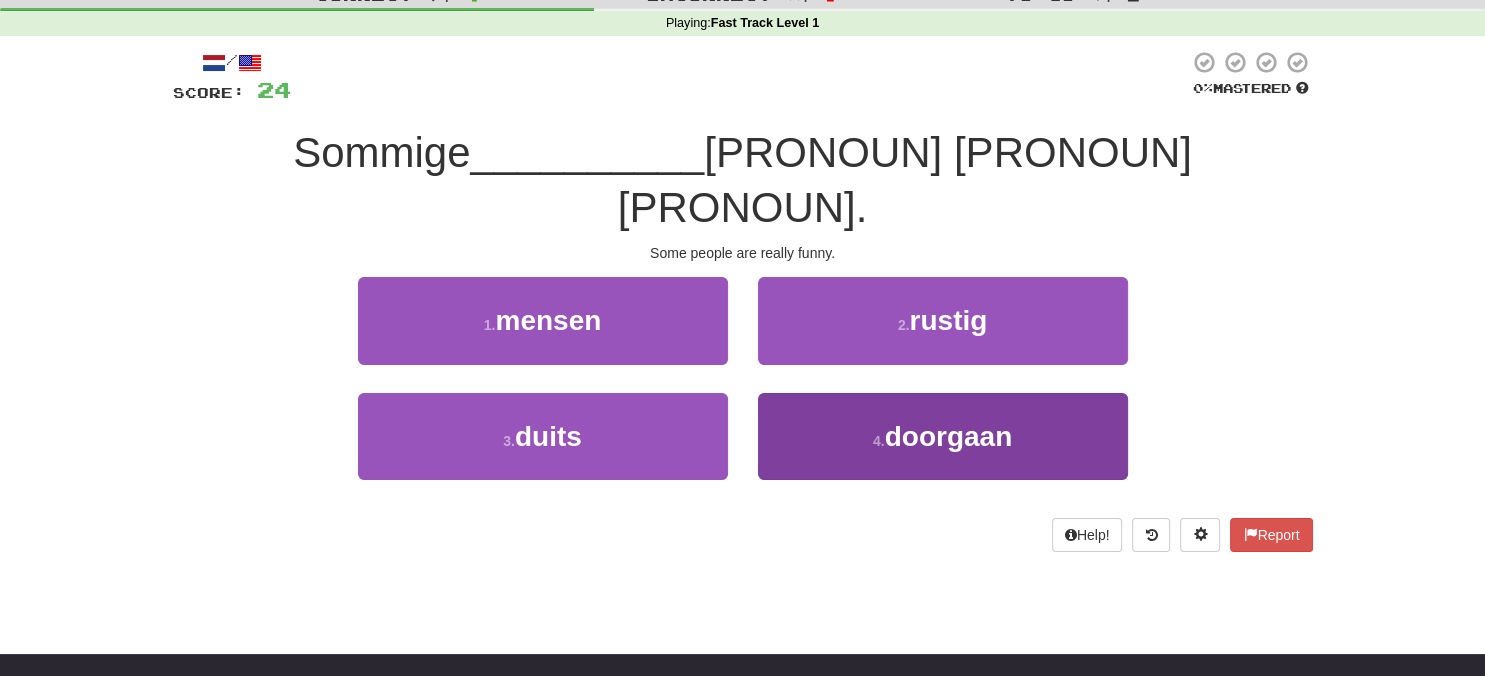 scroll, scrollTop: 0, scrollLeft: 0, axis: both 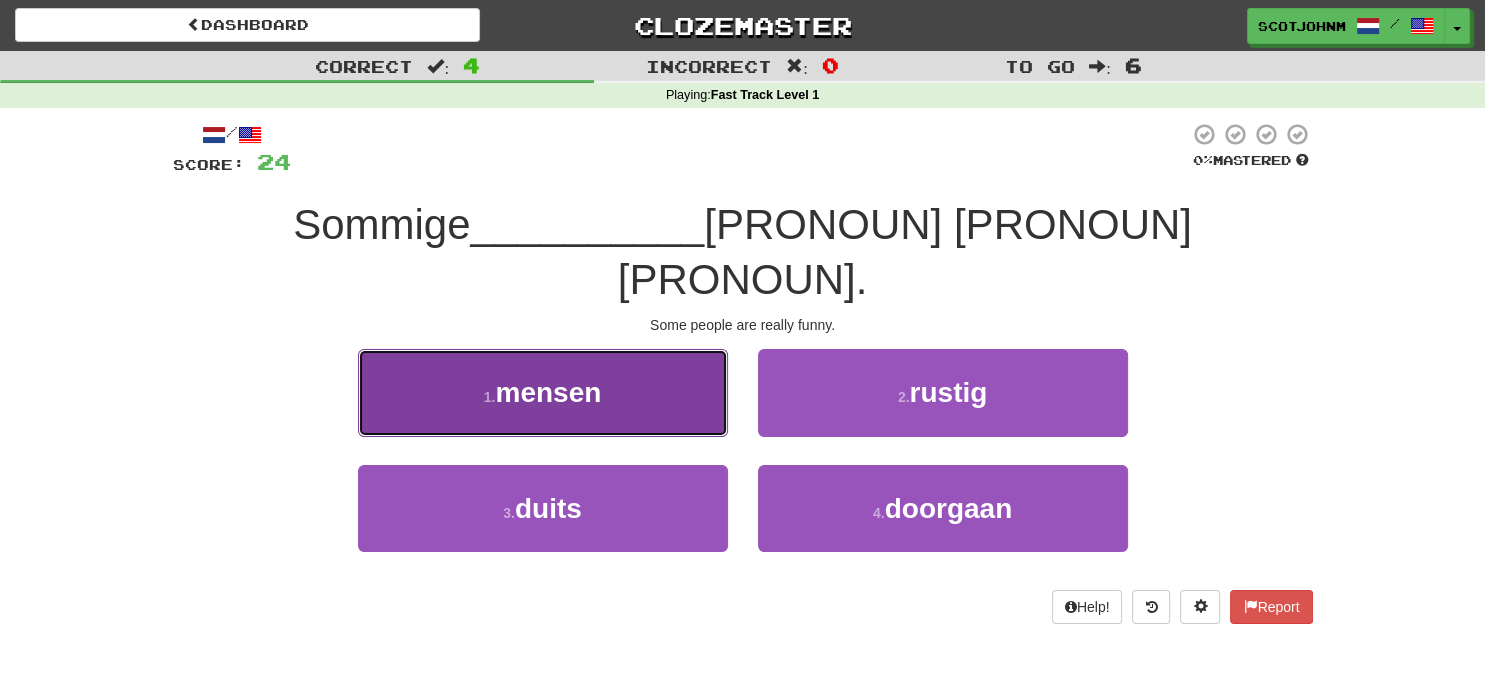 click on "mensen" at bounding box center [548, 392] 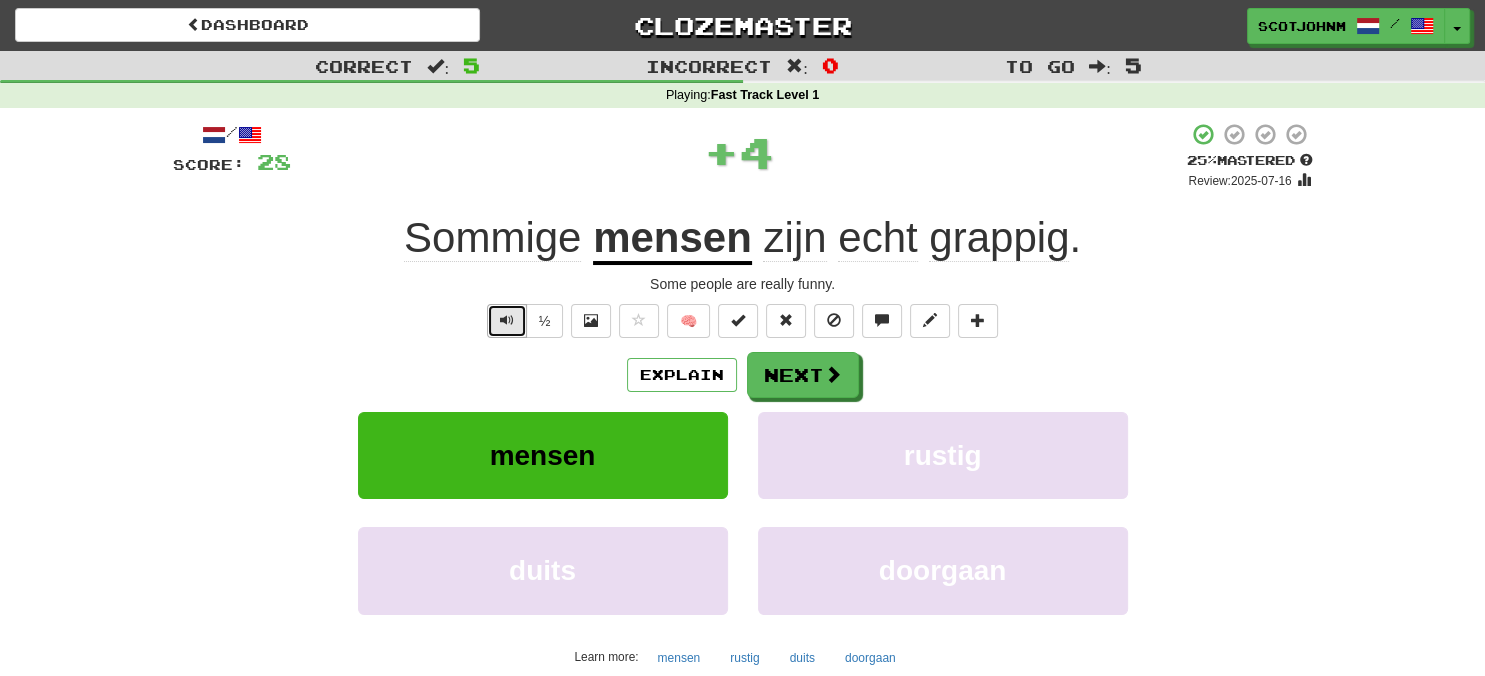 click at bounding box center (507, 320) 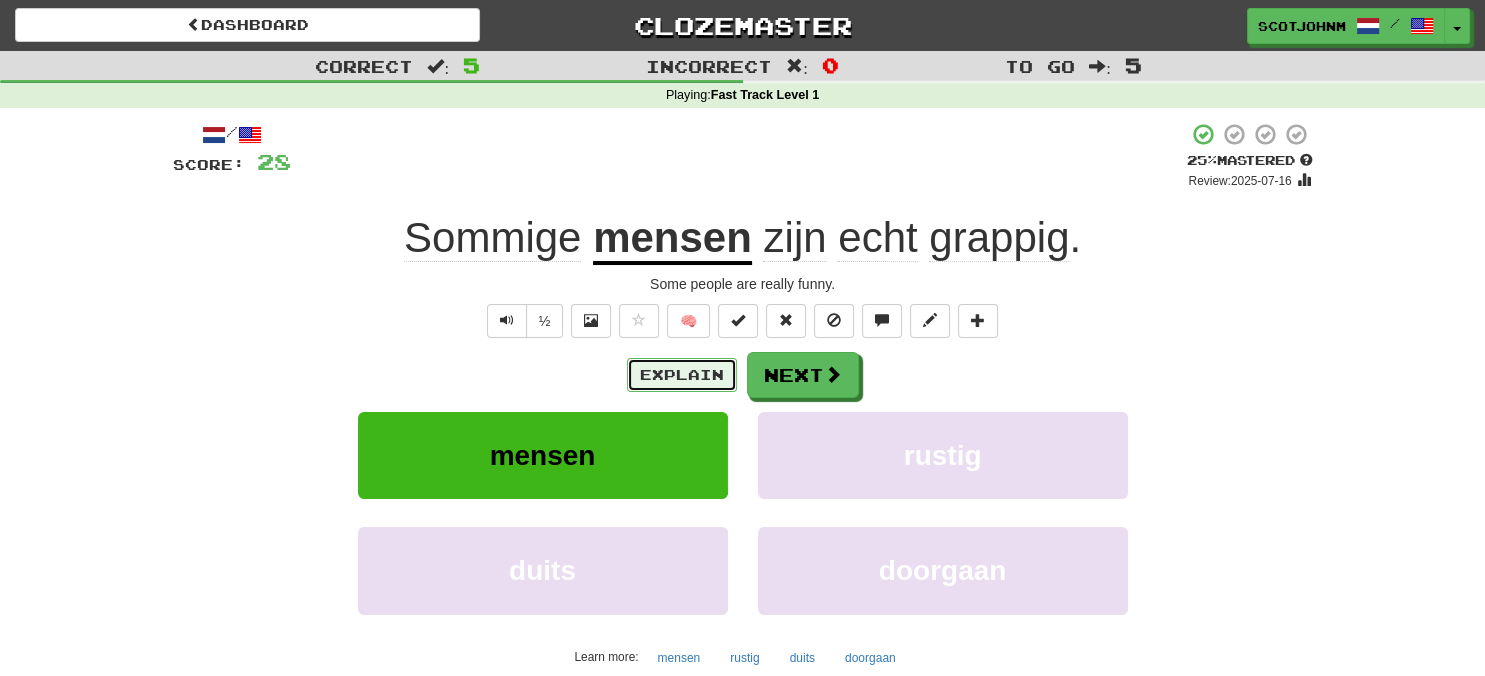 click on "Explain" at bounding box center (682, 375) 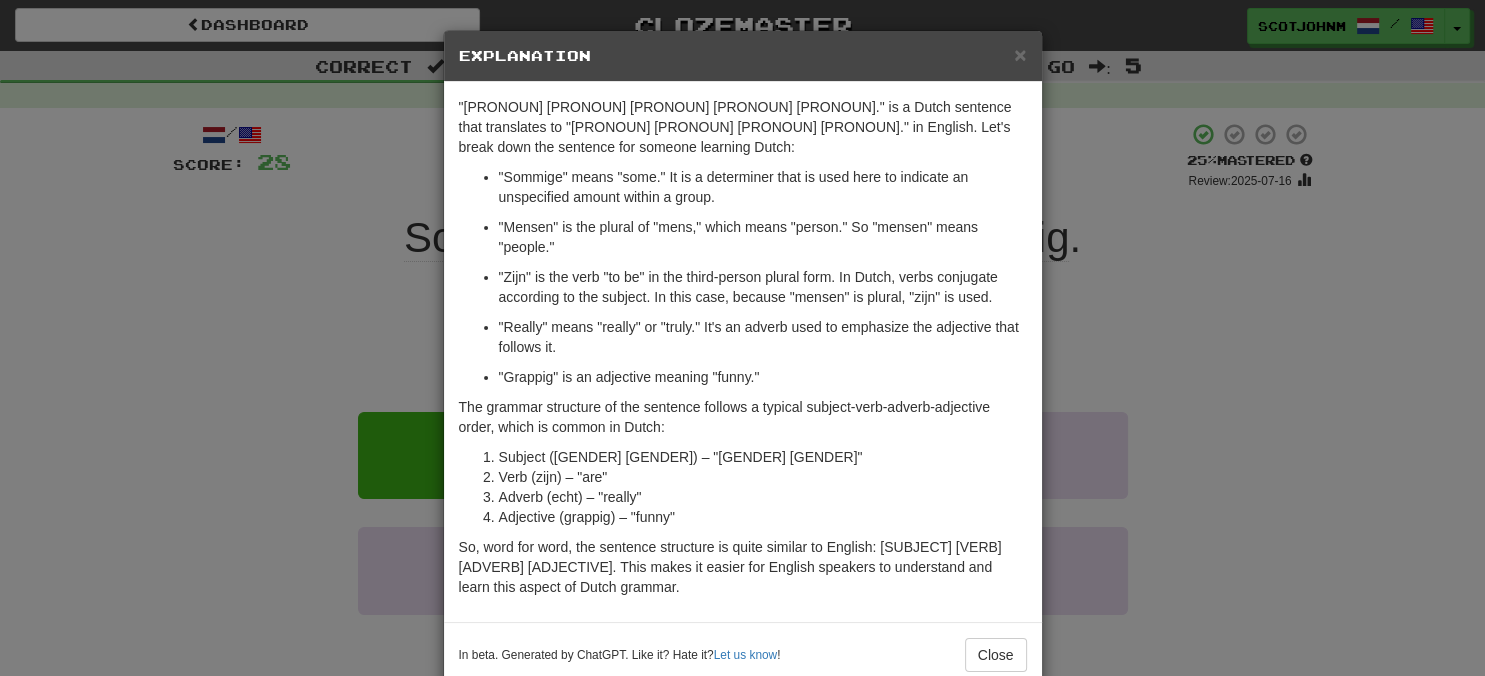 click on "× Explanation "Some people are really funny." is a Dutch sentence that translates to "Some people are really funny." in English. Let's break down the sentence for someone learning Dutch:
"Some" means "some." It is a determiner that is used here to indicate an unspecified amount within a group.
"People" is the plural of "person," which means "person." So "people" means "people."
"Are" is the verb "to be" in the third-person plural form. In Dutch, verbs conjugate according to the subject. In this case, because "people" is plural, "are" is used.
"Really" means "really" or "truly." It's an adverb used to emphasize the adjective that follows it.
"Funny" is an adjective meaning "funny."
The grammar structure of the sentence follows a typical subject-verb-adverb-adjective order, which is common in Dutch:
Subject (Some people) – "Some people"
Verb (are) – "are"
Adverb (really) – "really"
Adjective (funny) – "funny"
Let us know ! Close" at bounding box center [742, 338] 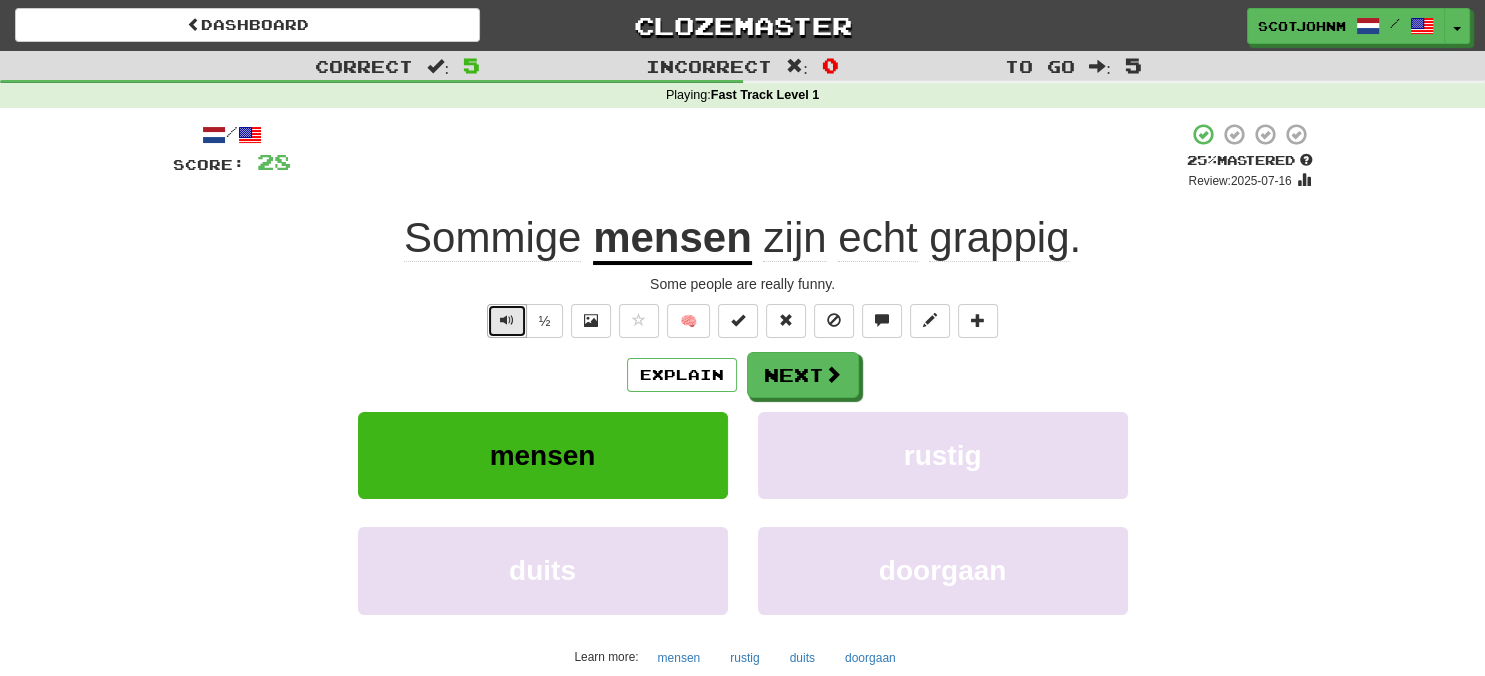 click at bounding box center (507, 320) 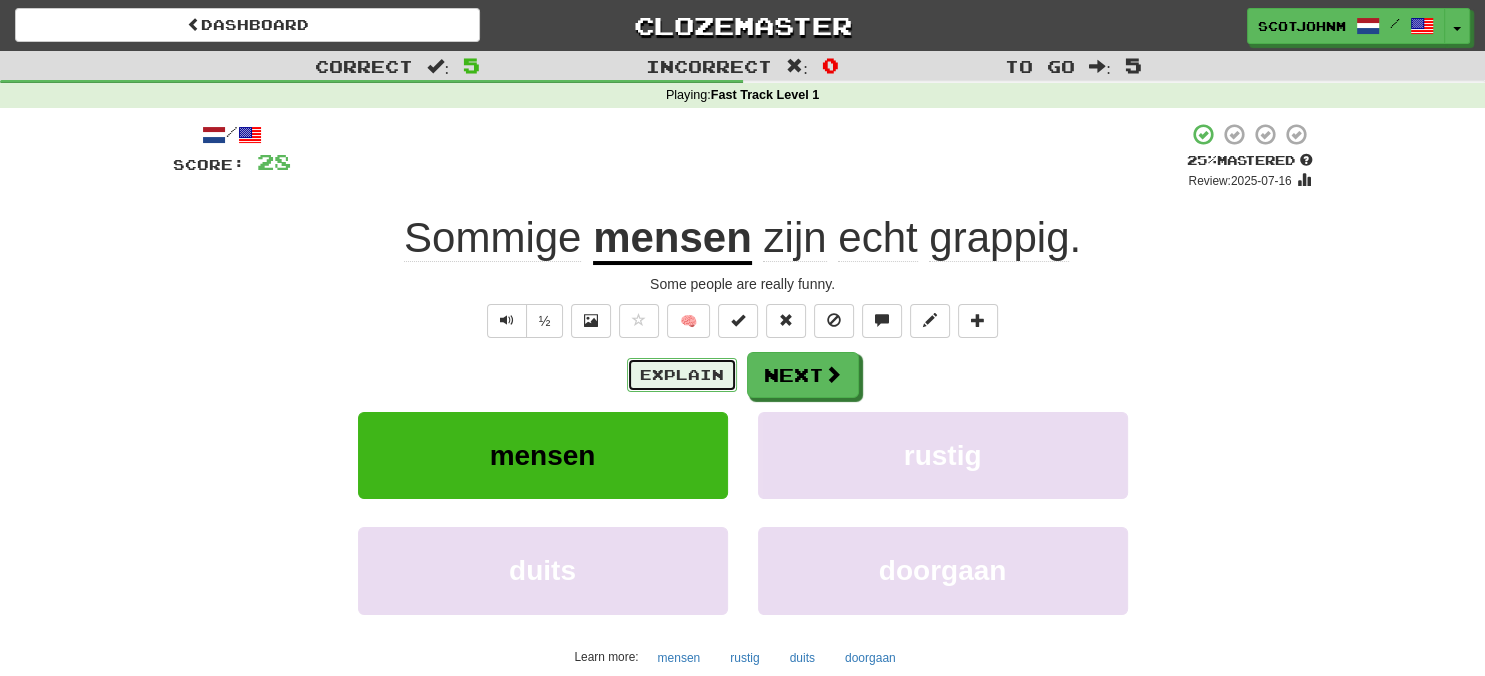 click on "Explain" at bounding box center [682, 375] 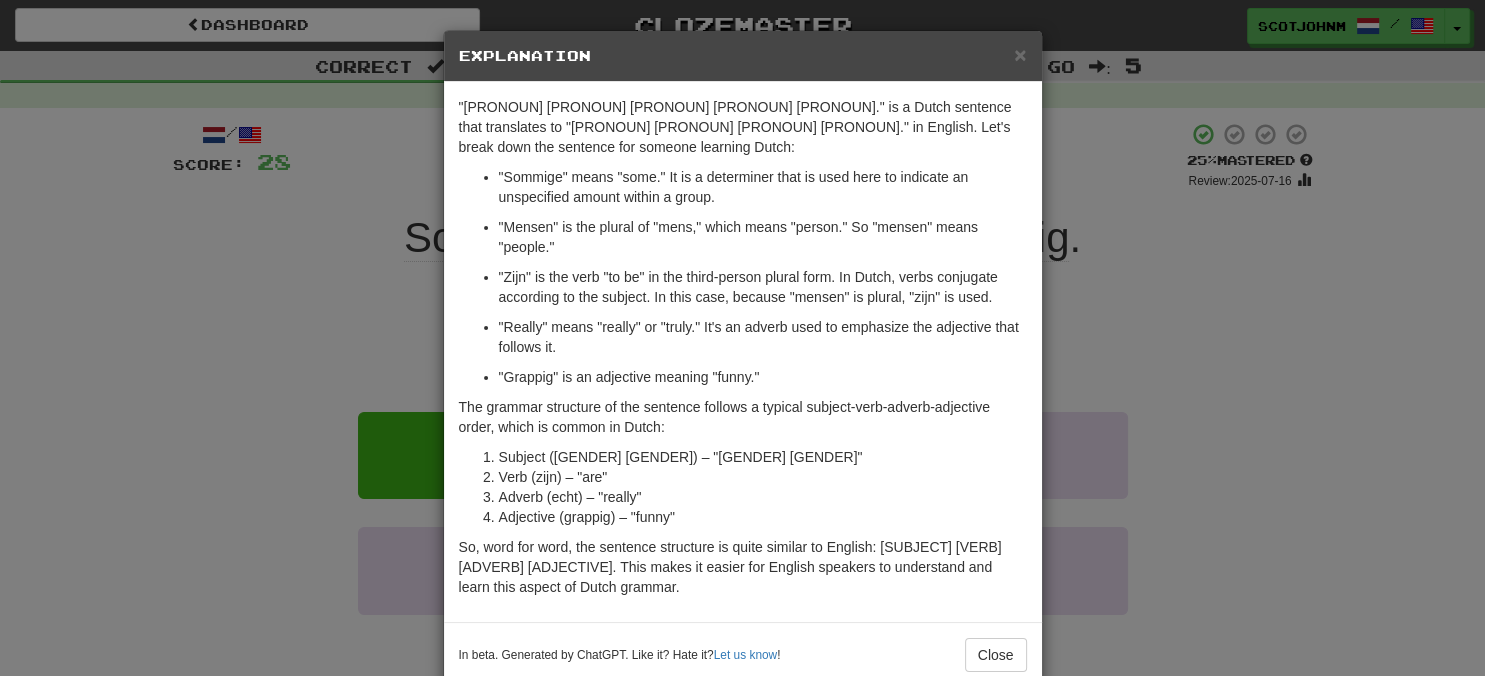 click on "× Explanation "Some people are really funny." is a Dutch sentence that translates to "Some people are really funny." in English. Let's break down the sentence for someone learning Dutch:
"Some" means "some." It is a determiner that is used here to indicate an unspecified amount within a group.
"People" is the plural of "person," which means "person." So "people" means "people."
"Are" is the verb "to be" in the third-person plural form. In Dutch, verbs conjugate according to the subject. In this case, because "people" is plural, "are" is used.
"Really" means "really" or "truly." It's an adverb used to emphasize the adjective that follows it.
"Funny" is an adjective meaning "funny."
The grammar structure of the sentence follows a typical subject-verb-adverb-adjective order, which is common in Dutch:
Subject (Some people) – "Some people"
Verb (are) – "are"
Adverb (really) – "really"
Adjective (funny) – "funny"
Let us know ! Close" at bounding box center (742, 338) 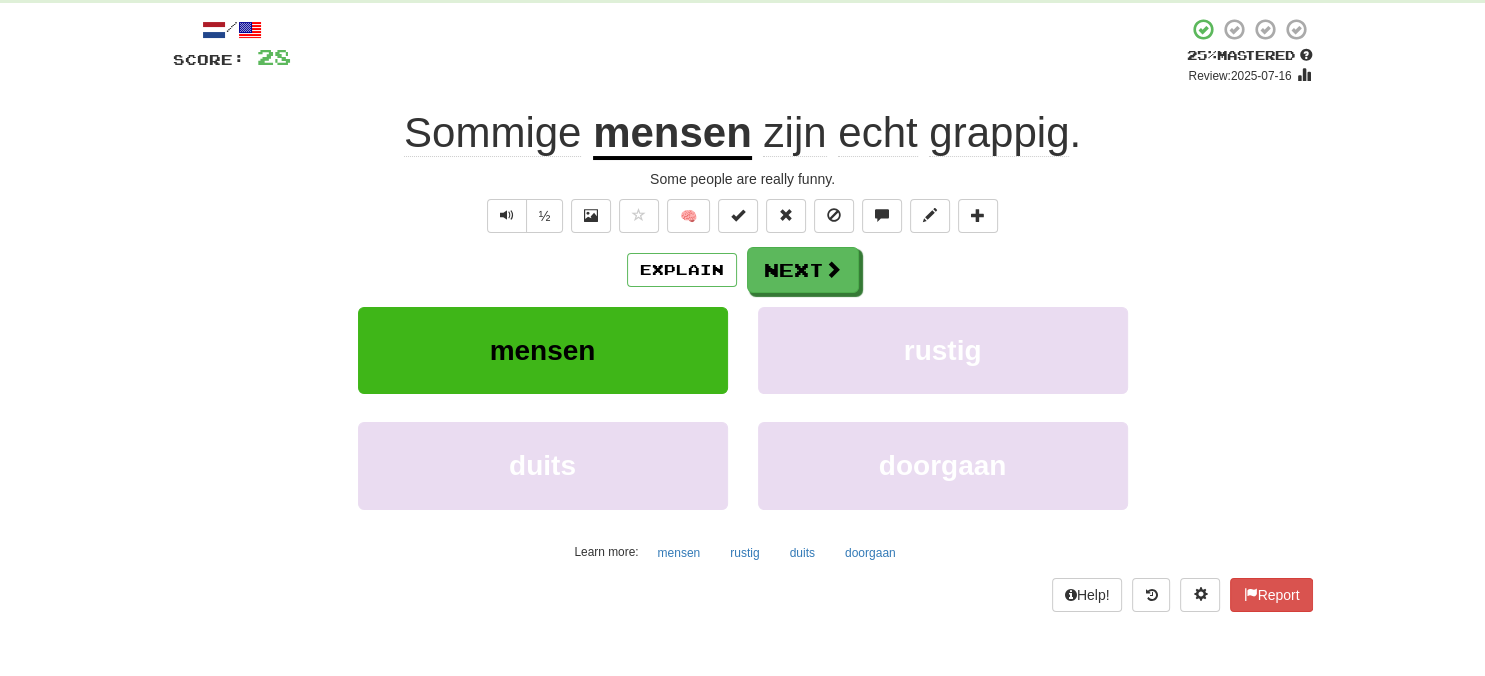 scroll, scrollTop: 0, scrollLeft: 0, axis: both 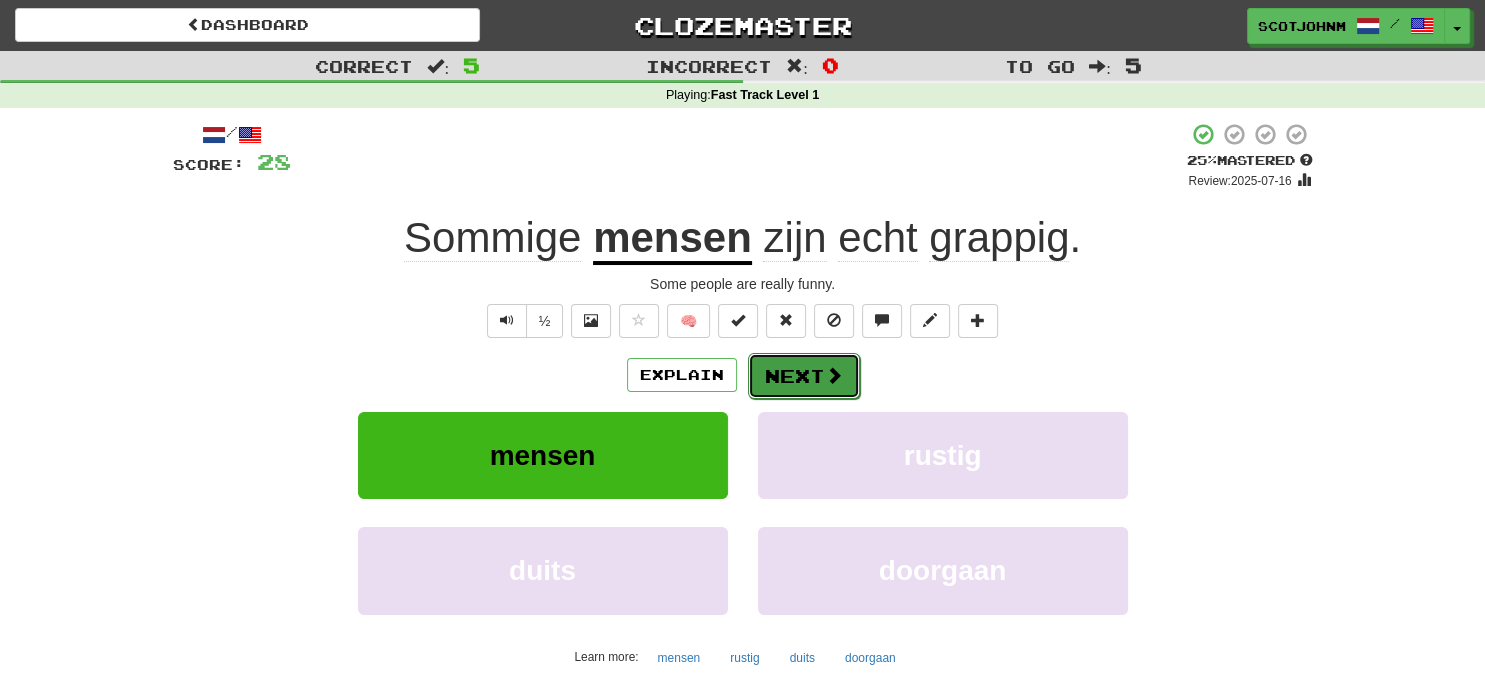 click on "Next" at bounding box center (804, 376) 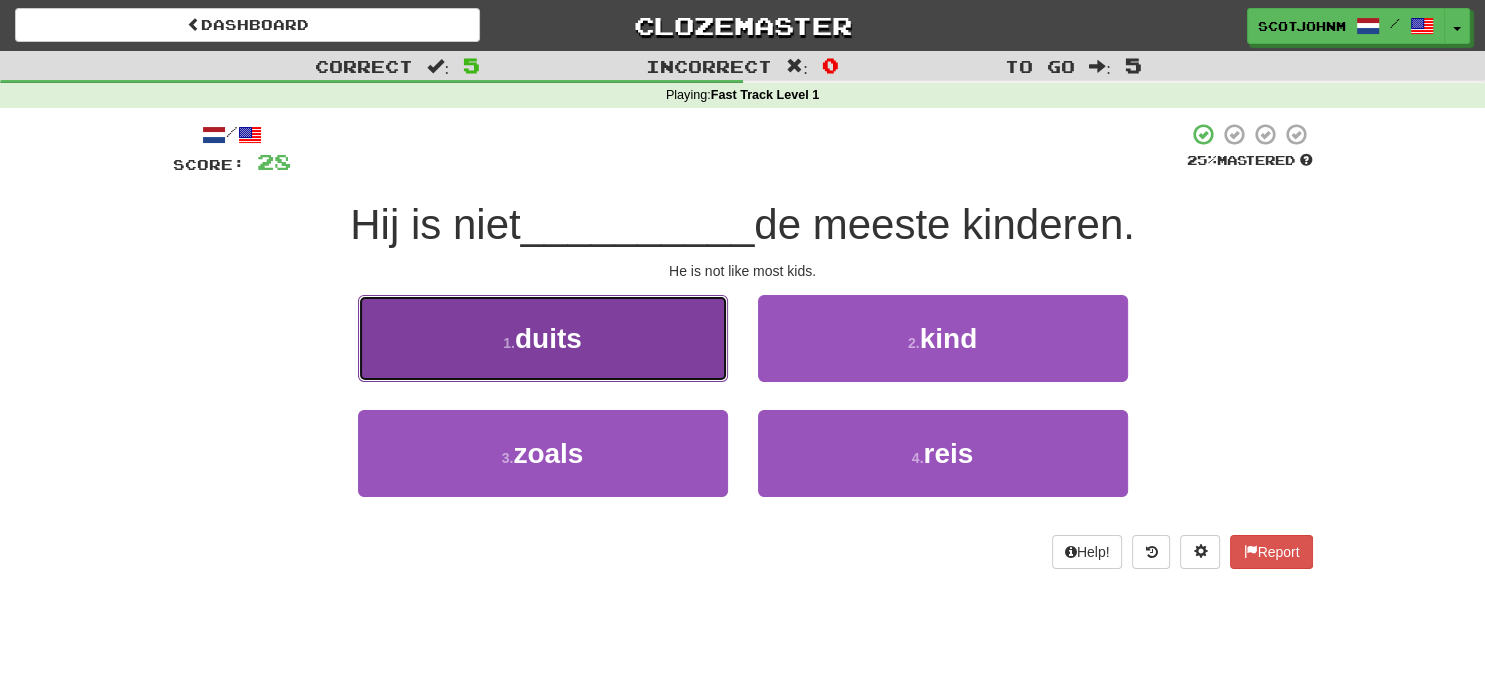 click on "duits" at bounding box center [548, 338] 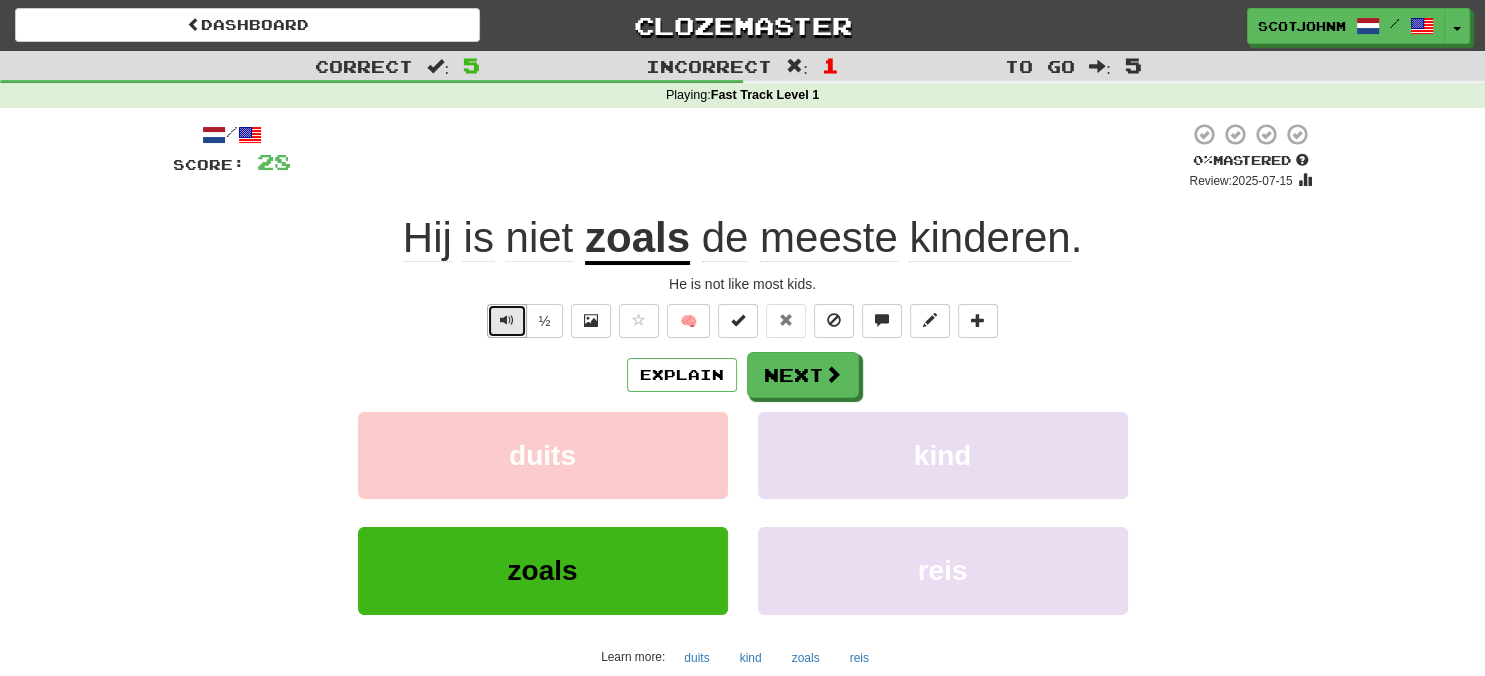 click at bounding box center (507, 320) 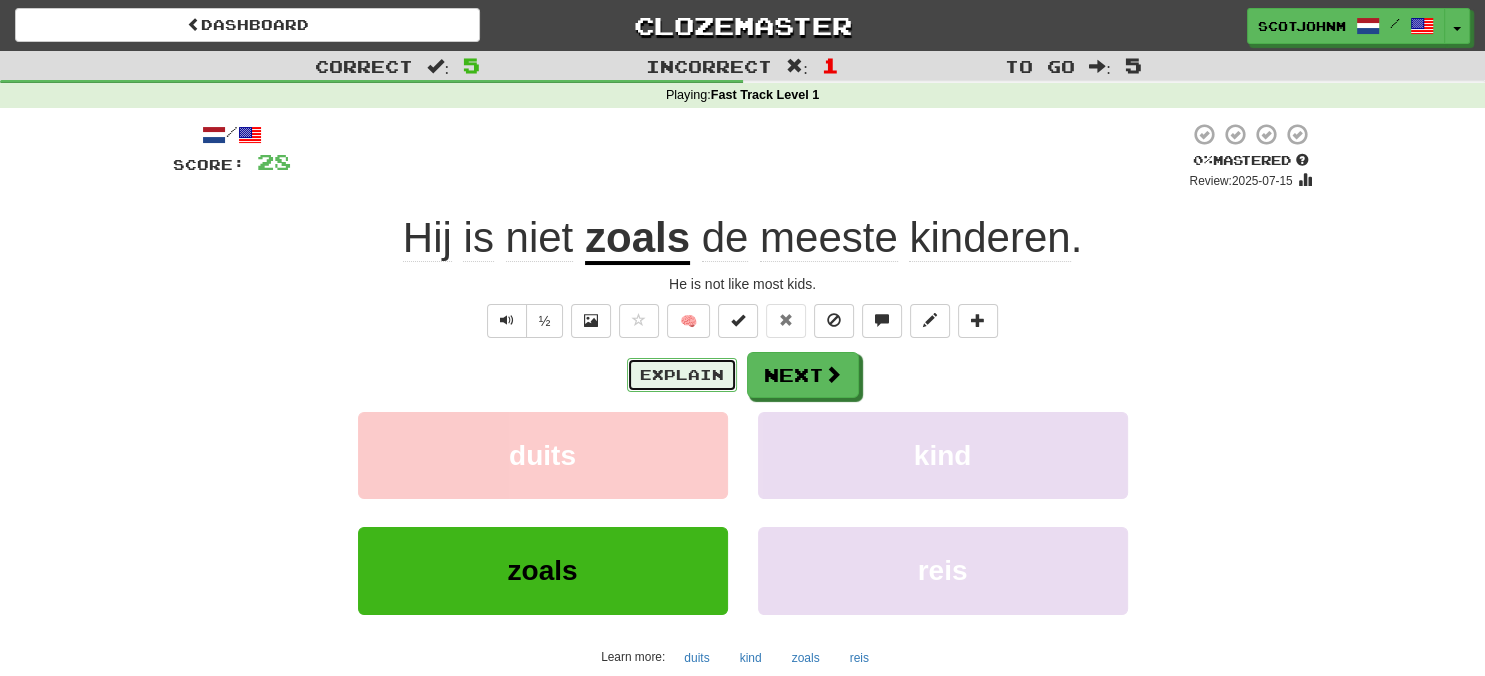 click on "Explain" at bounding box center [682, 375] 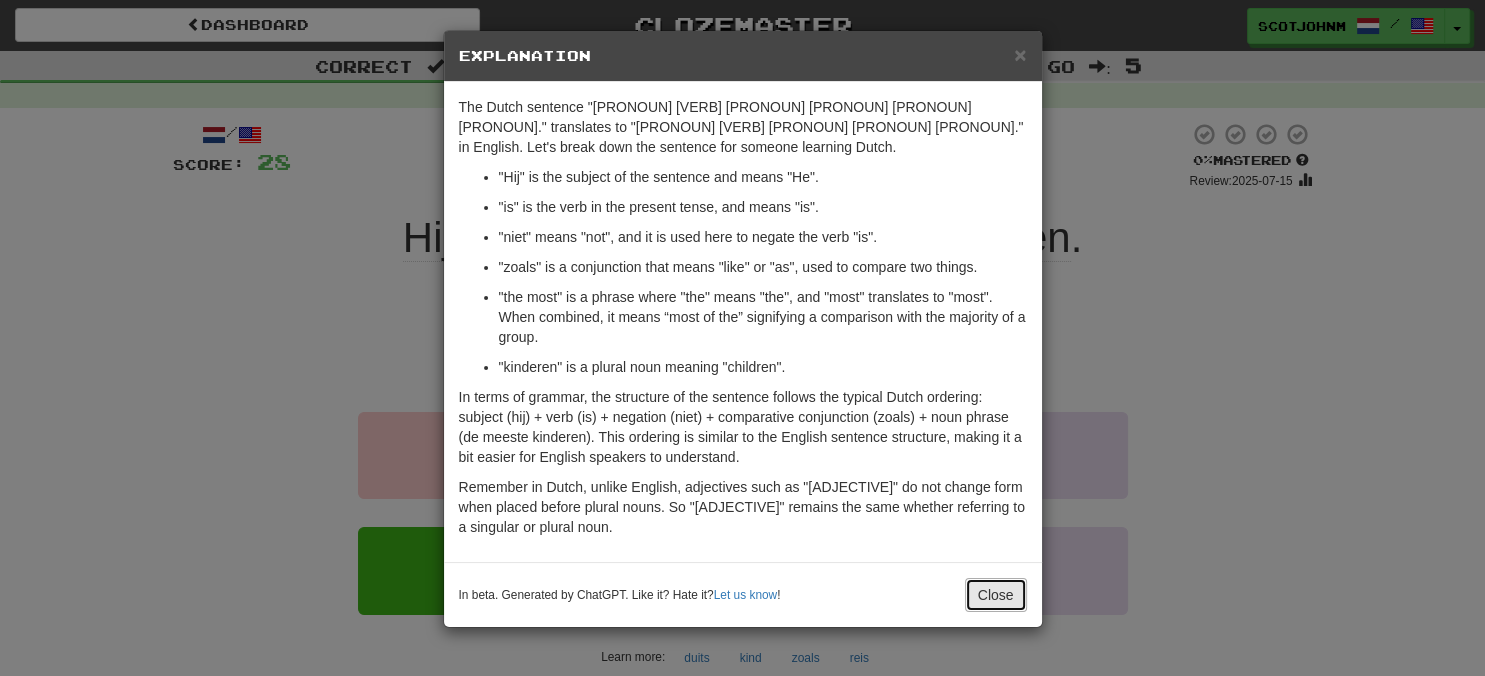 click on "Close" at bounding box center [996, 595] 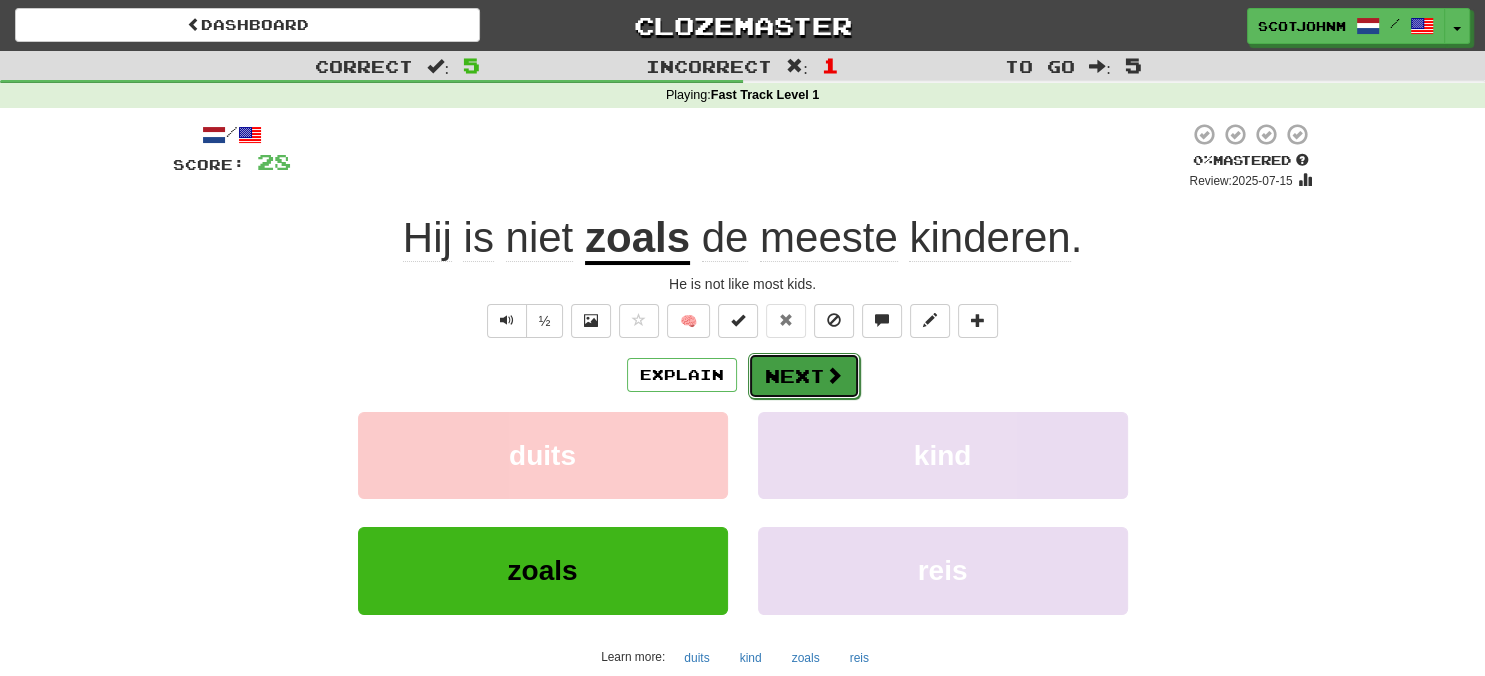 click on "Next" at bounding box center (804, 376) 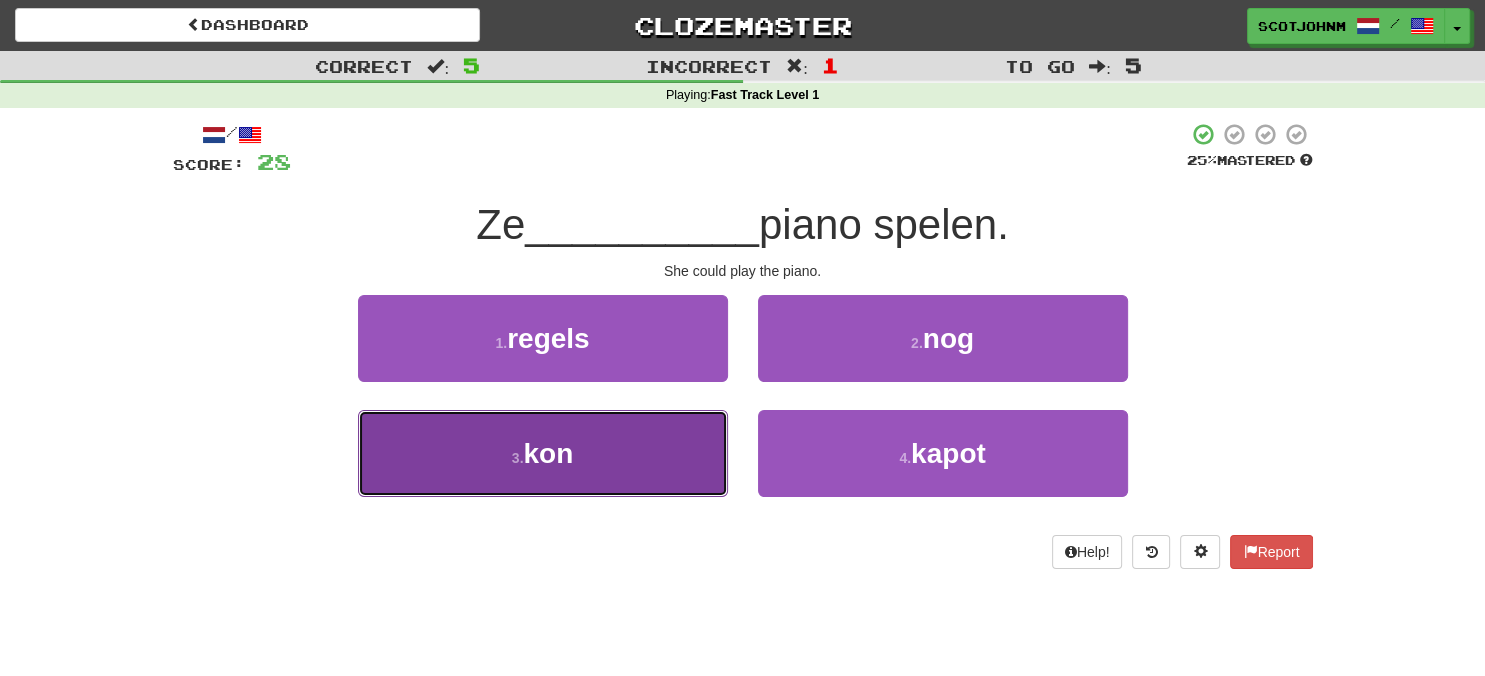 click on "3 .  kon" at bounding box center [543, 453] 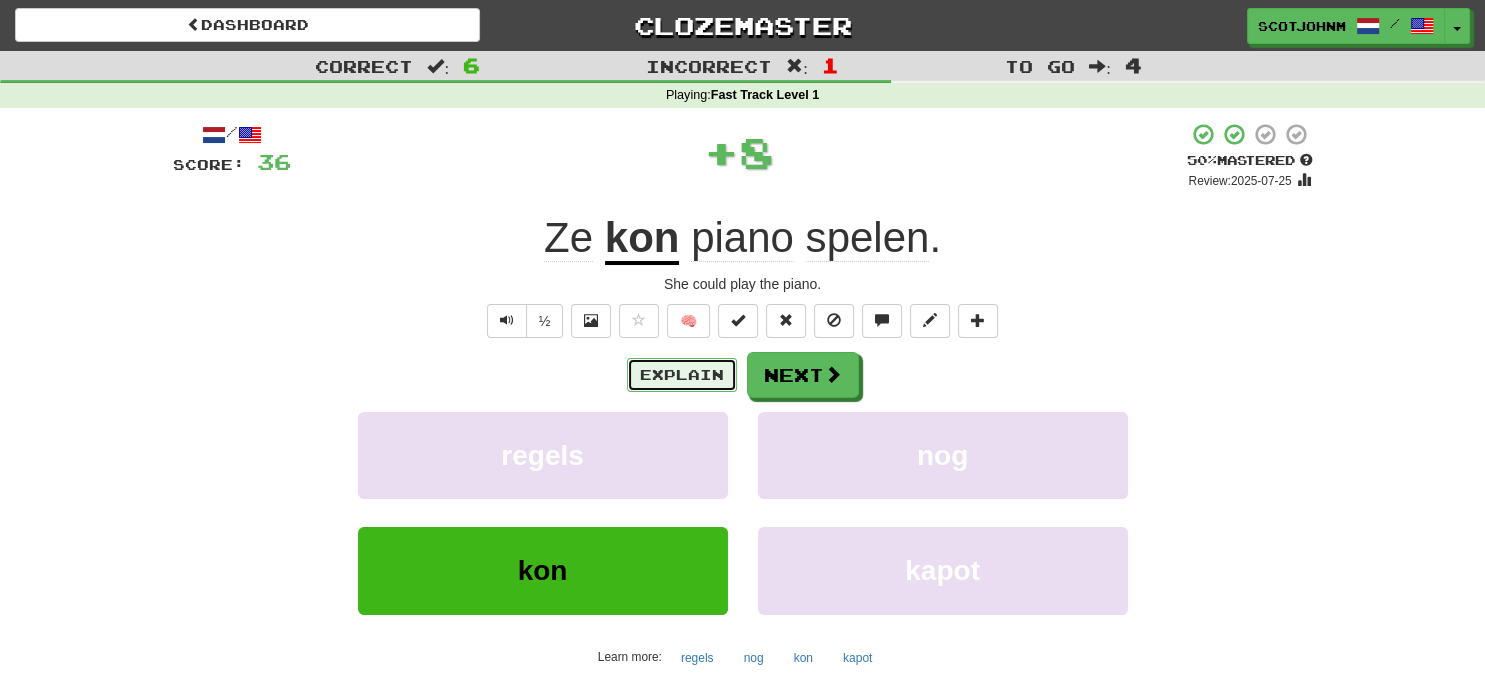 click on "Explain" at bounding box center (682, 375) 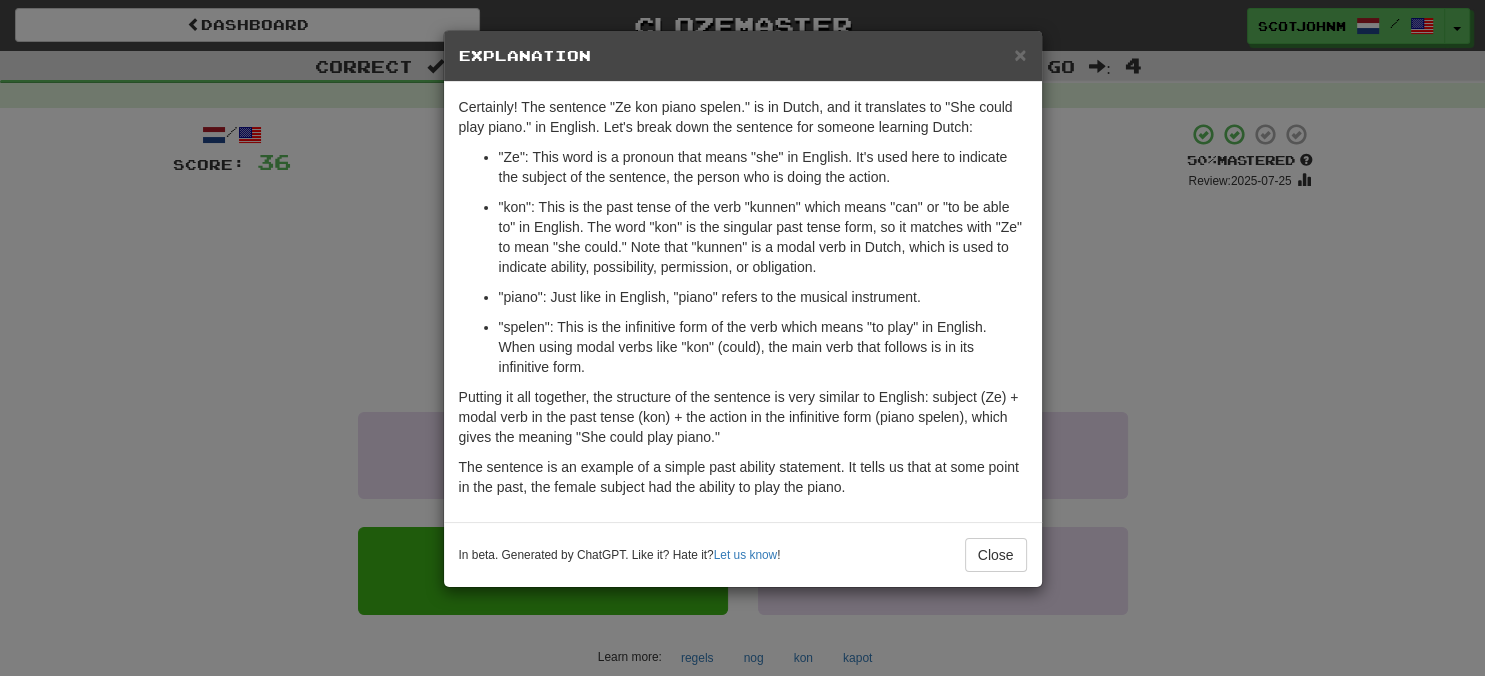 click on "× Explanation Certainly! The sentence "Ze kon piano spelen." is in Dutch, and it translates to "She could play piano." in English. Let's break down the sentence for someone learning Dutch:
"Ze": This word is a pronoun that means "she" in English. It's used here to indicate the subject of the sentence, the person who is doing the action.
"kon": This is the past tense of the verb "kunnen" which means "can" or "to be able to" in English. The word "kon" is the singular past tense form, so it matches with "Ze" to mean "she could." Note that "kunnen" is a modal verb in Dutch, which is used to indicate ability, possibility, permission, or obligation.
"piano": Just like in English, "piano" refers to the musical instrument.
"spelen": This is the infinitive form of the verb which means "to play" in English. When using modal verbs like "kon" (could), the main verb that follows is in its infinitive form.
In beta. Generated by ChatGPT. Like it? Hate it?  Let us know ! Close" at bounding box center [742, 338] 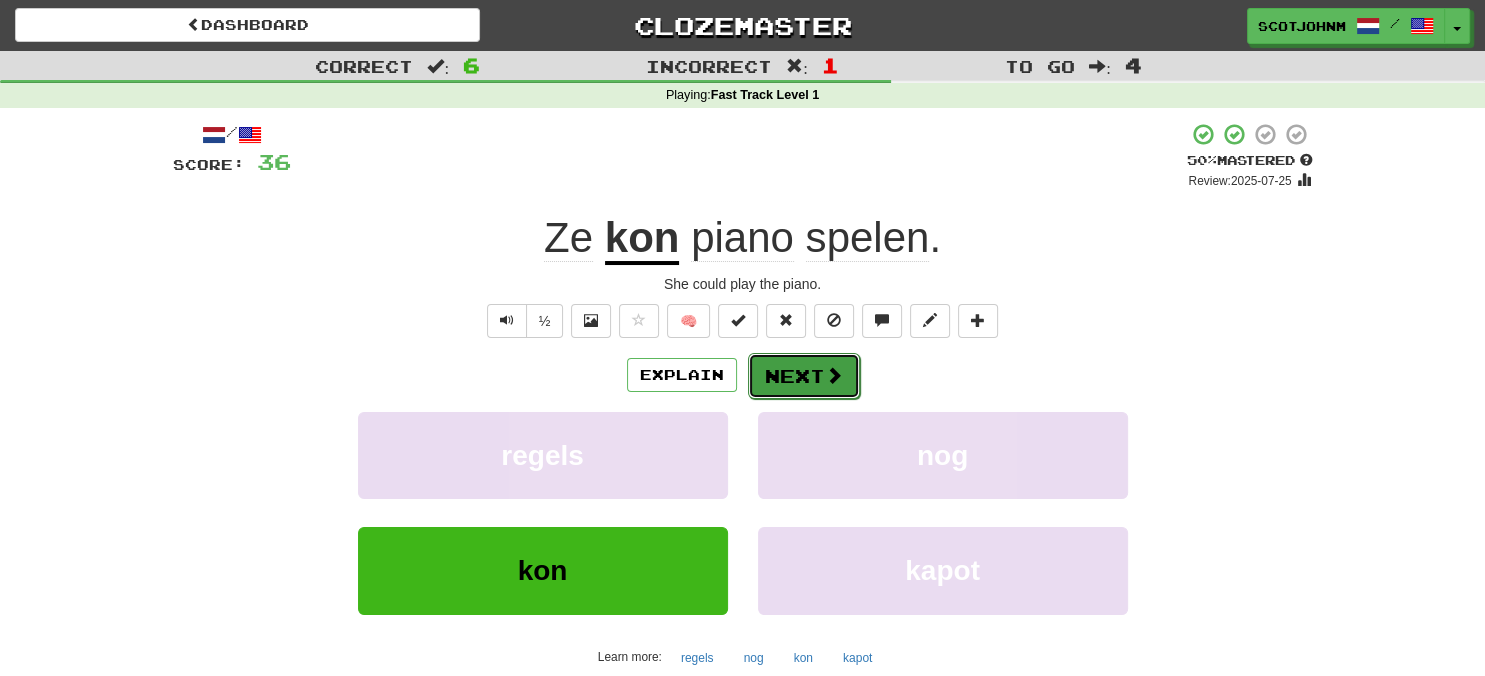 click on "Next" at bounding box center (804, 376) 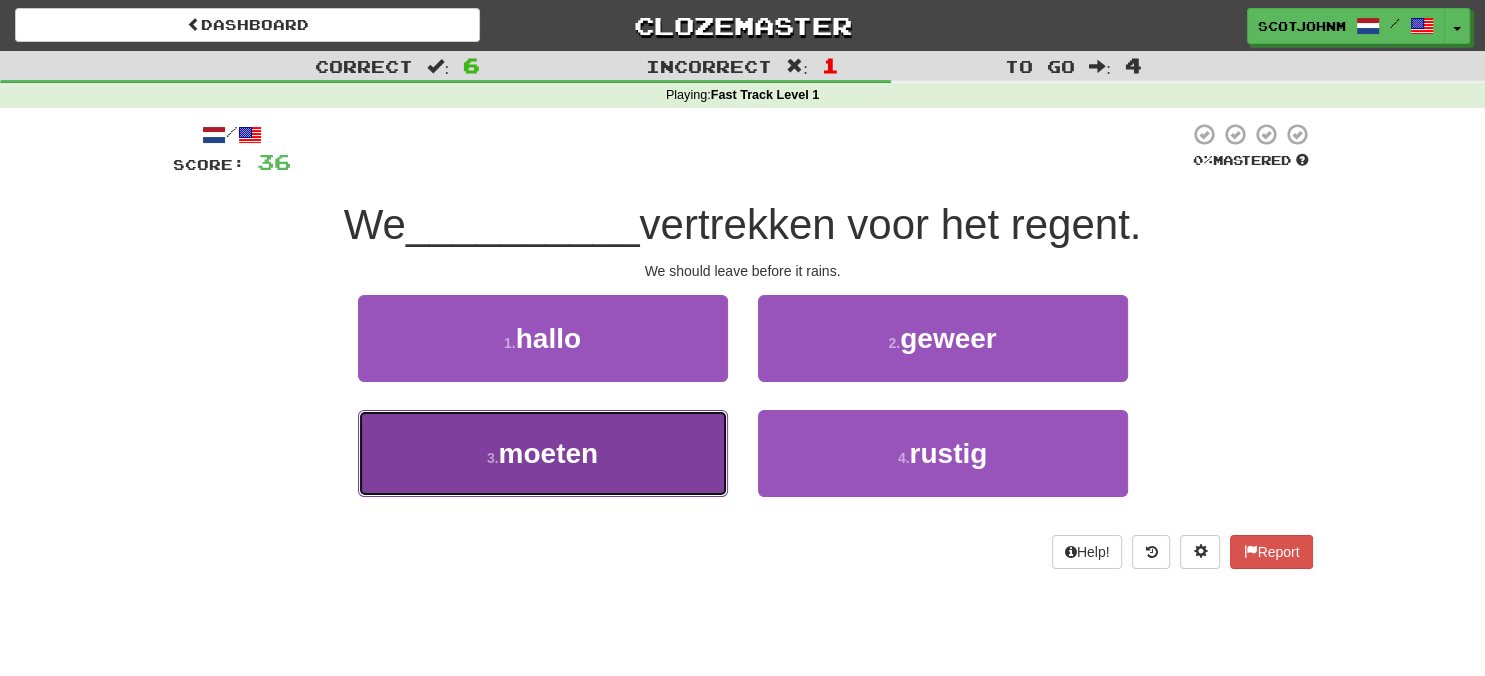 click on "moeten" at bounding box center [549, 453] 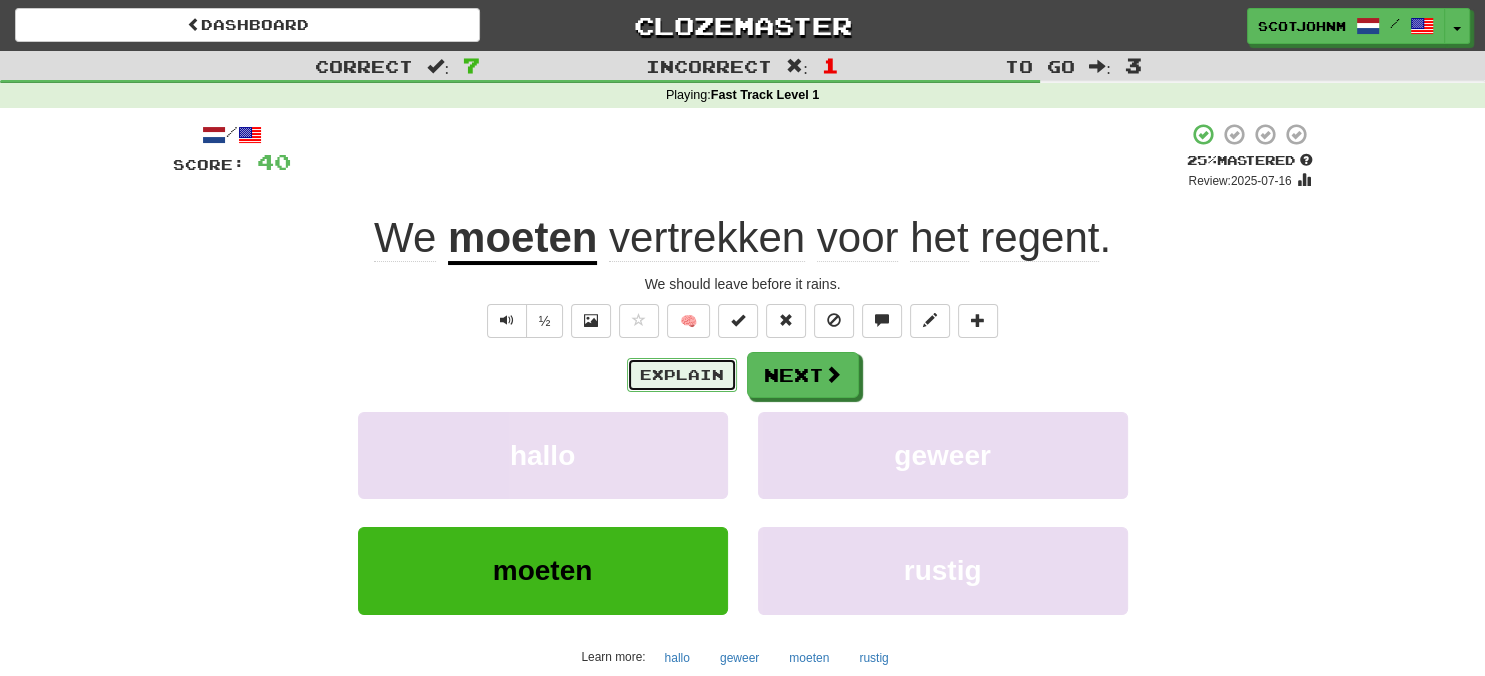 click on "Explain" at bounding box center [682, 375] 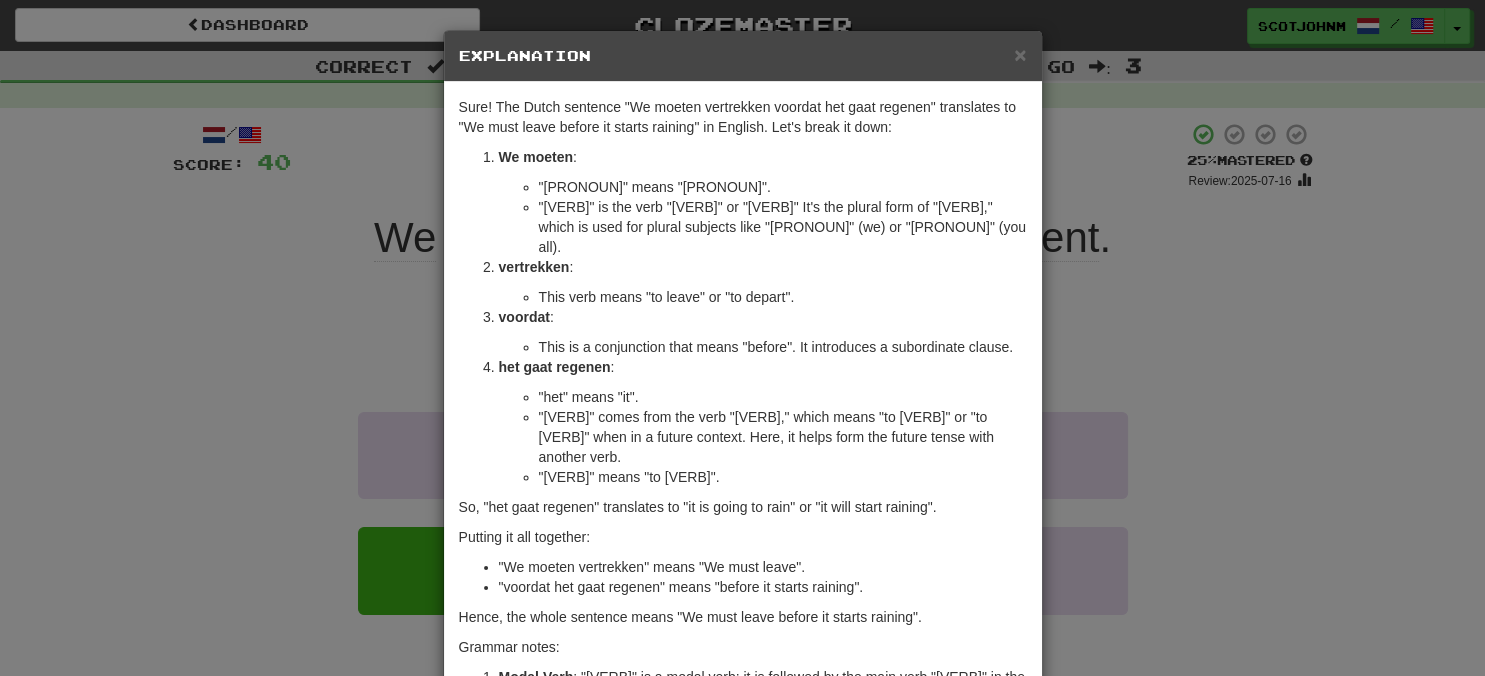 click on "× Explanation Sure! The Dutch sentence "[PRONOUN] [VERB] [VERB] [CONJUNCTION] [ARTICLE] [VERB] [VERB]" translates to "[PRONOUN] [VERB] [VERB] [CONJUNCTION] [ARTICLE] [VERB] [VERB]" in English. Let's break it down:
[PRONOUN] [VERB] :
"[PRONOUN]" means "[PRONOUN]".
"[VERB]" is the verb "[VERB]" or "[VERB]". It's the plural form of "[VERB]," which is used for plural subjects like "[PRONOUN]" (we) or "[PRONOUN]" (you all).
[VERB] :
This verb means "to [VERB]" or "to [VERB]".
[CONJUNCTION] :
This is a conjunction that means "[CONJUNCTION]." It introduces a subordinate clause.
[ARTICLE] [VERB] [VERB] :
"[ARTICLE]" means "[PRONOUN]".
"[VERB]" comes from the verb "[VERB]," which means "to [VERB]" or "to [VERB]" when in a future context. Here, it helps form the future tense with another verb.
"[VERB]" means "to [VERB]".
So, "[ARTICLE] [VERB] [VERB]" translates to "[PRONOUN] [VERB] [VERB]" or "[PRONOUN] [VERB] [VERB]".
Putting it all together:
"[PRONOUN] [VERB] [VERB]" means "[PRONOUN] [VERB] [VERB]".
"[CONJUNCTION] [ARTICLE] [VERB] [VERB]" means "[CONJUNCTION] [PRONOUN] [VERB] [VERB]".
Grammar notes:" at bounding box center (742, 338) 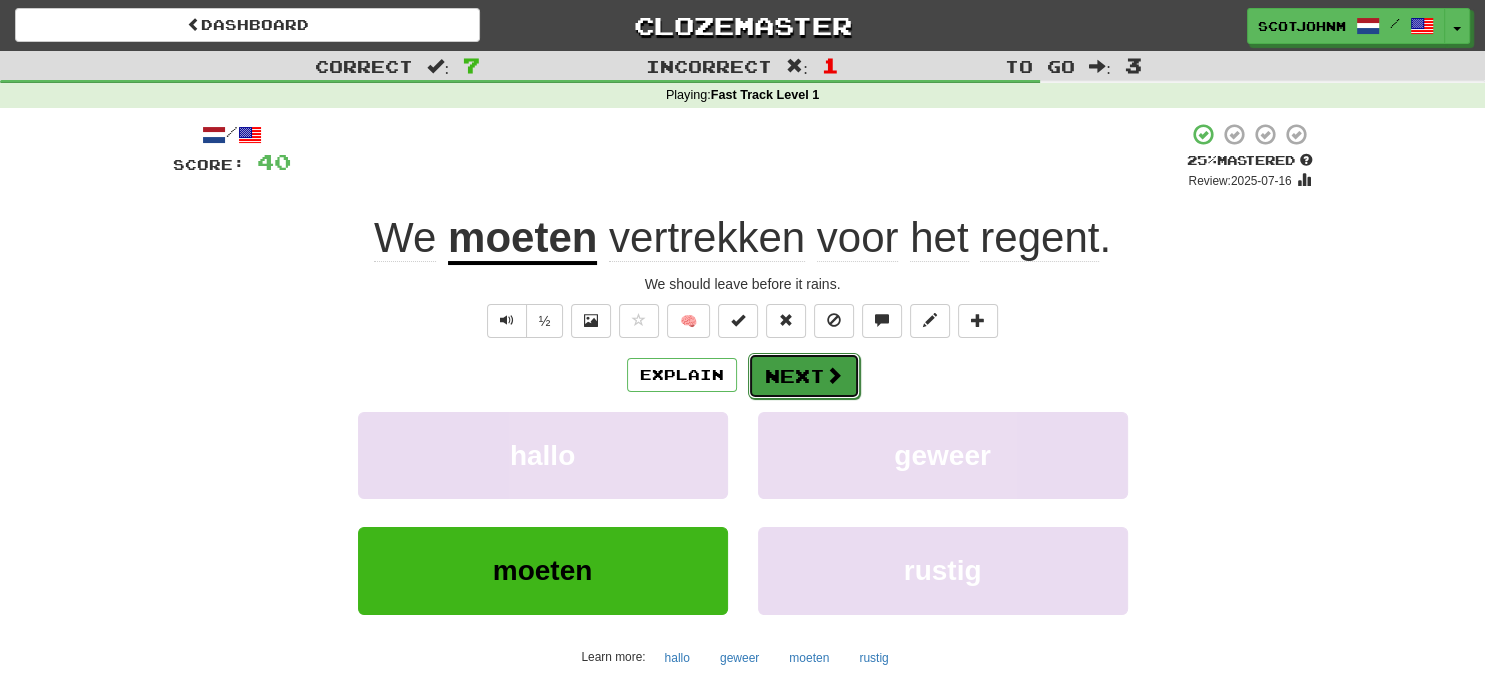 click on "Next" at bounding box center [804, 376] 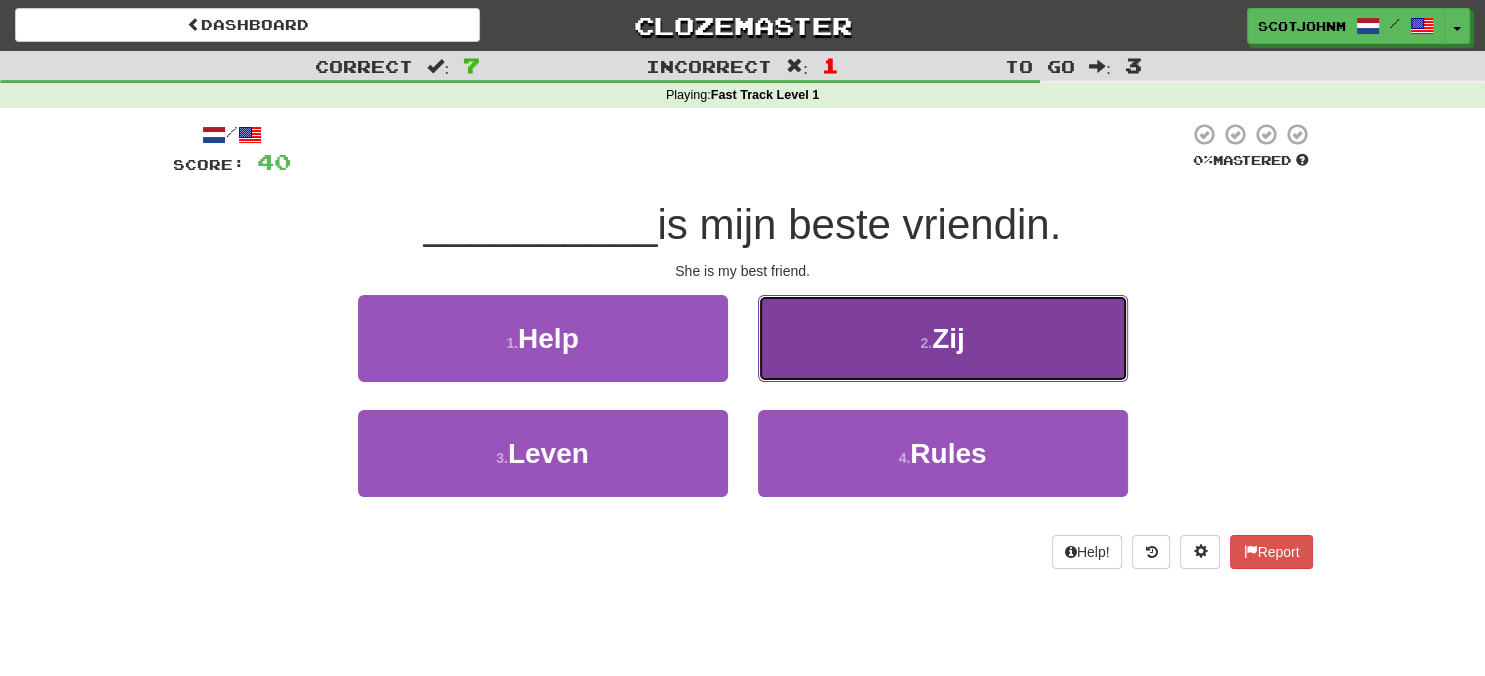 click on "2 .  Zij" at bounding box center (943, 338) 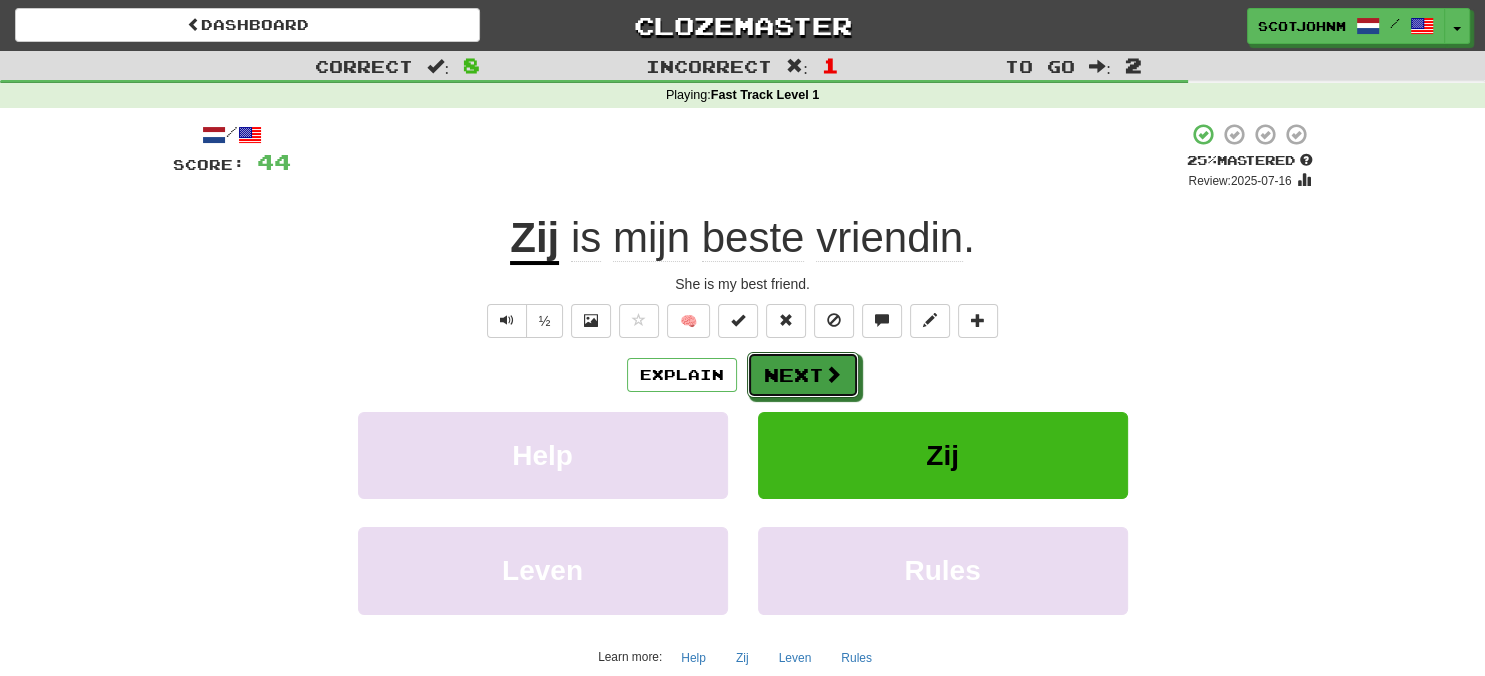 drag, startPoint x: 798, startPoint y: 375, endPoint x: 1400, endPoint y: 348, distance: 602.60516 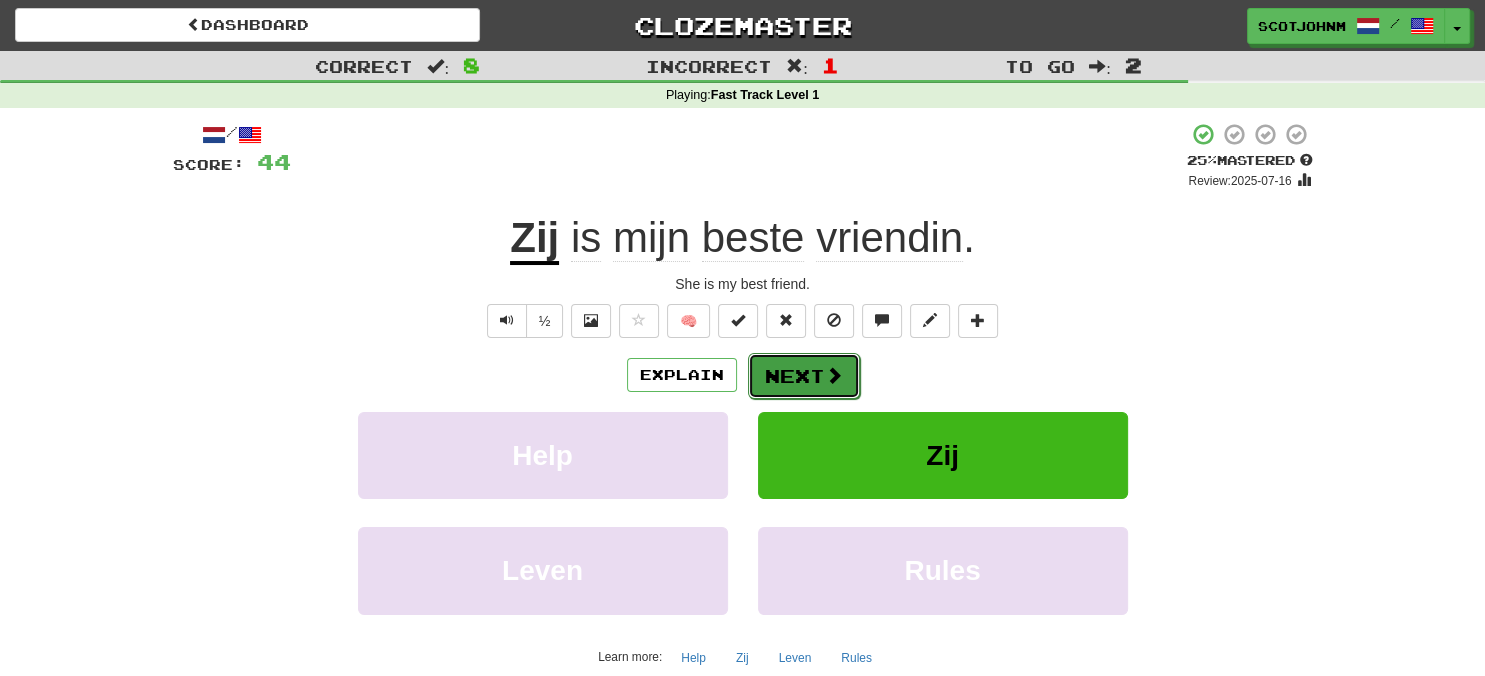 click on "Next" at bounding box center (804, 376) 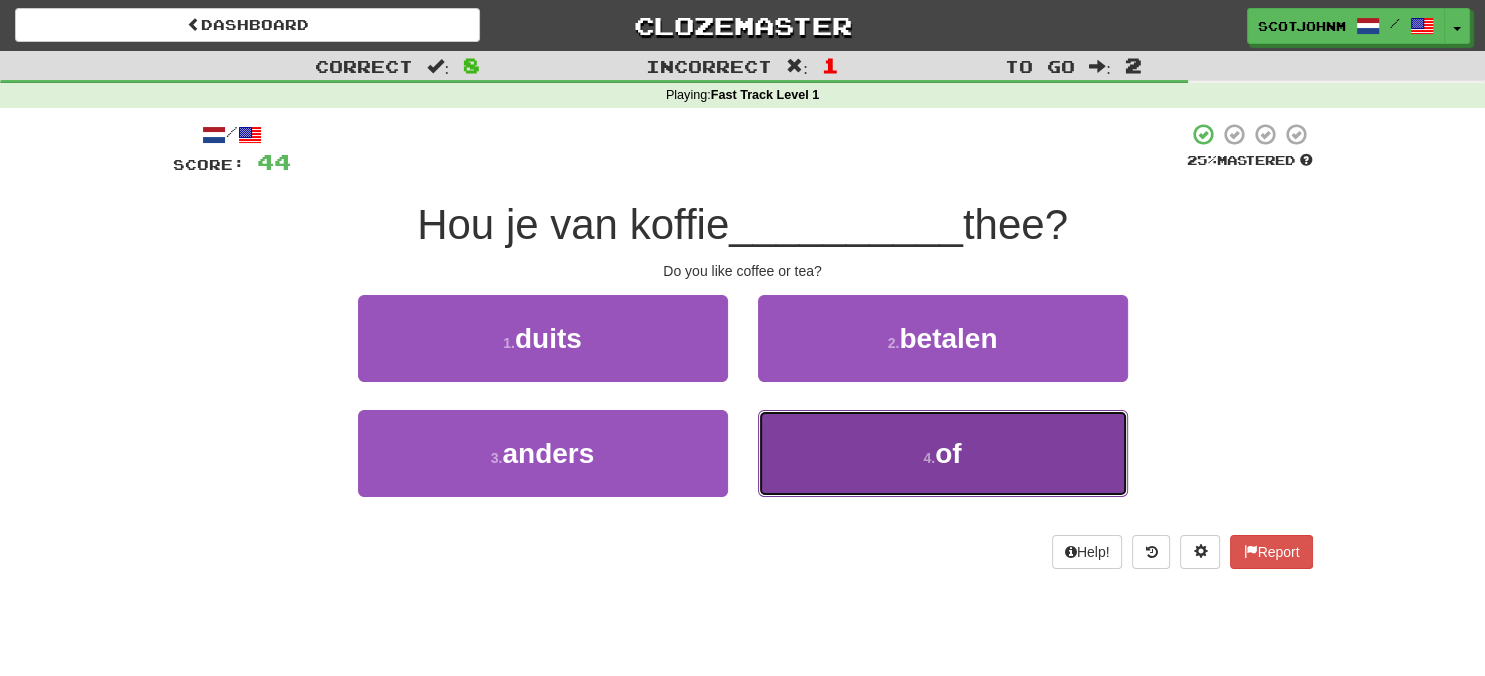click on "4 .  of" at bounding box center (943, 453) 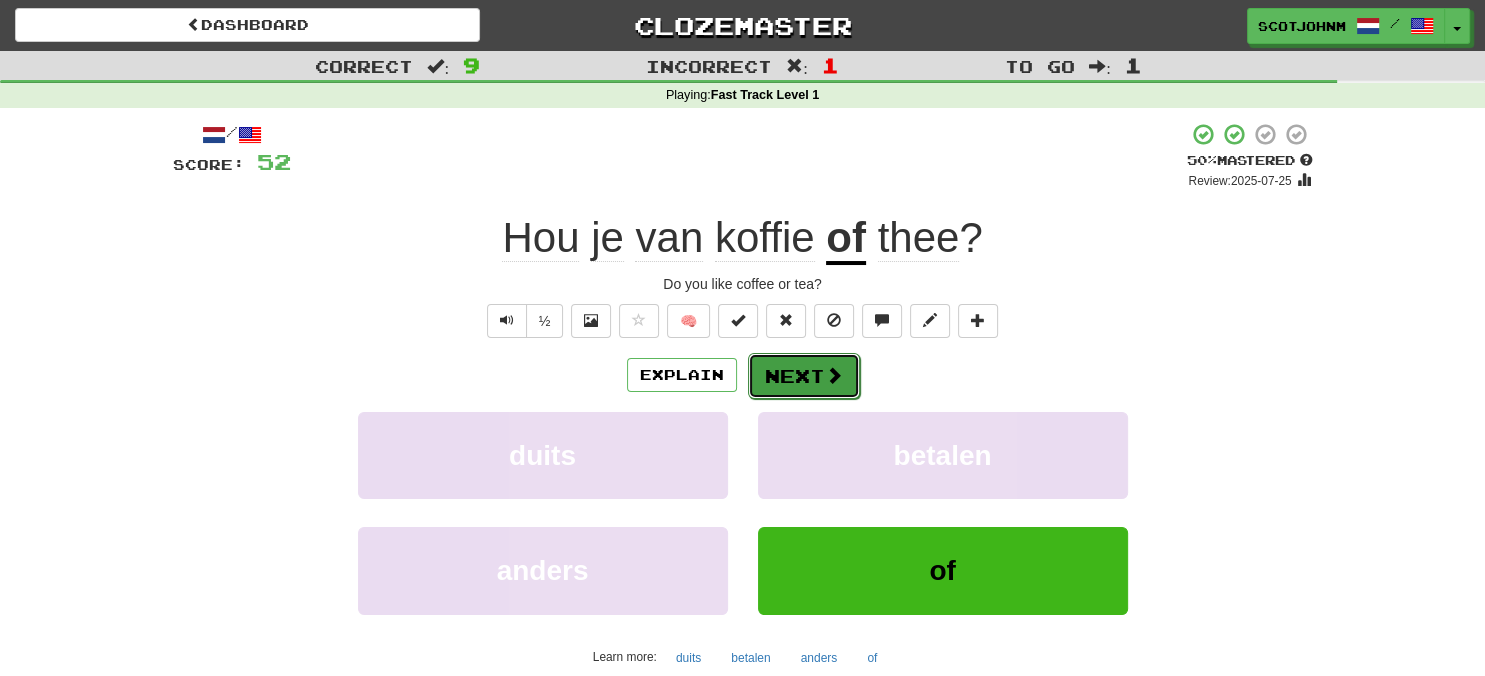 click on "Next" at bounding box center (804, 376) 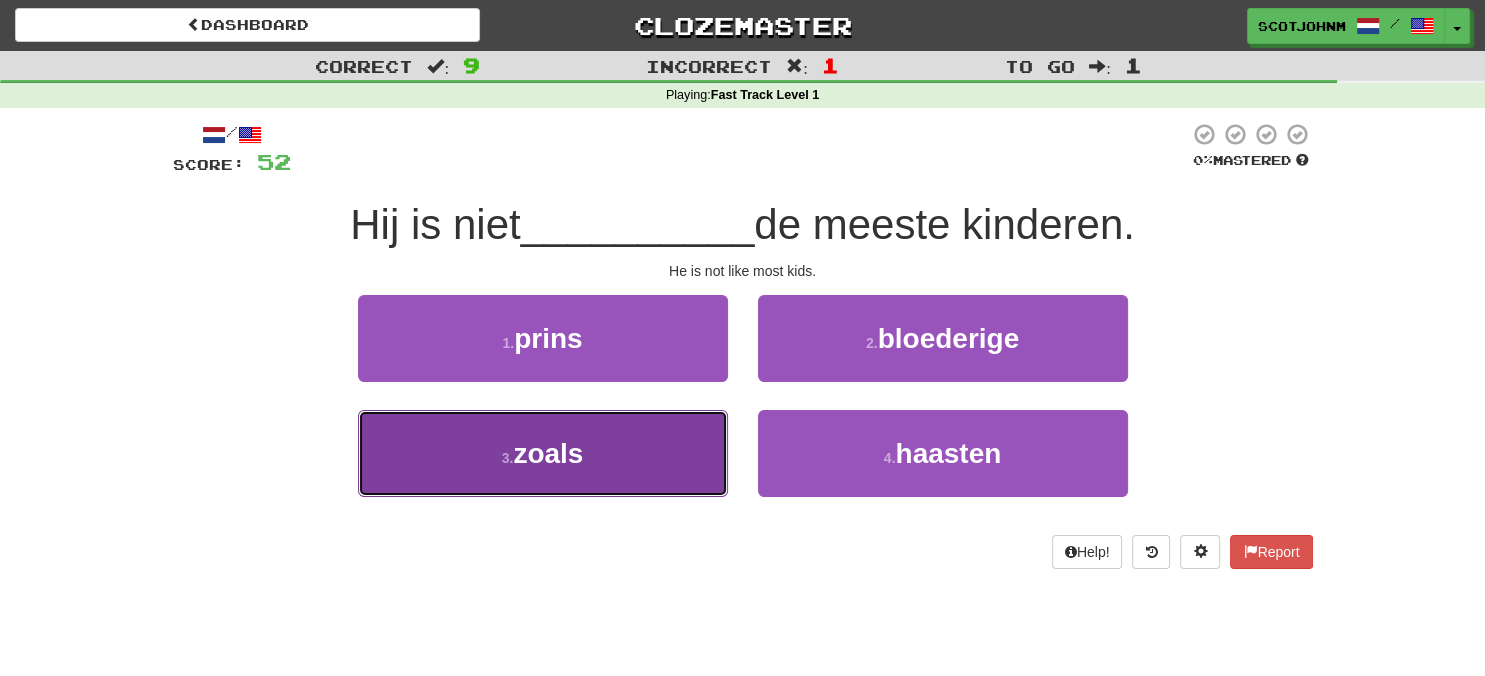 click on "3 .  zoals" at bounding box center [543, 453] 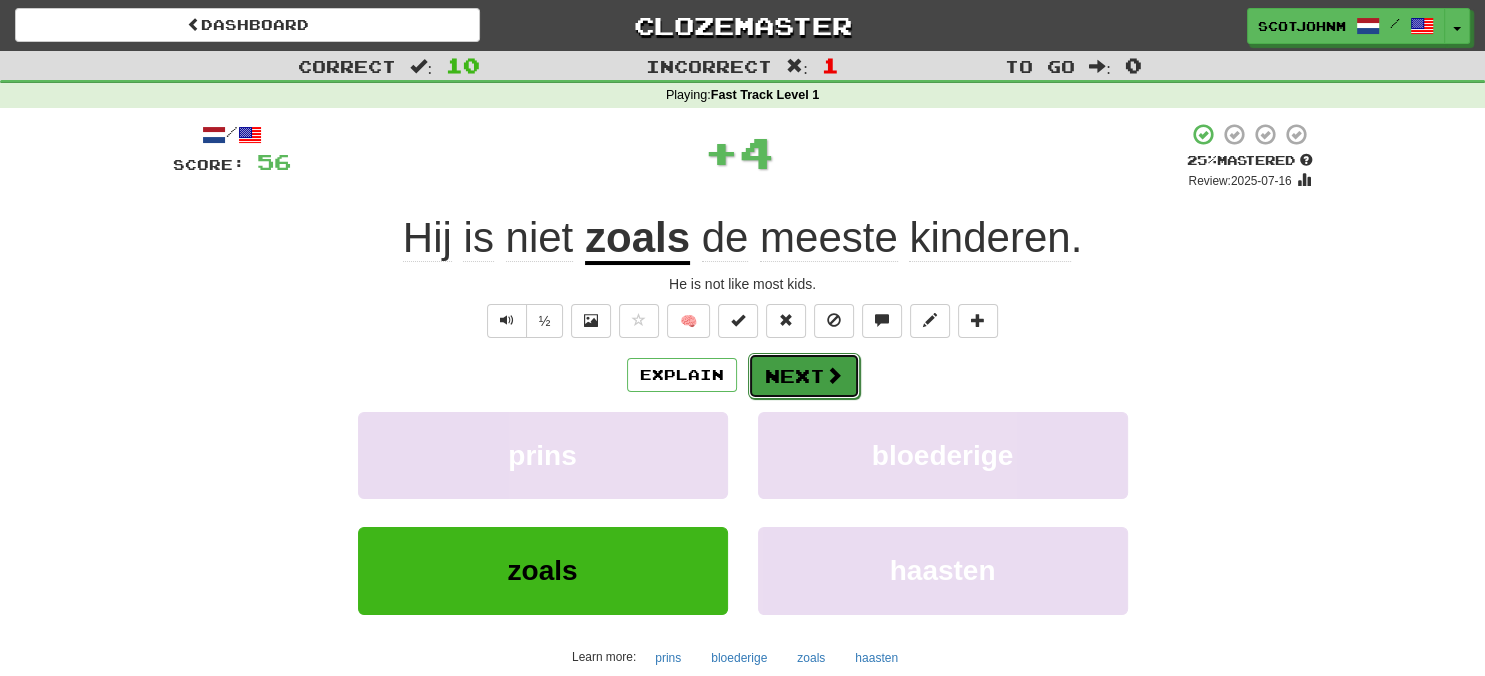 click on "Next" at bounding box center [804, 376] 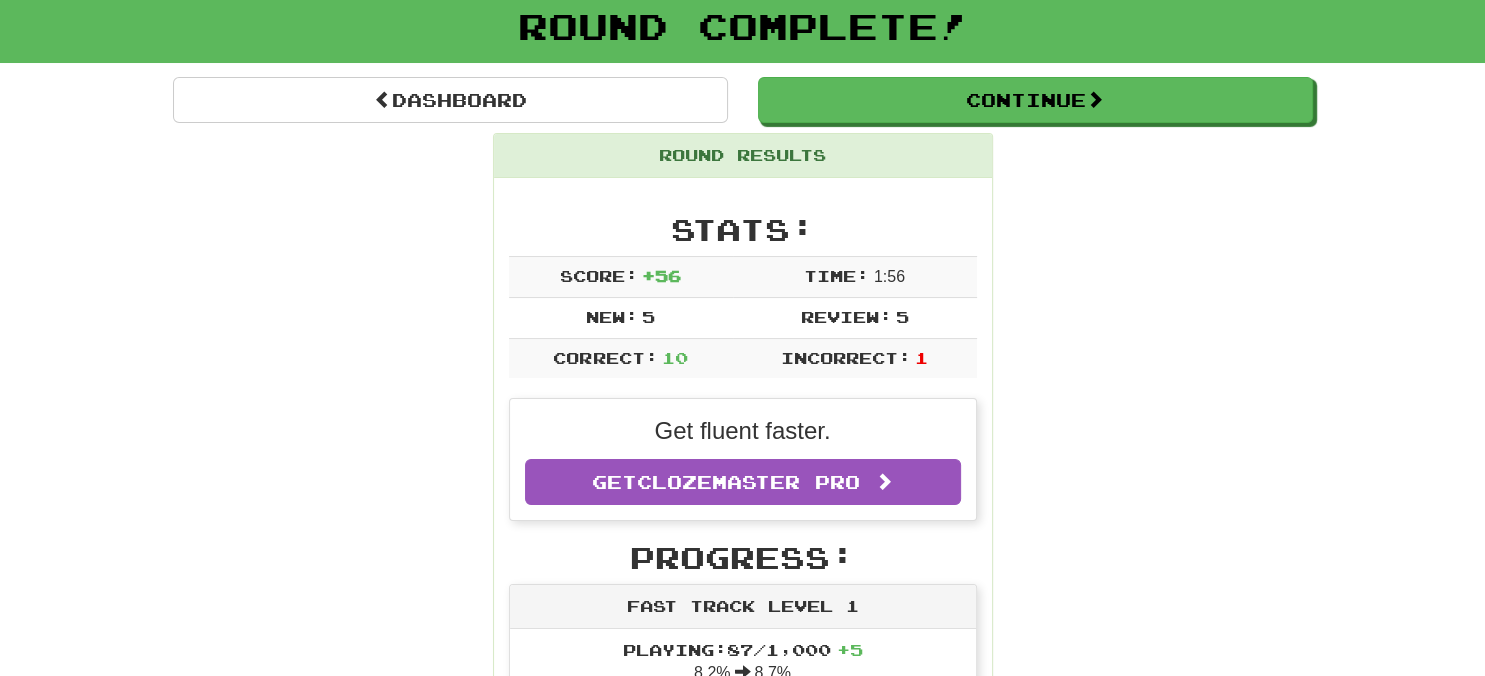scroll, scrollTop: 0, scrollLeft: 0, axis: both 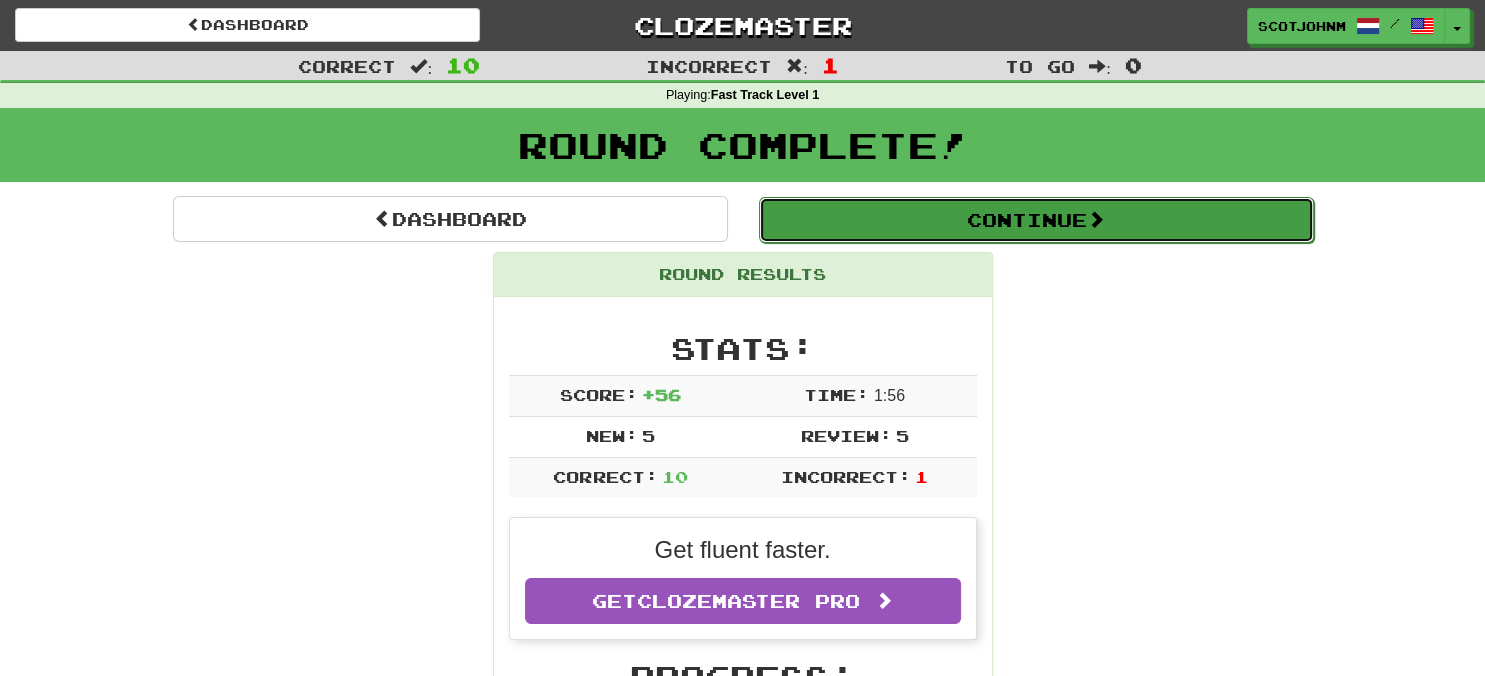 click on "Continue" at bounding box center (1036, 220) 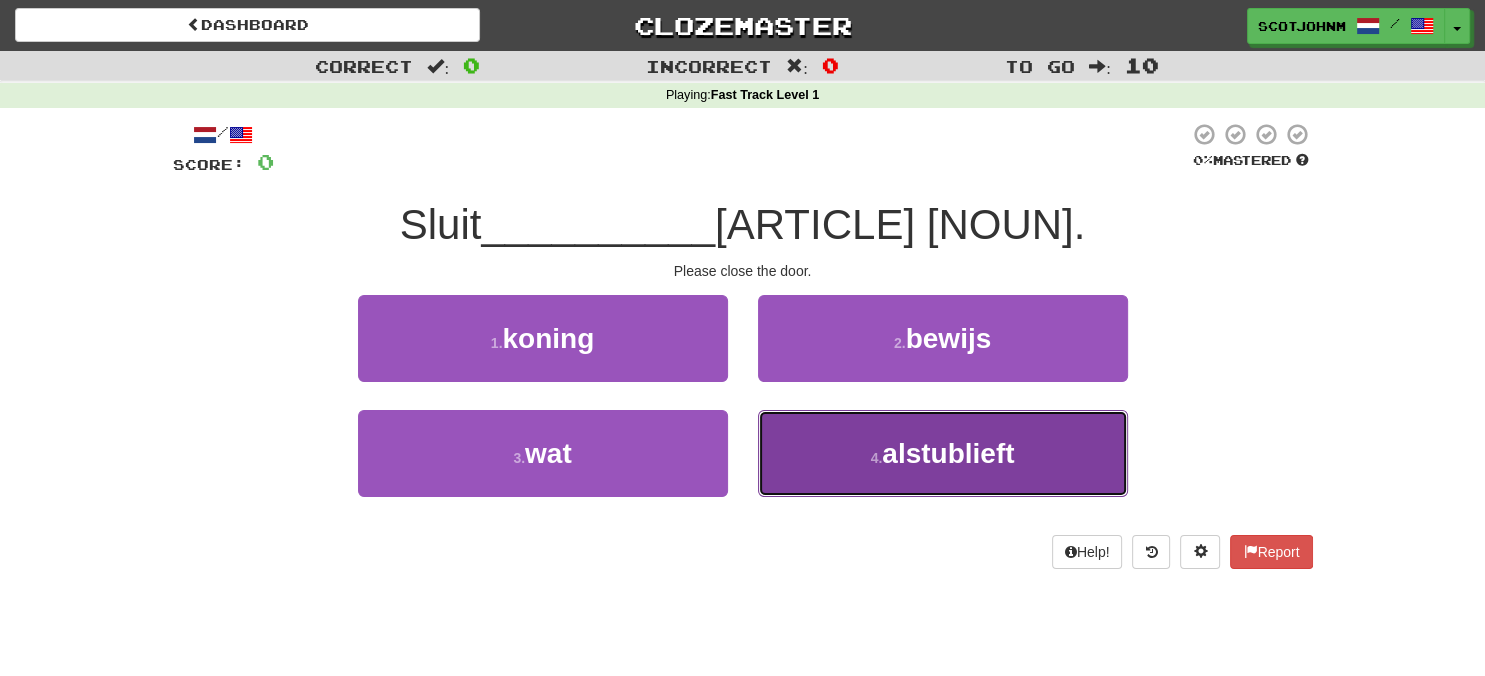 click on "alstublieft" at bounding box center (948, 453) 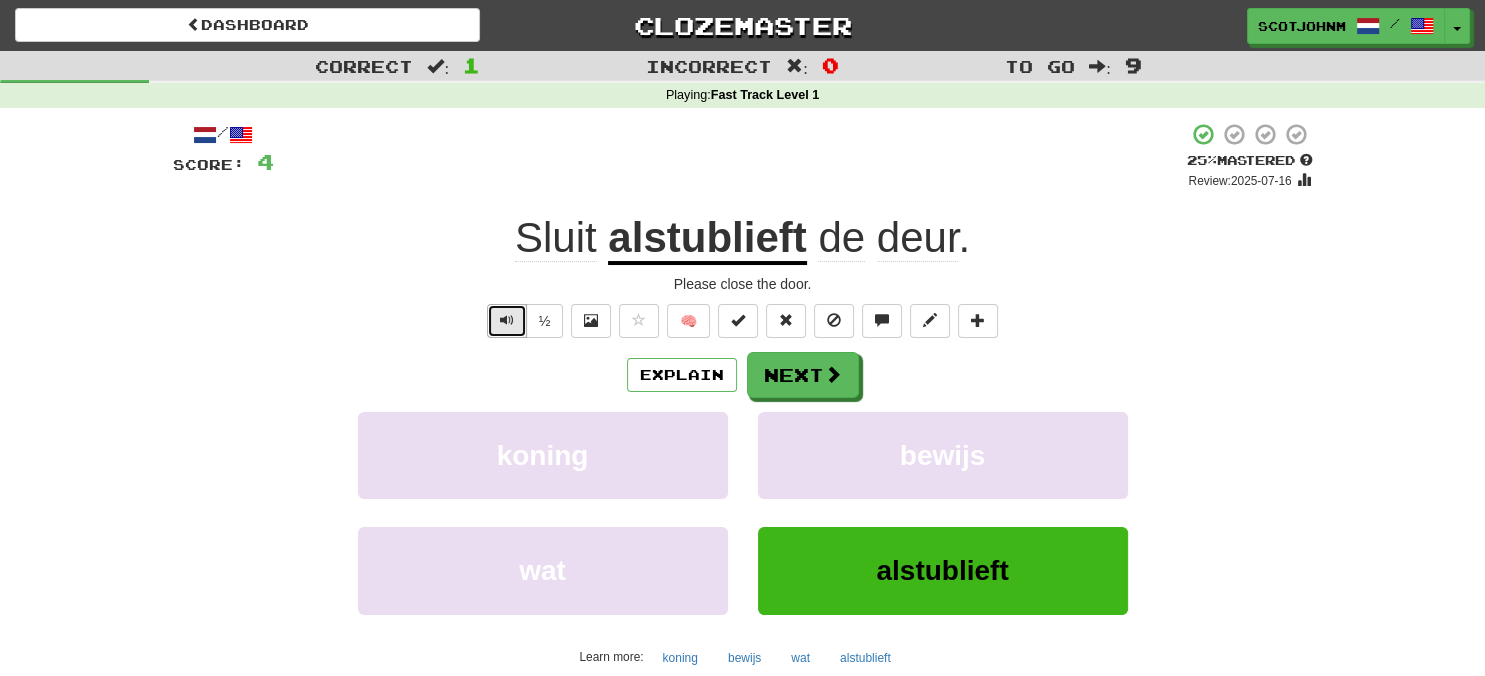 click at bounding box center (507, 320) 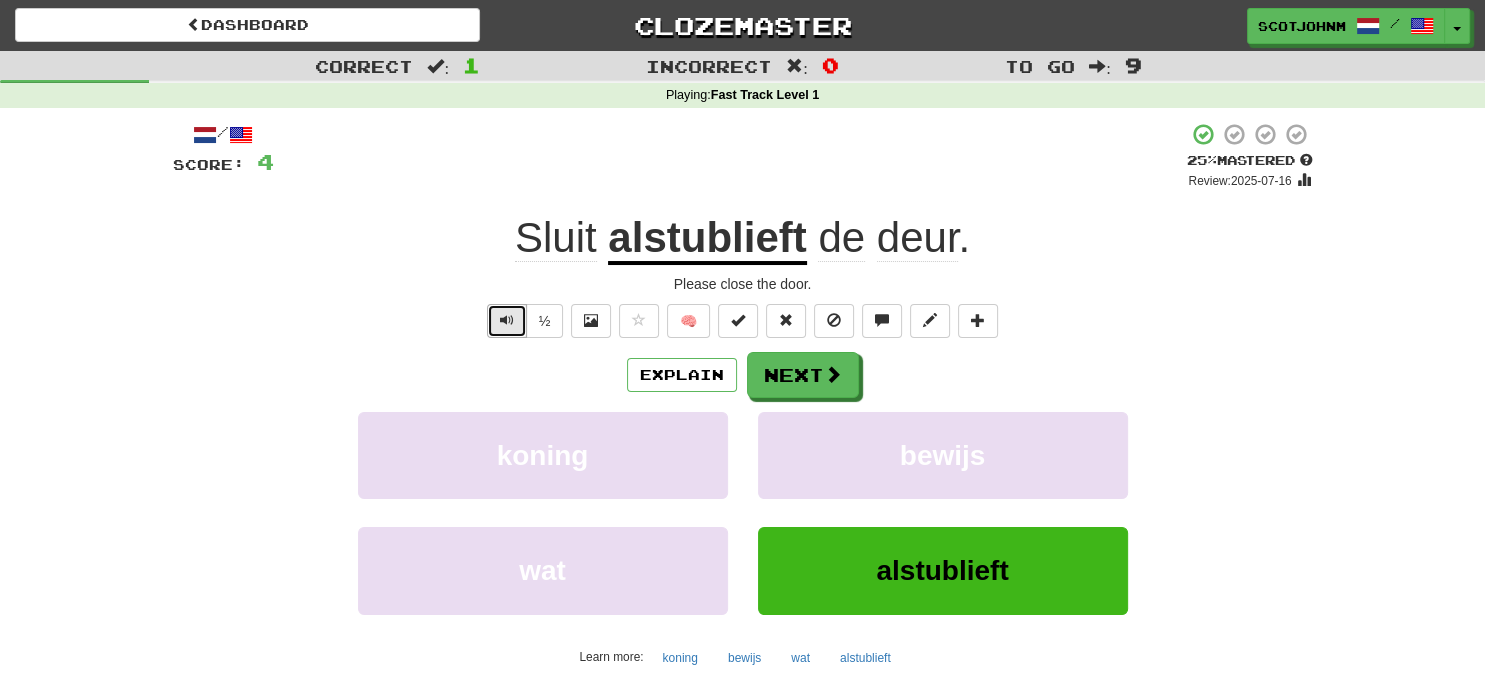 click at bounding box center (507, 320) 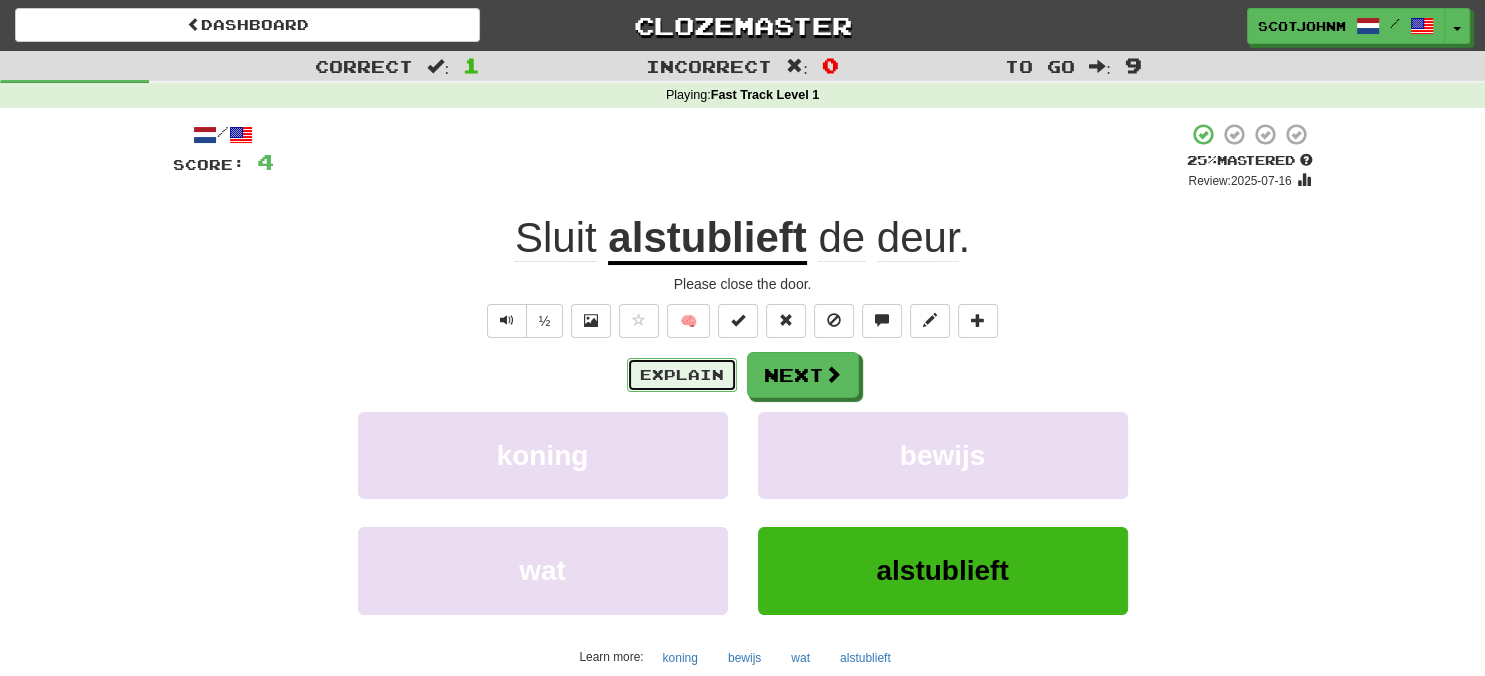 click on "Explain" at bounding box center [682, 375] 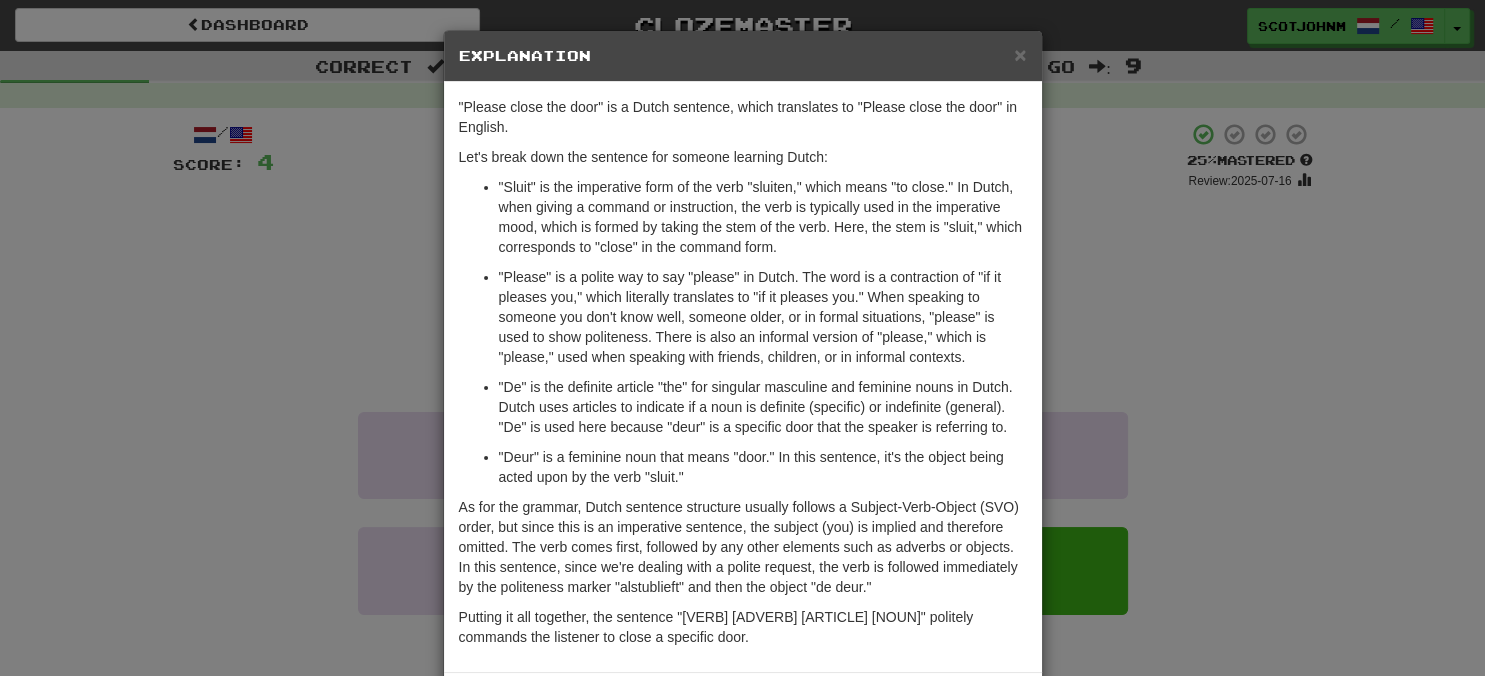 click on "× Explanation "Please close the door" is a Dutch sentence, which translates to "Please close the door" in English.
Let's break down the sentence for someone learning Dutch:
"Close" is the imperative form of the verb "to close," which means "to close." In Dutch, when giving a command or instruction, the verb is typically used in the imperative mood, which is formed by taking the stem of the verb. Here, the stem is "close," which corresponds to "close" in the command form.
"Please" is a polite way to say "please" in Dutch. The word is a contraction of "if it pleases you," which literally translates to "if it pleases you." When speaking to someone you don't know well, someone older, or in formal situations, "please" is used to show politeness. There is also an informal version of "please," which is "please," used when speaking with friends, children, or in informal contexts.
In beta. Generated by ChatGPT. Like it? Hate it?  Let us know ! Close" at bounding box center [742, 338] 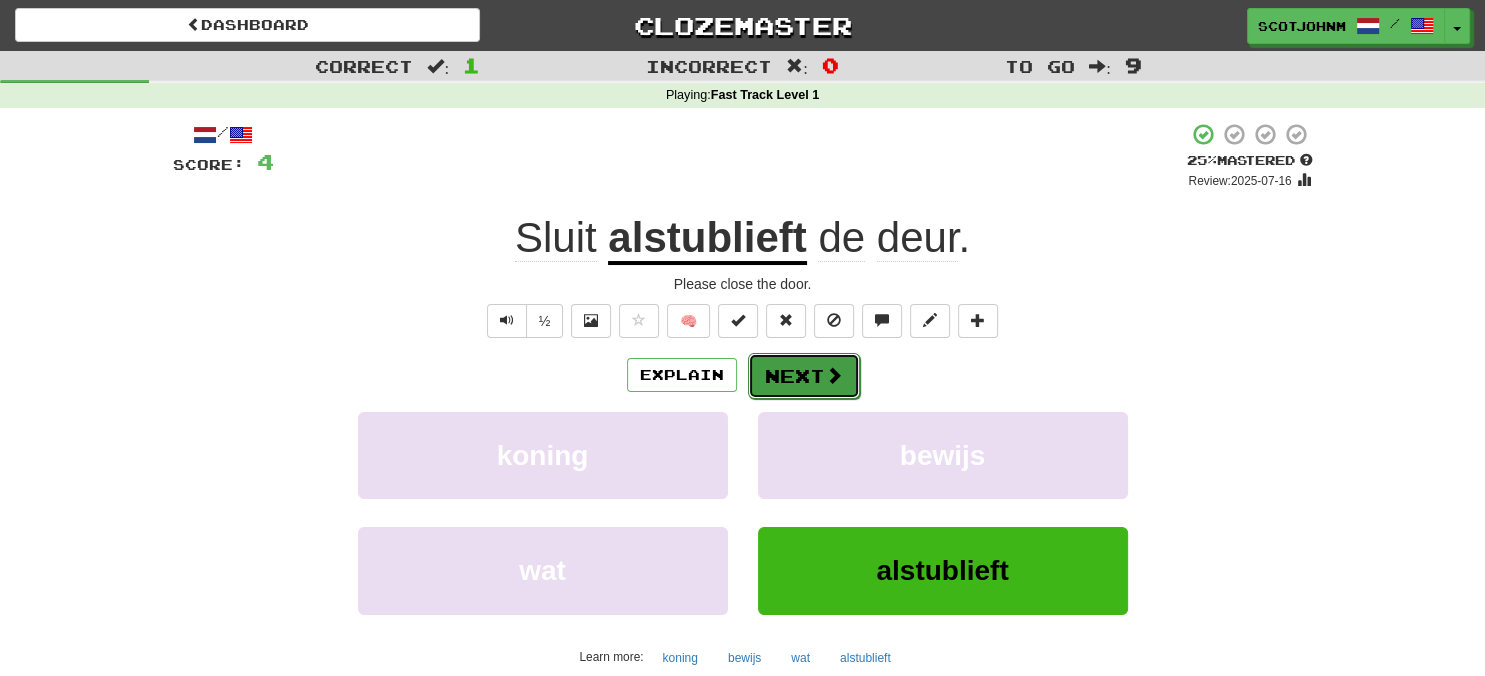 click on "Next" at bounding box center (804, 376) 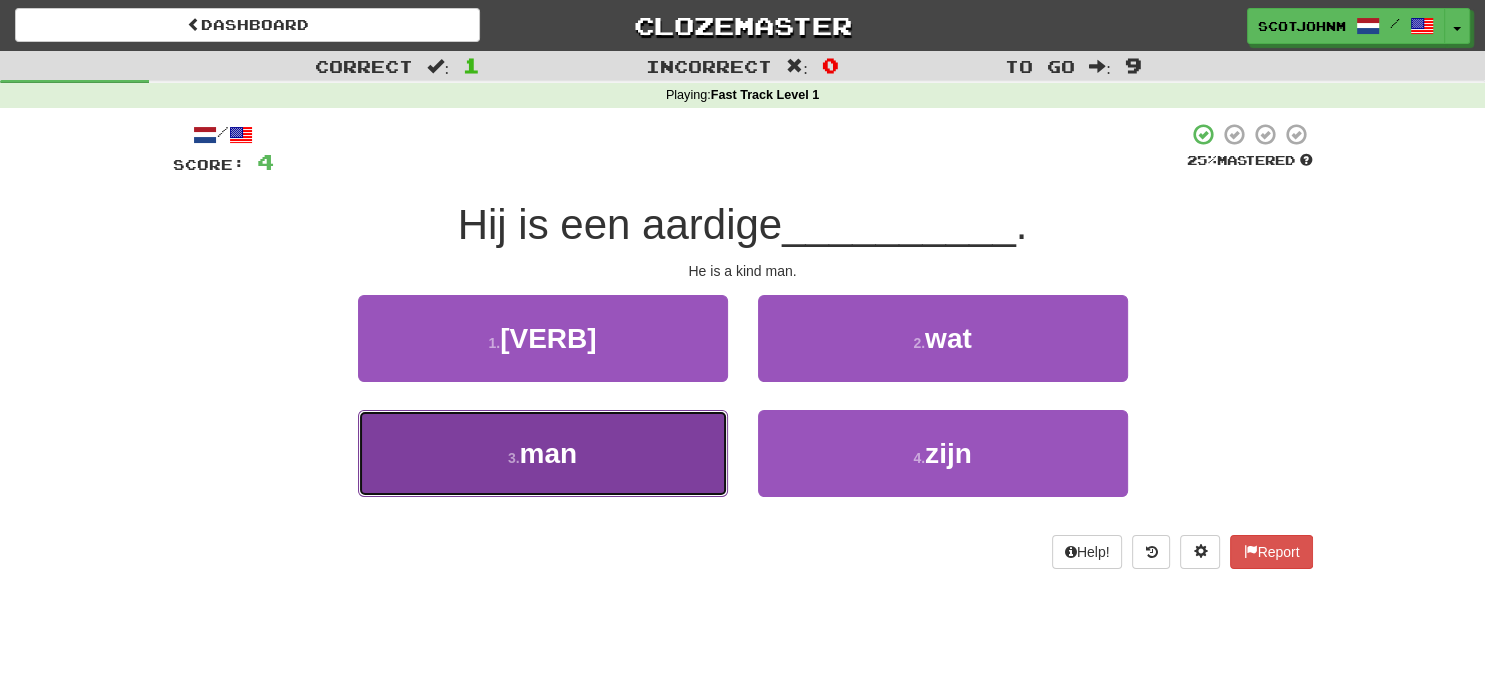 click on "3 .  man" at bounding box center (543, 453) 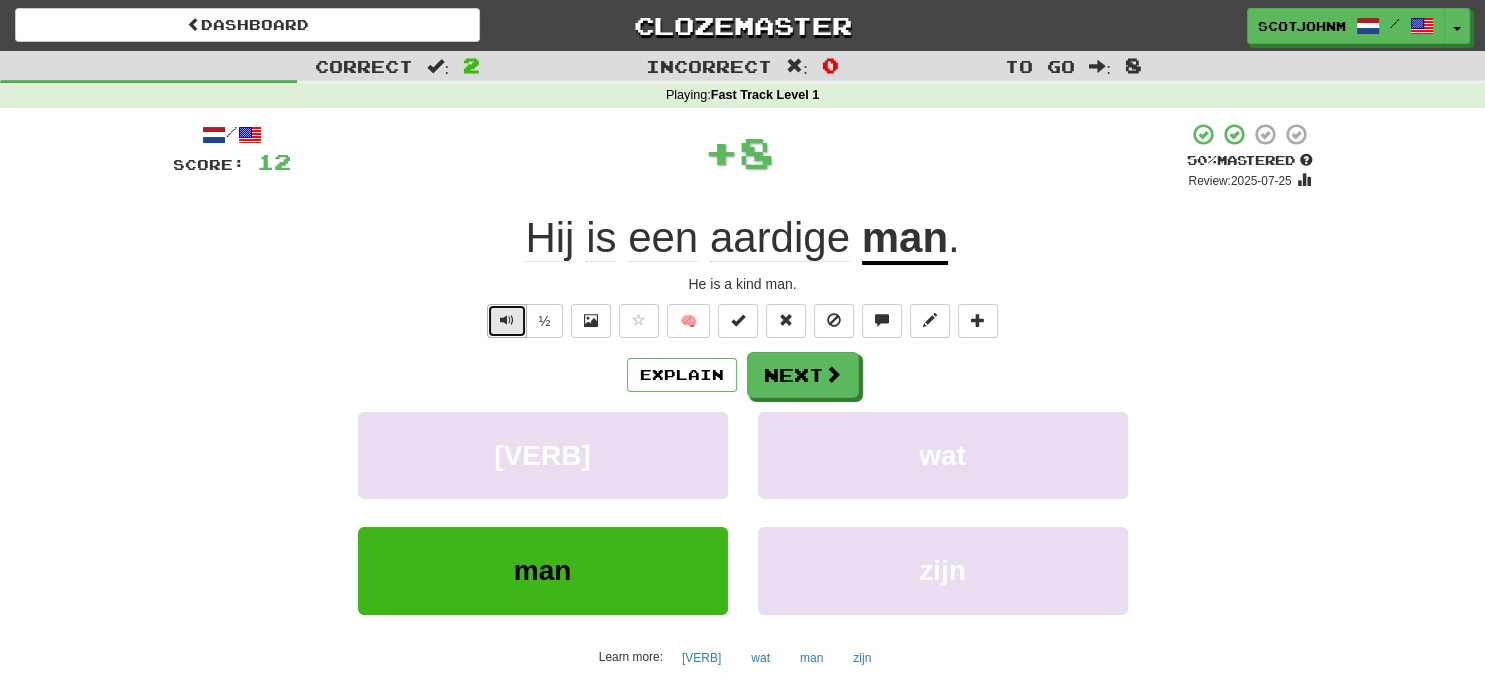 click at bounding box center [507, 320] 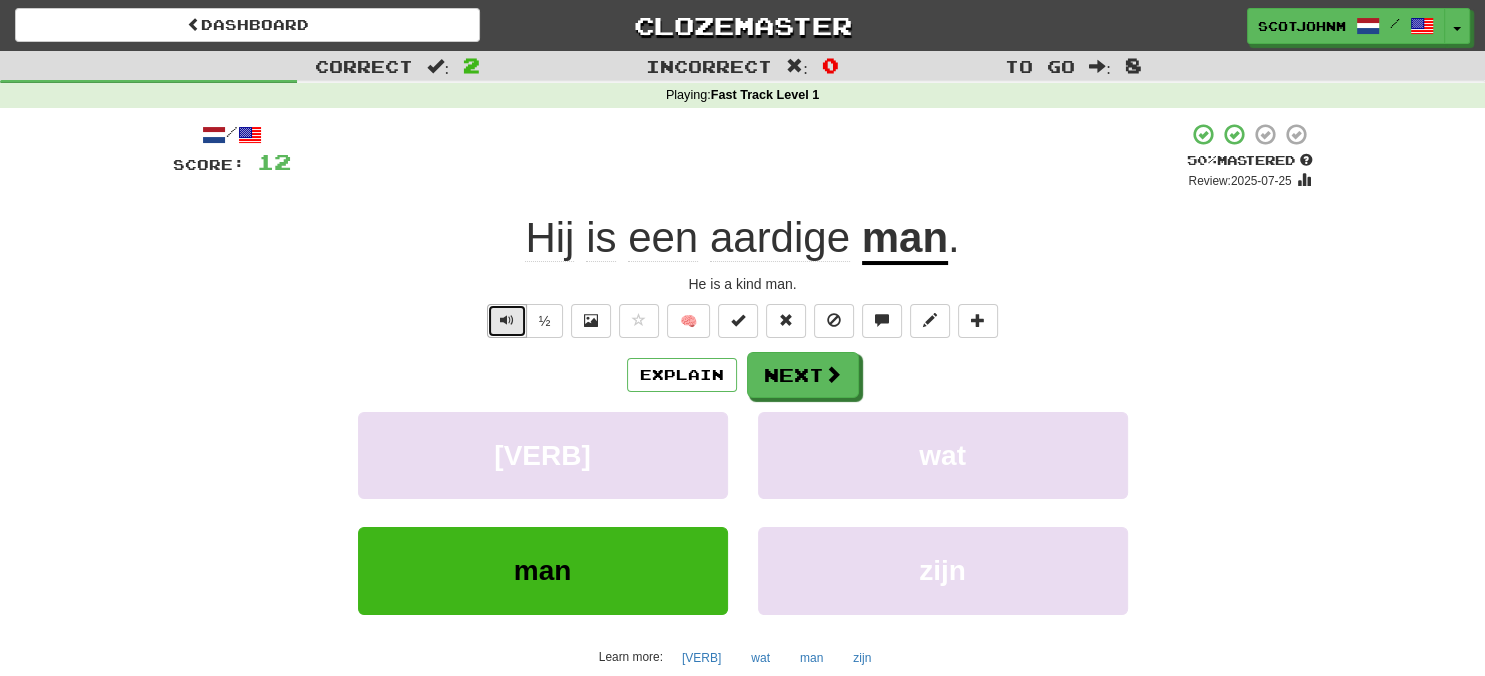 click at bounding box center [507, 320] 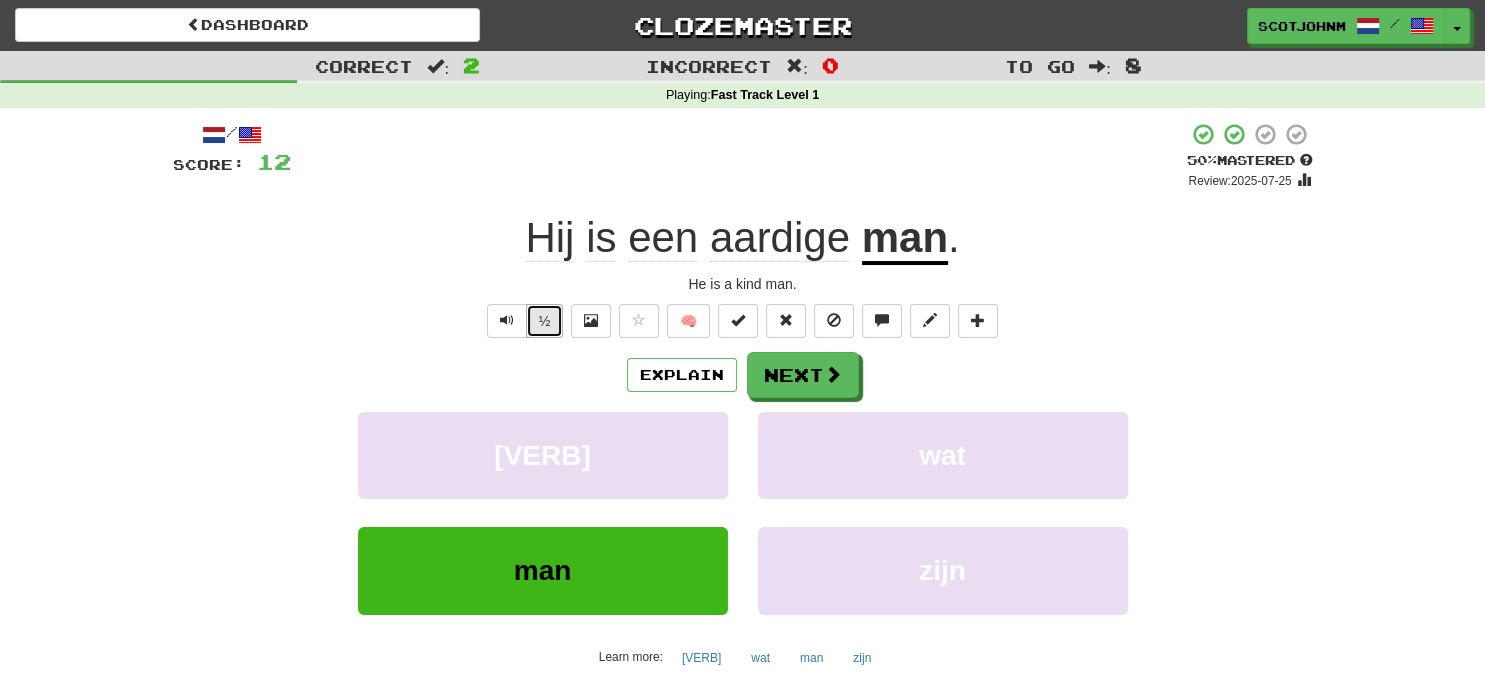 click on "½" at bounding box center (545, 321) 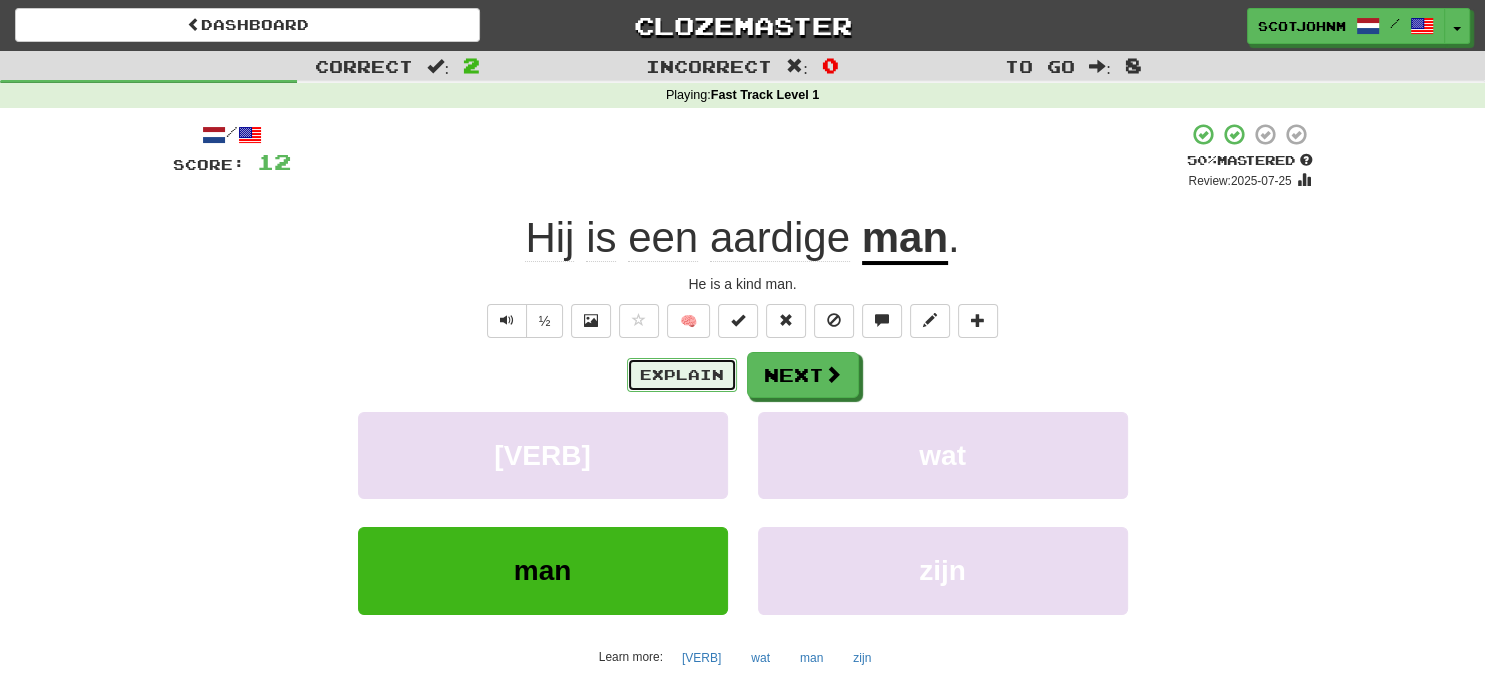 click on "Explain" at bounding box center (682, 375) 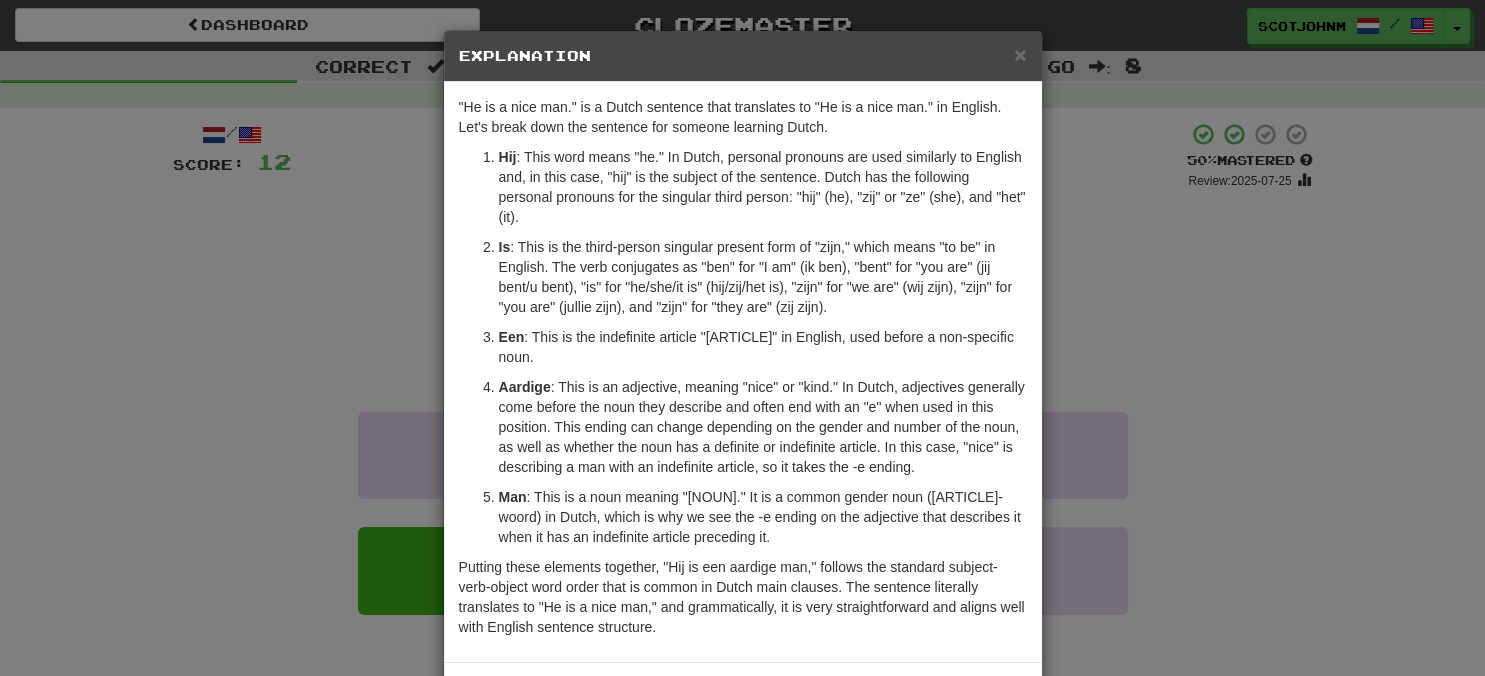 click on "Close" at bounding box center [996, 695] 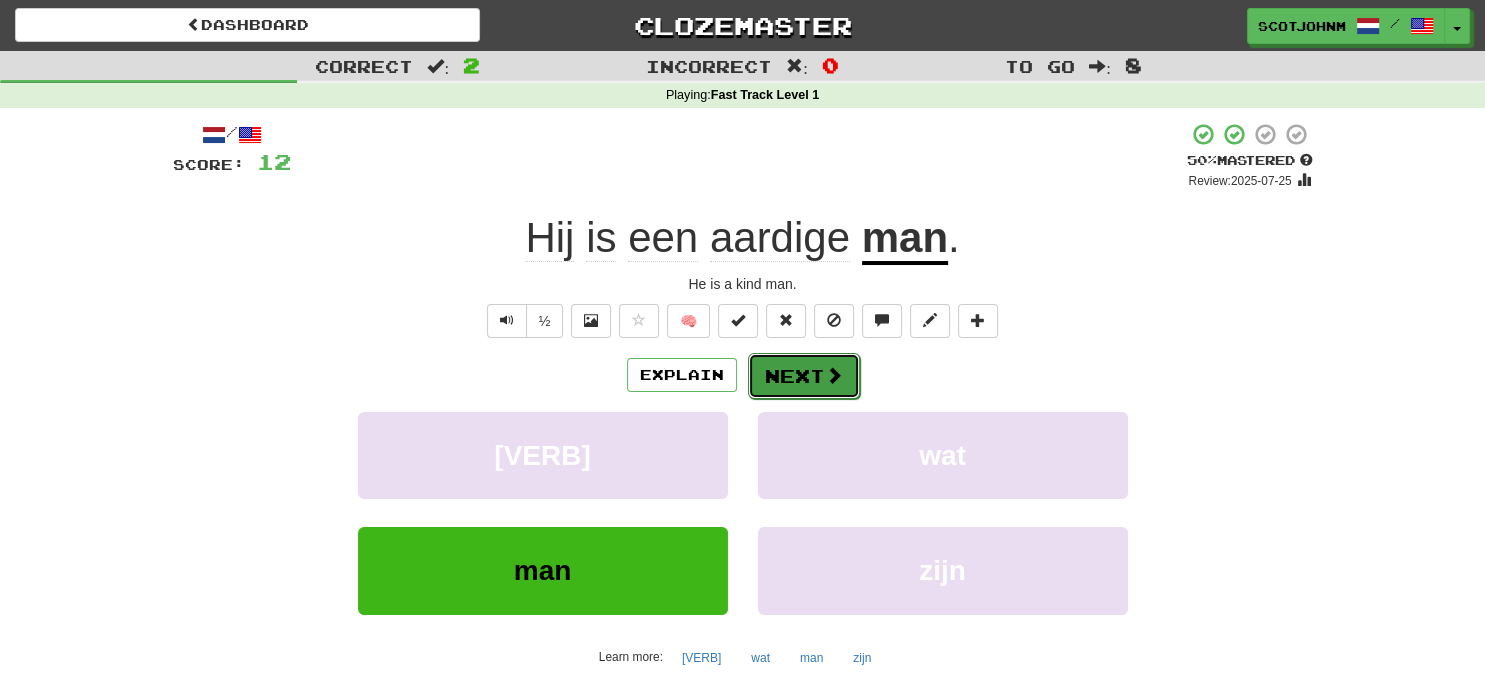 click on "Next" at bounding box center [804, 376] 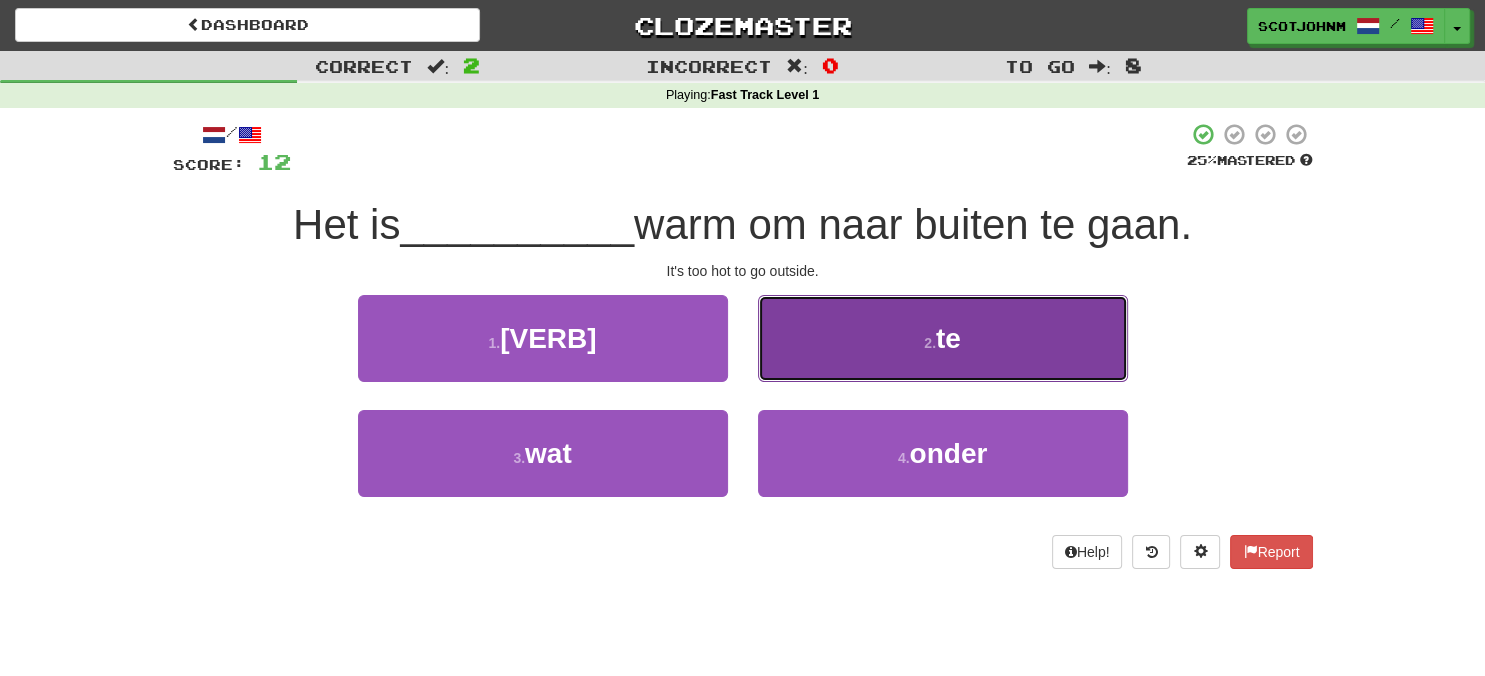 click on "te" at bounding box center (948, 338) 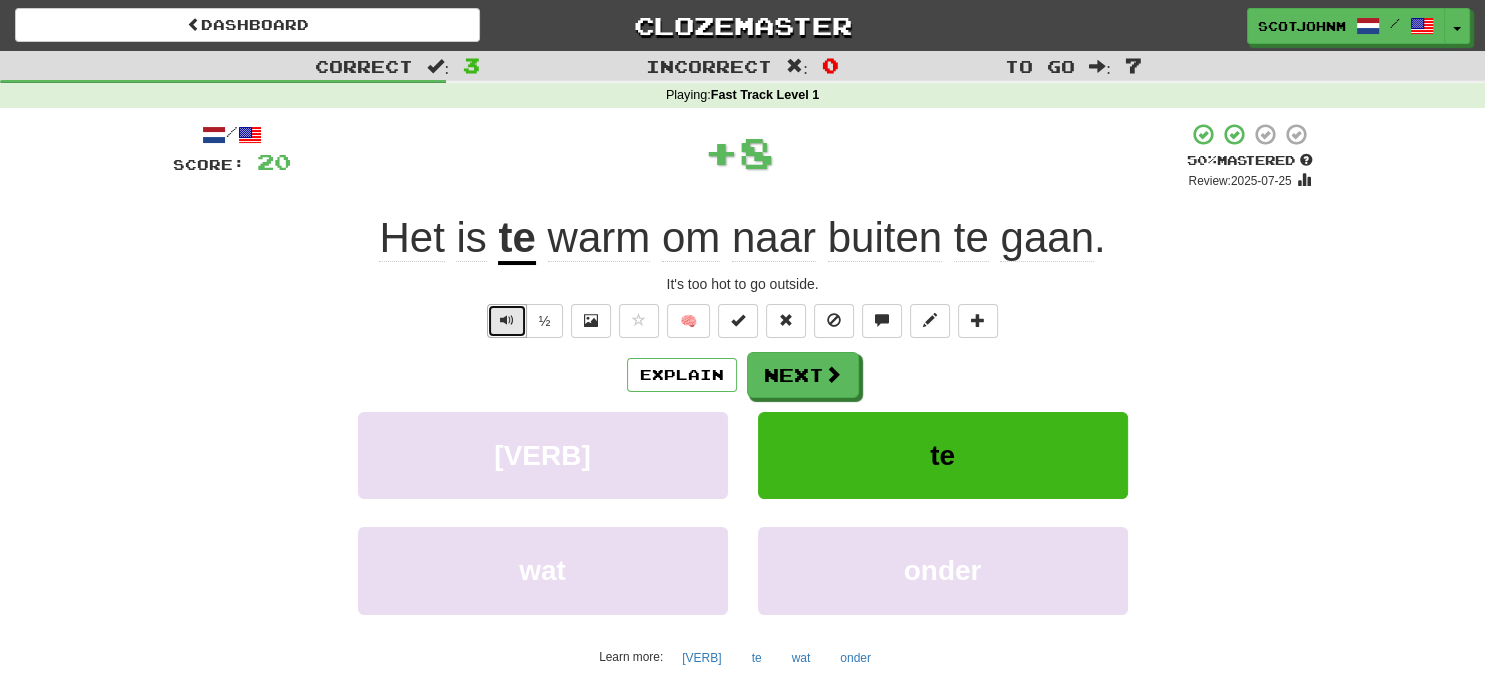 click at bounding box center (507, 321) 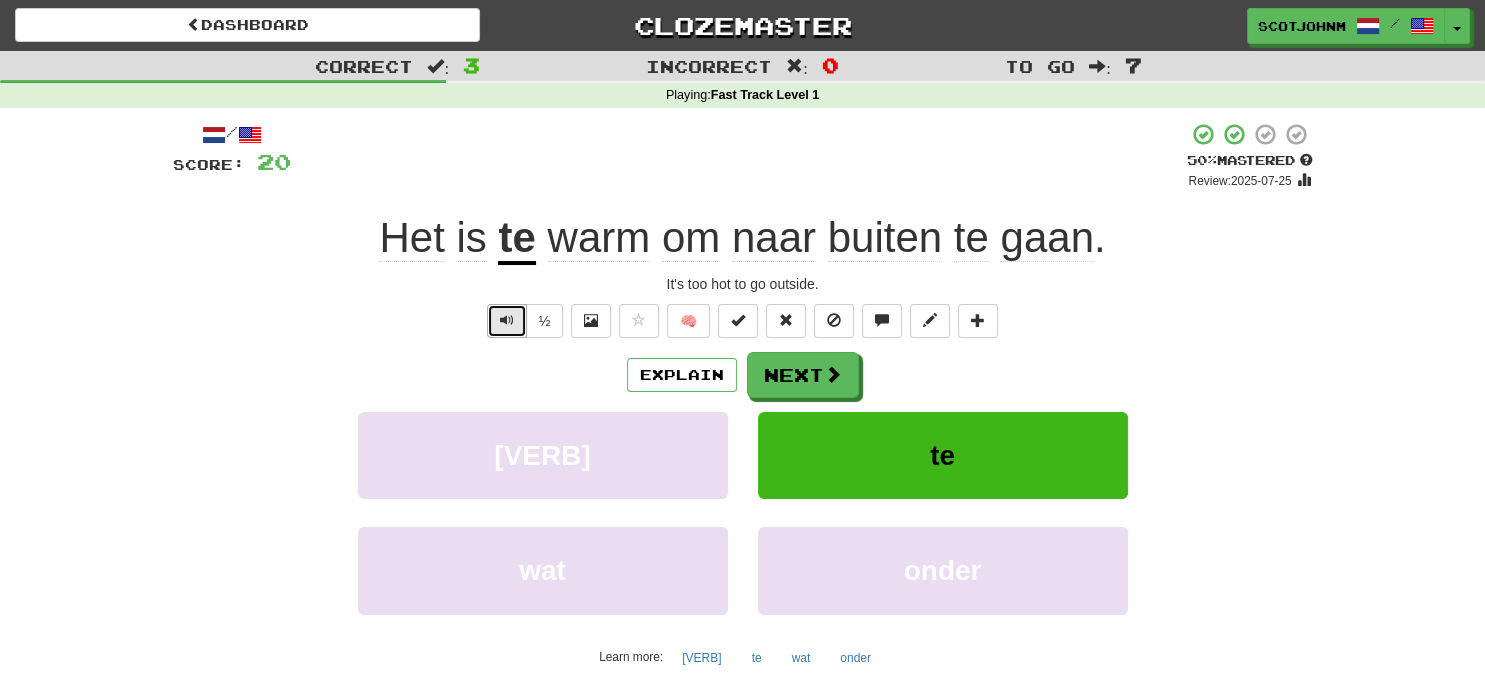 click at bounding box center (507, 320) 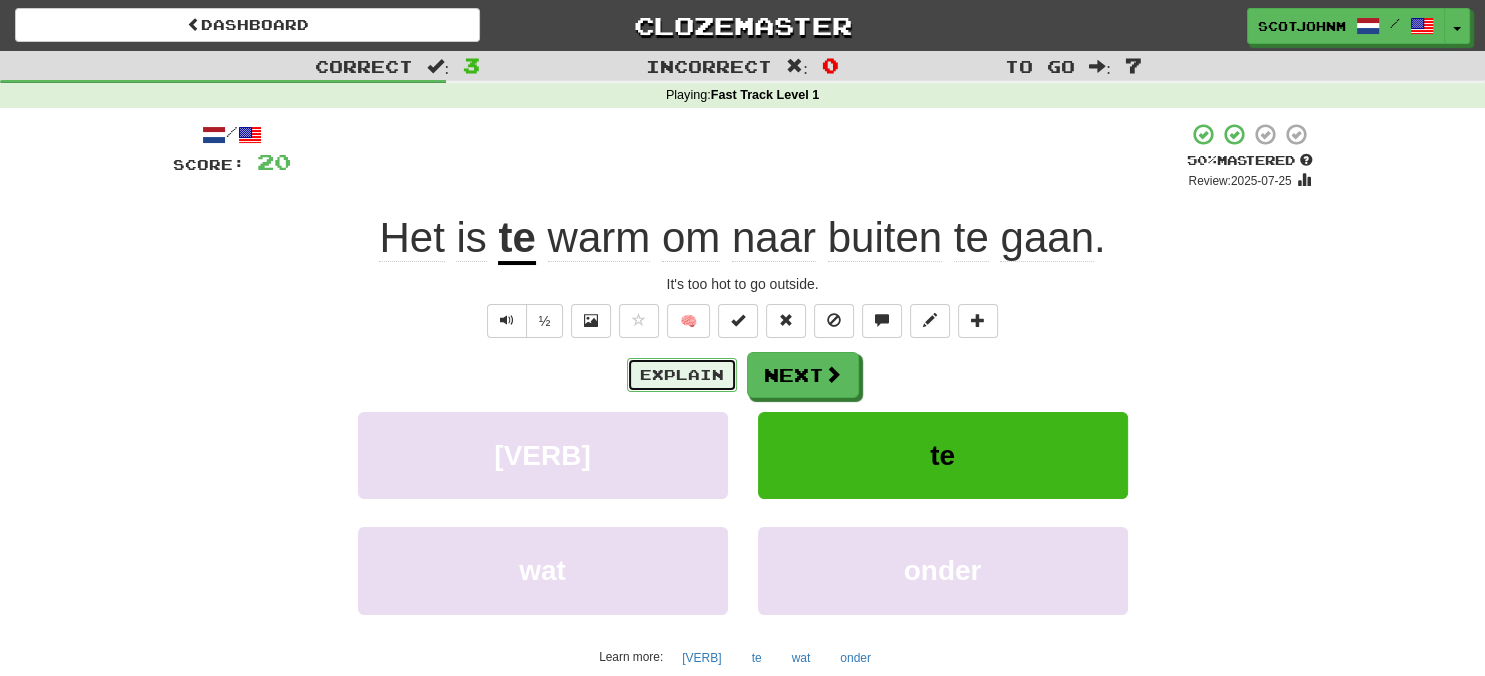 click on "Explain" at bounding box center (682, 375) 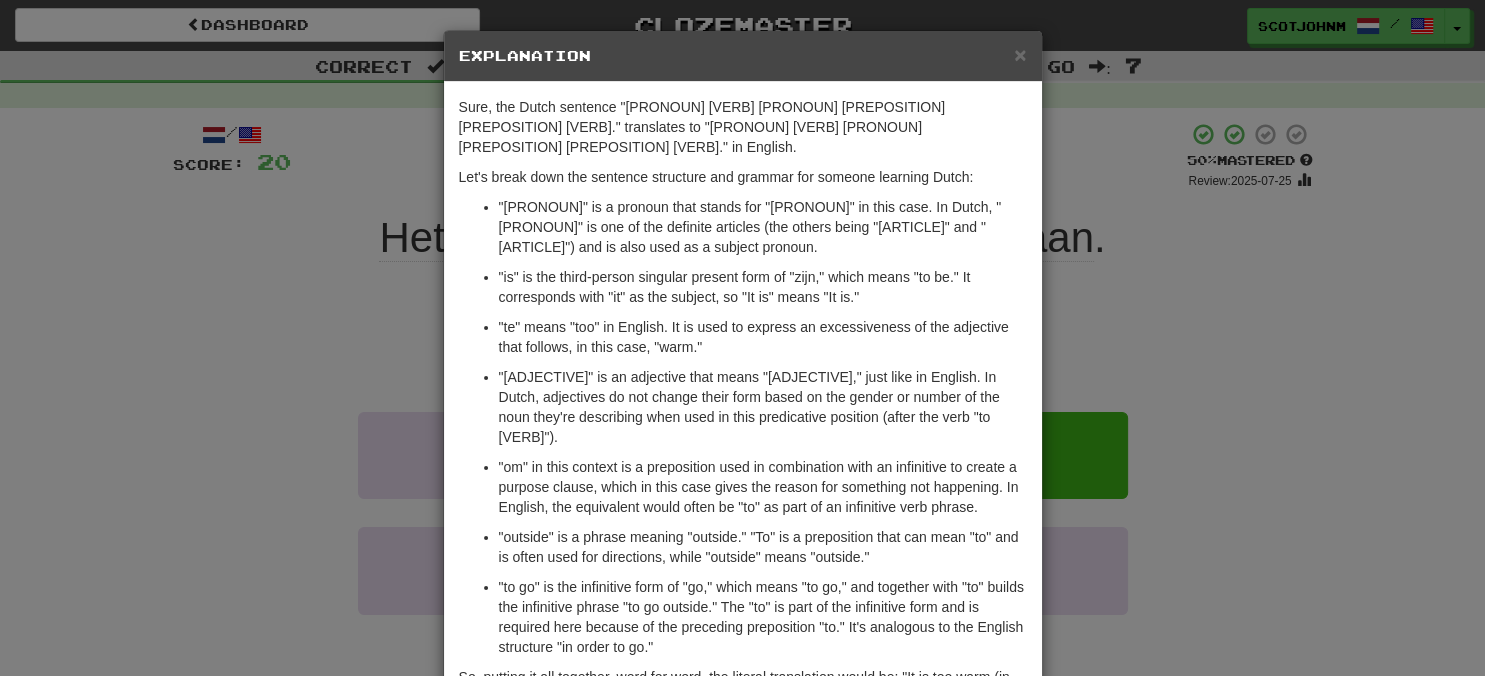 click on "× Explanation Sure, the Dutch sentence "Het is te warm om naar buiten te gaan." translates to "It is too warm to go outside." in English.
Let's break down the sentence structure and grammar for someone learning Dutch:
"Het" is a pronoun that stands for "it" in this case. In Dutch, "het" is one of the definite articles (the others being "de" and "een") and is also used as a subject pronoun.
"is" is the third-person singular present form of "zijn," which means "to be." It corresponds with "it" as the subject, so "Het is" means "It is."
"te" means "too" in English. It is used to express an excessiveness of the adjective that follows, in this case, "warm."
"warm" is an adjective that means "warm," just like in English. In Dutch, adjectives do not change their form based on the gender or number of the noun they're describing when used in this predicative position (after the verb "to be").
In beta. Generated by ChatGPT. Like it? Hate it?  Let us know ! Close" at bounding box center (742, 338) 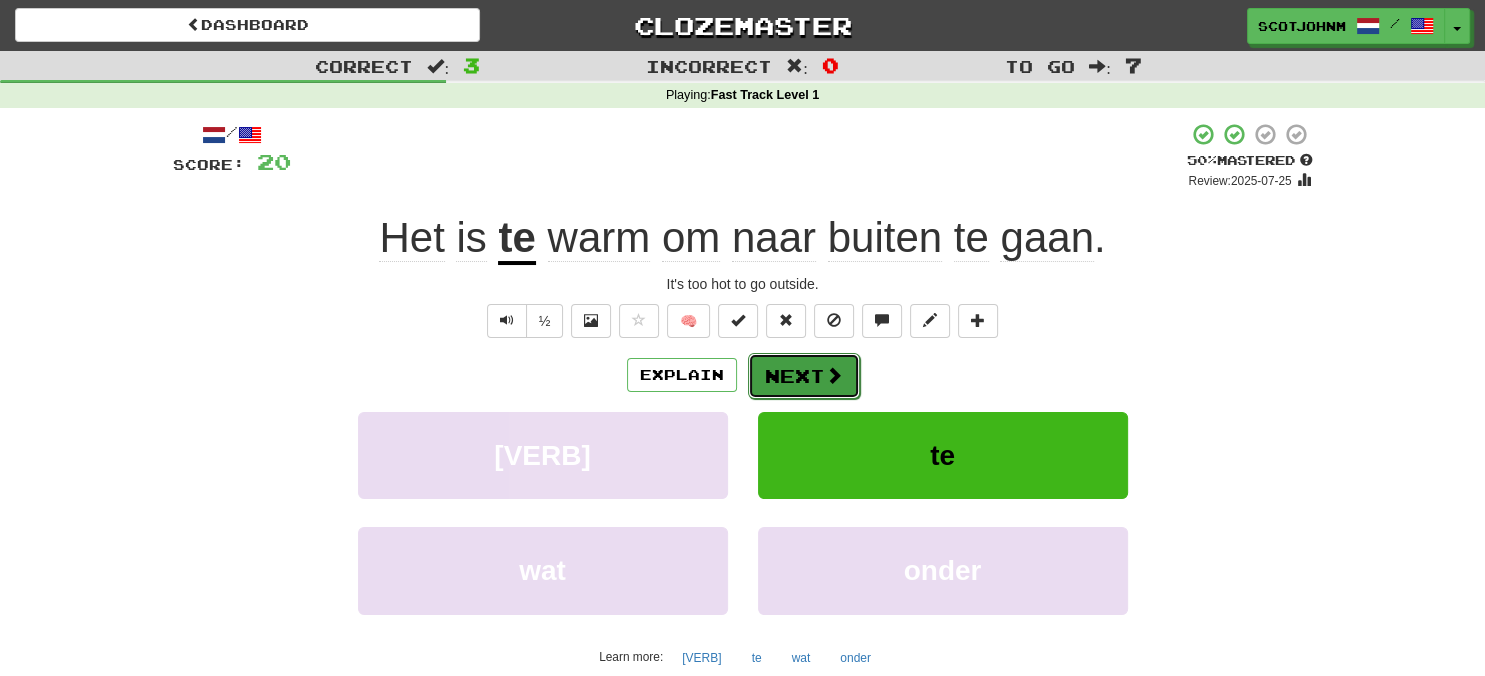 click on "Next" at bounding box center [804, 376] 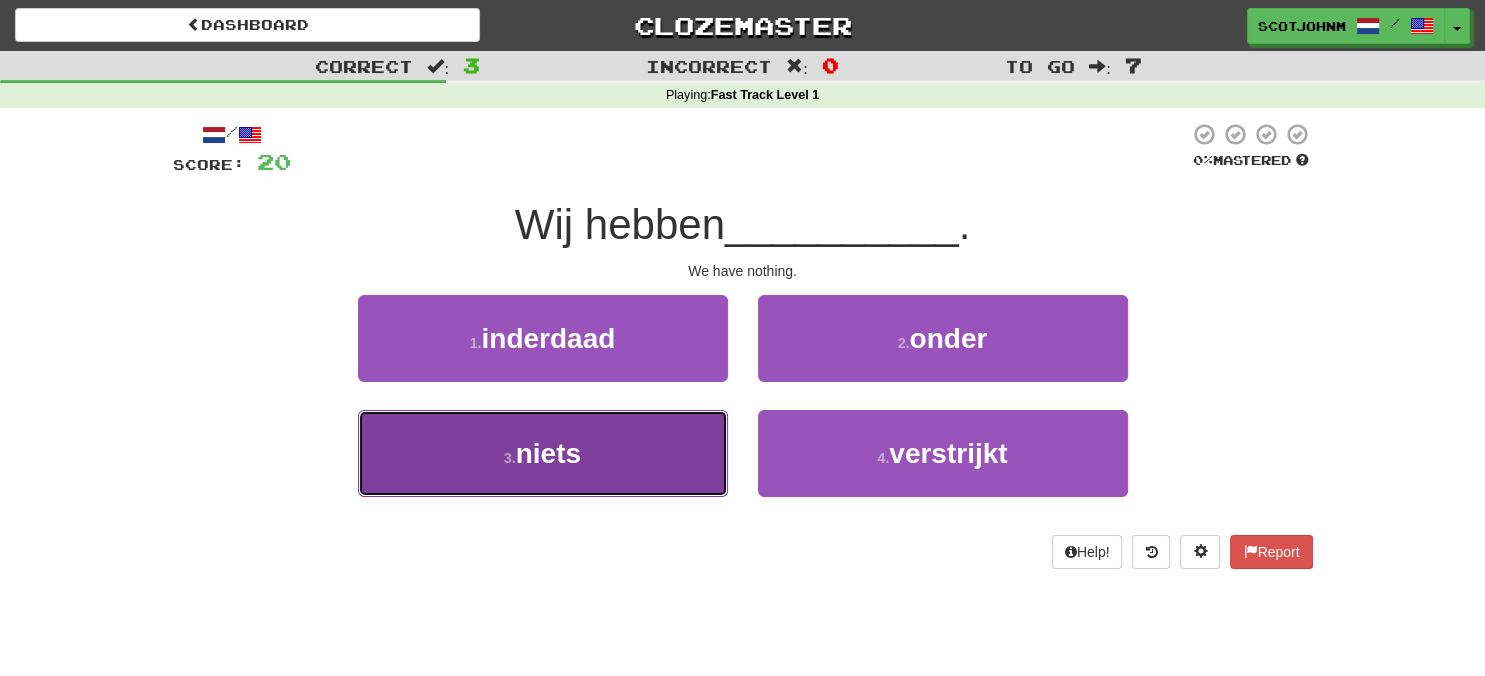 click on "3 .  niets" at bounding box center [543, 453] 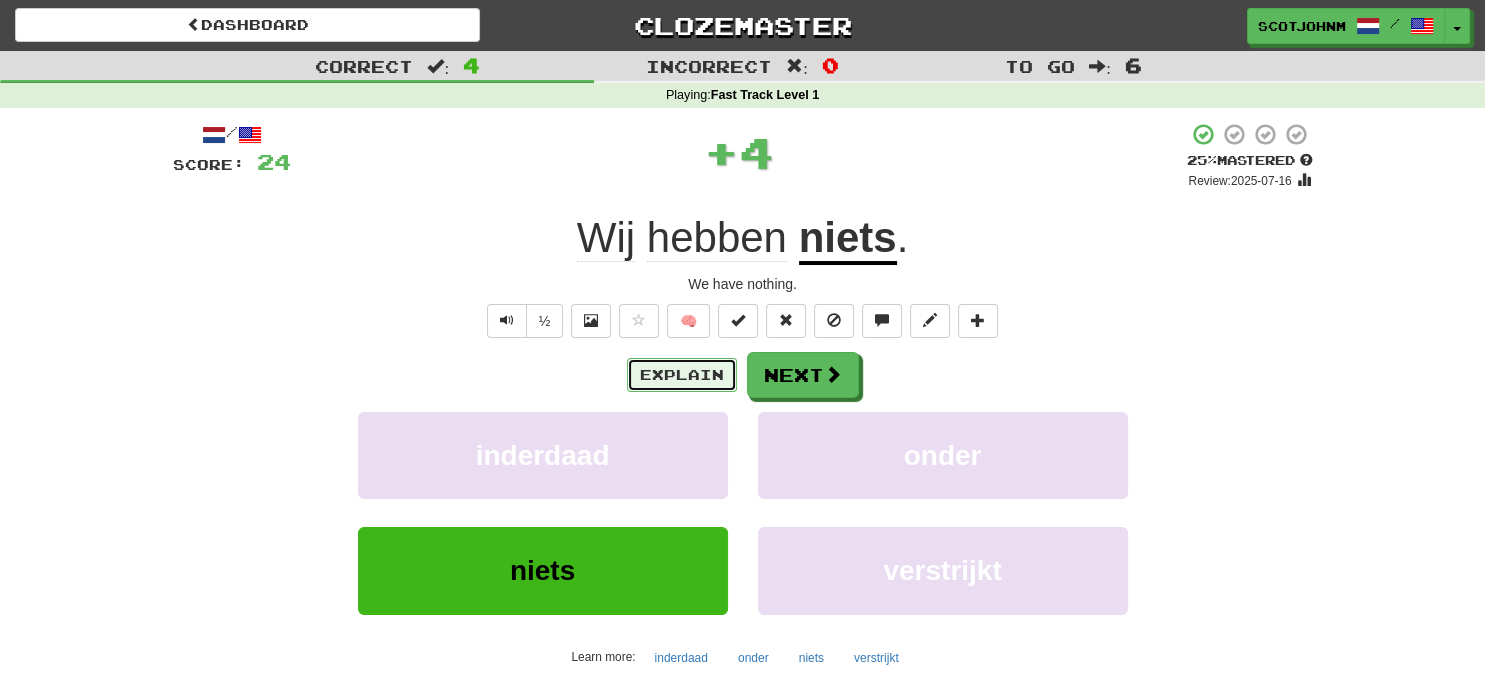 click on "Explain" at bounding box center (682, 375) 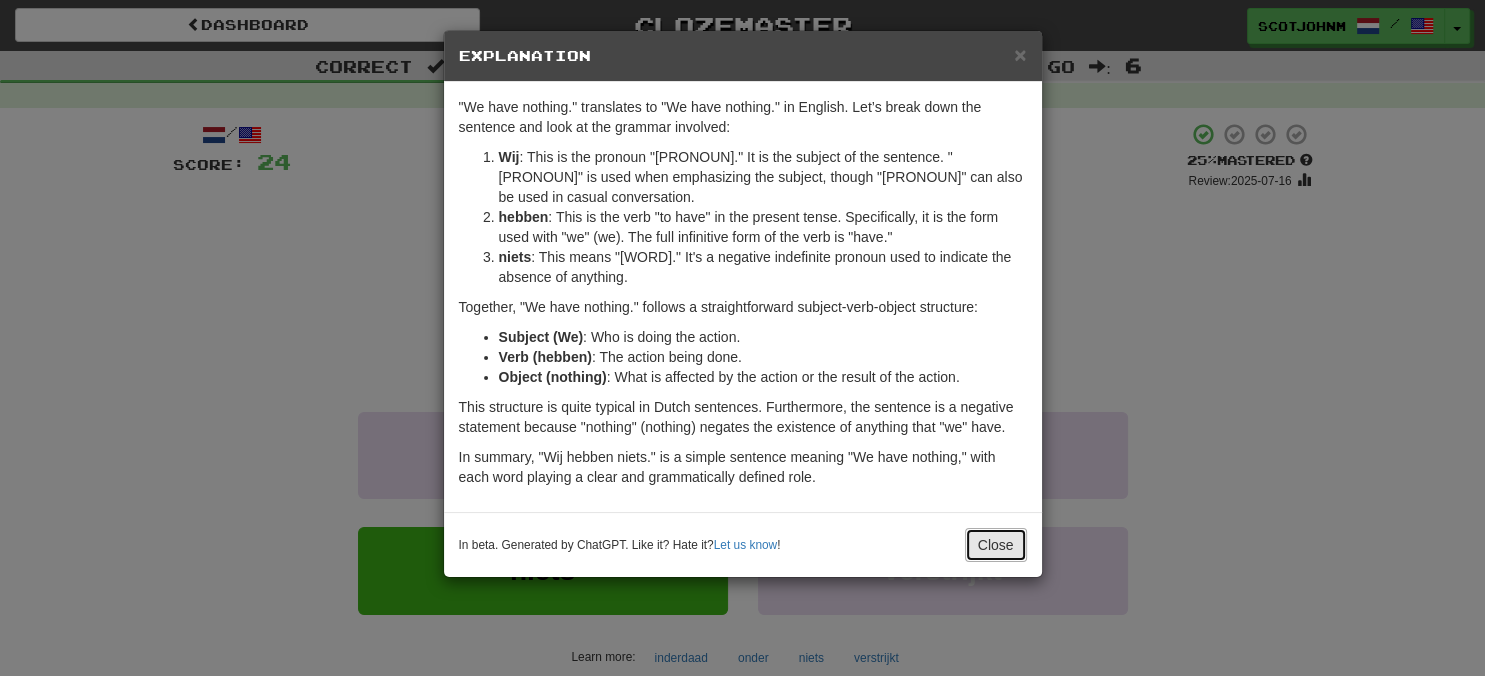 click on "Close" at bounding box center (996, 545) 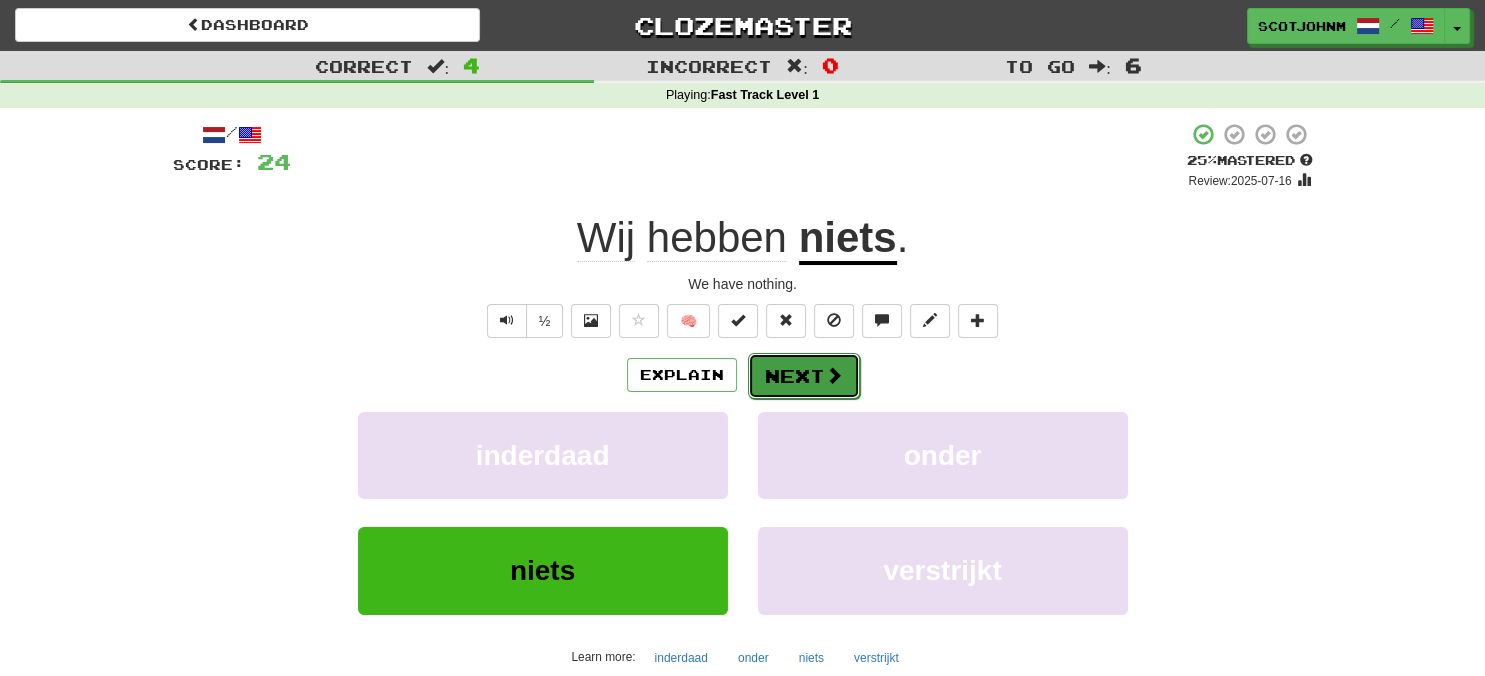 click on "Next" at bounding box center (804, 376) 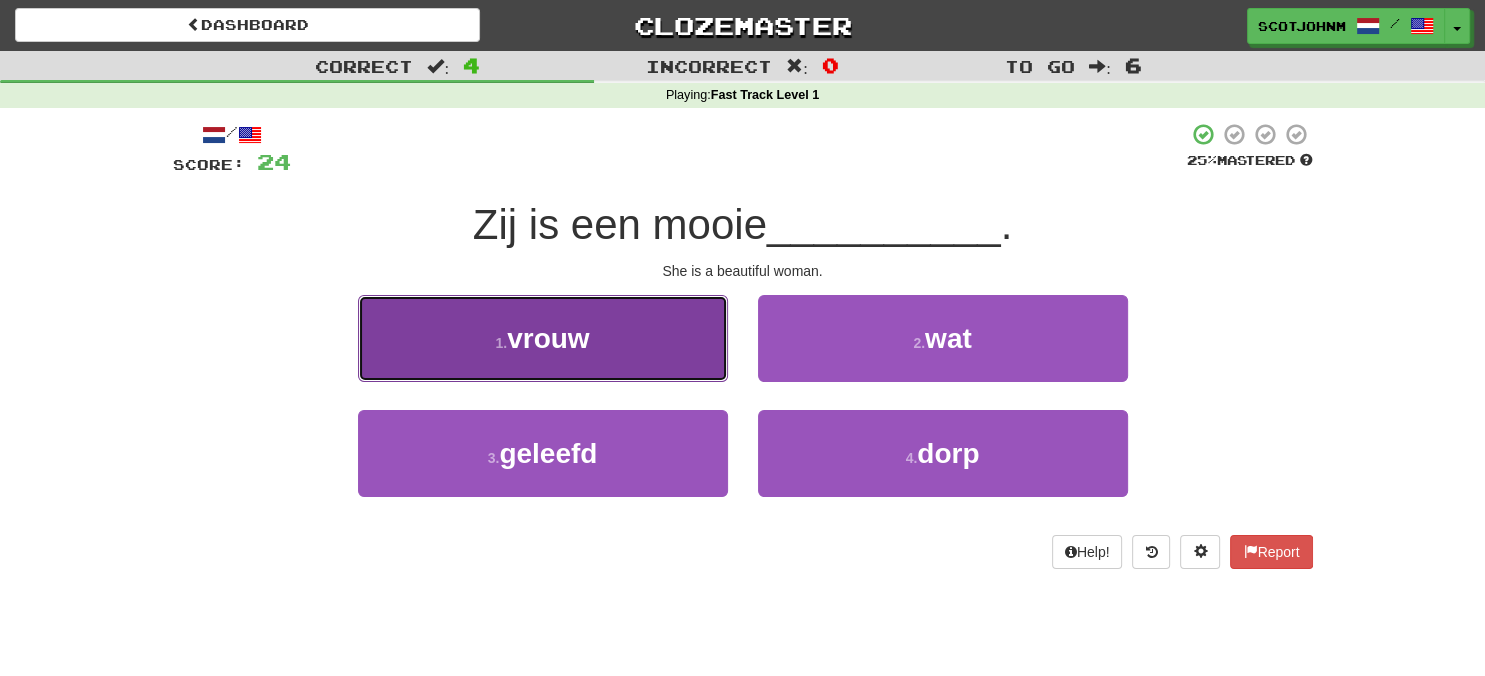 click on "vrouw" at bounding box center (548, 338) 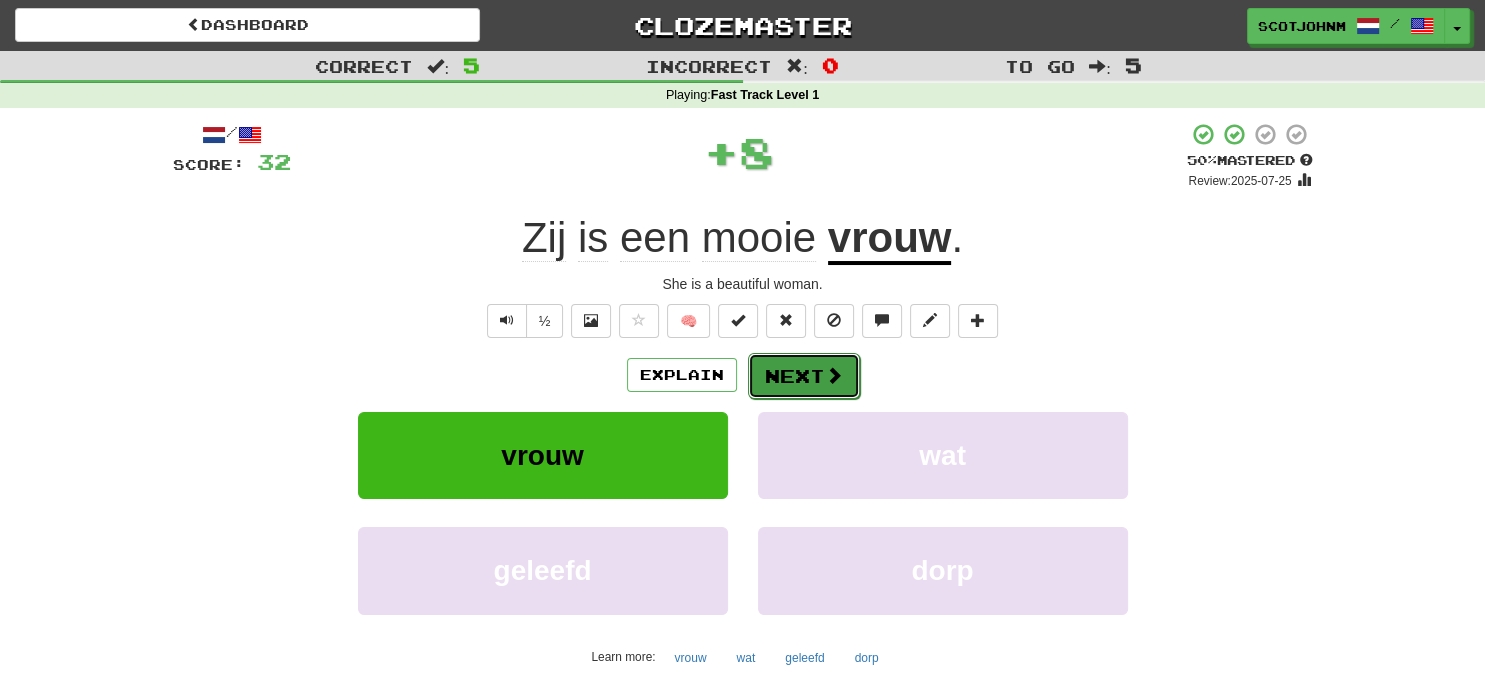 click on "Next" at bounding box center [804, 376] 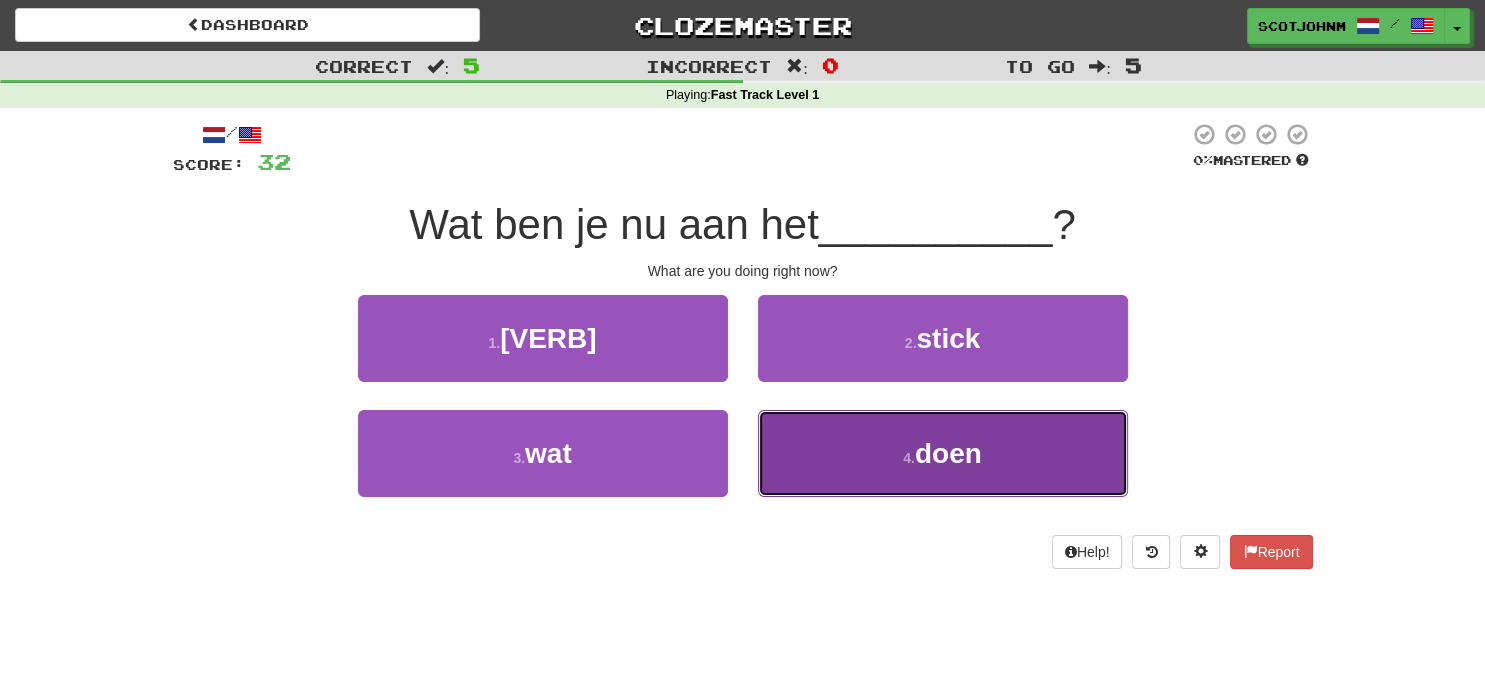 click on "4 ." at bounding box center [909, 458] 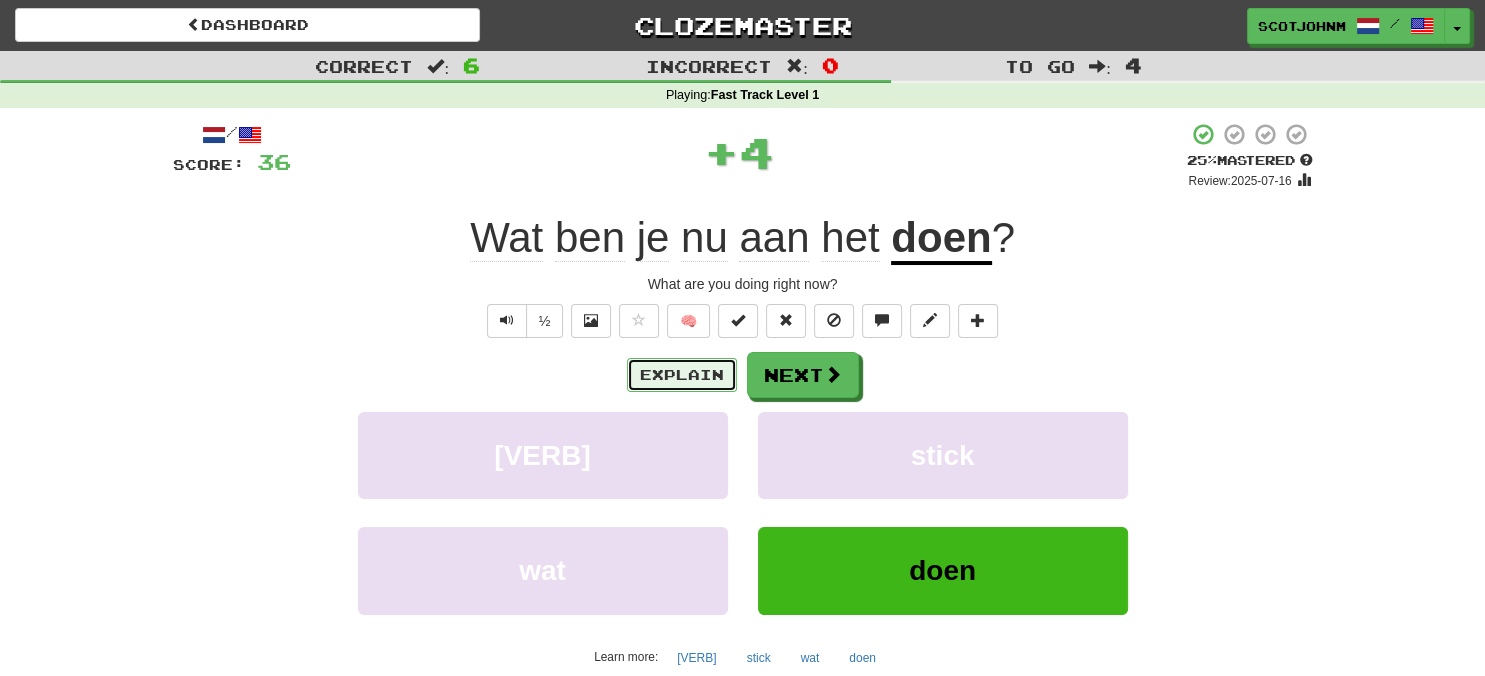 click on "Explain" at bounding box center (682, 375) 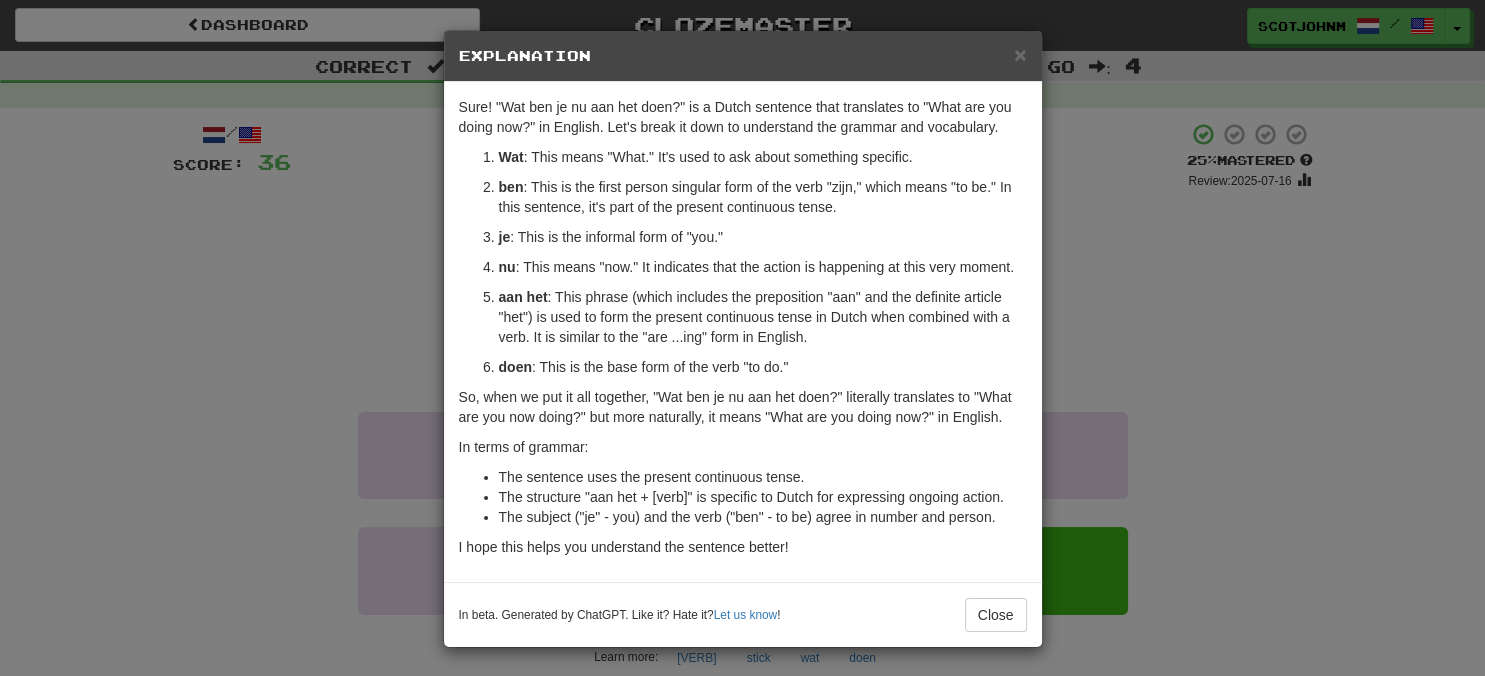click on "× Explanation Sure! "Wat ben je nu aan het doen?" is a Dutch sentence that translates to "What are you doing now?" in English. Let's break it down to understand the grammar and vocabulary.
Wat : This means "What." It's used to ask about something specific.
ben : This is the first person singular form of the verb "zijn," which means "to be." In this sentence, it's part of the present continuous tense.
je : This is the informal form of "you."
nu : This means "now." It indicates that the action is happening at this very moment.
aan het : This phrase (which includes the preposition "aan" and the definite article "het") is used to form the present continuous tense in Dutch when combined with a verb. It is similar to the "are ...ing" form in English.
doen : This is the base form of the verb "to do."
In terms of grammar:
The sentence uses the present continuous tense.
The structure "aan het + [verb]" is specific to Dutch for expressing ongoing action.
! Close" at bounding box center [742, 338] 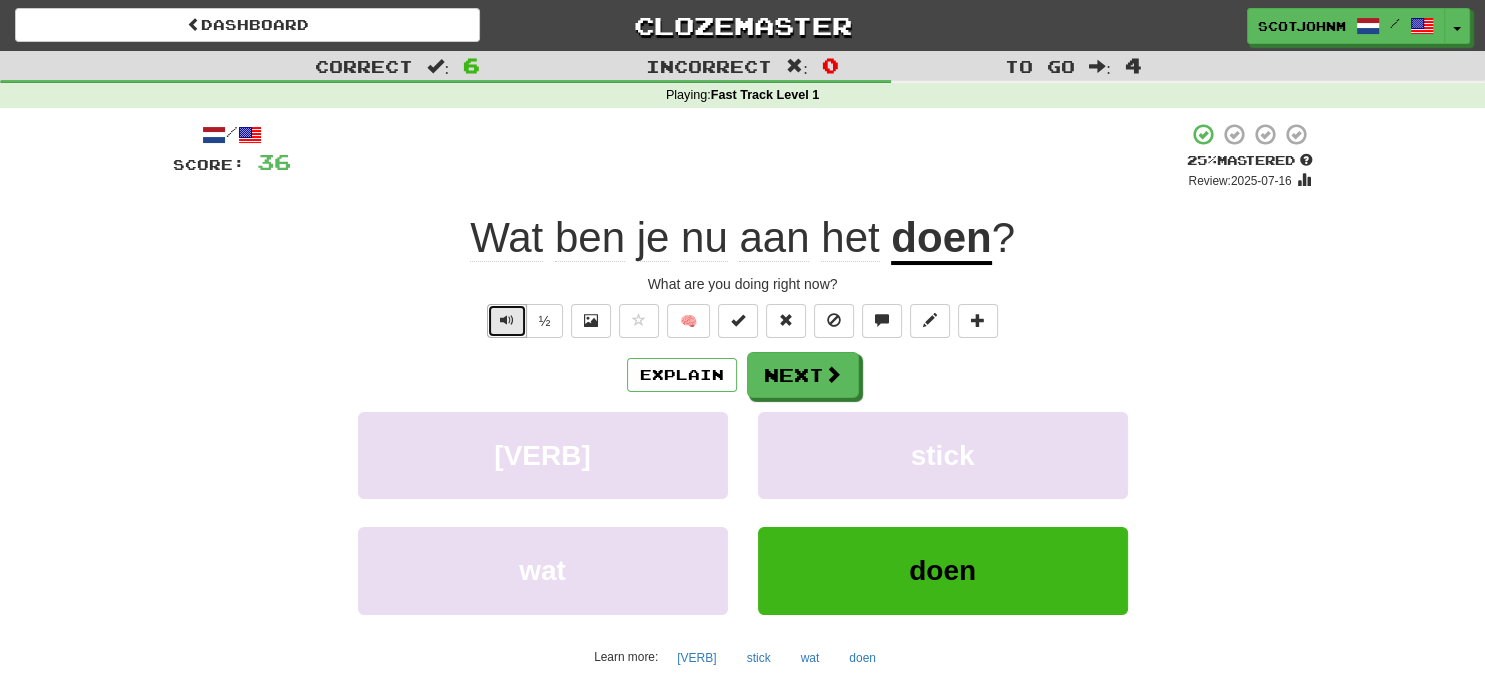 click at bounding box center [507, 320] 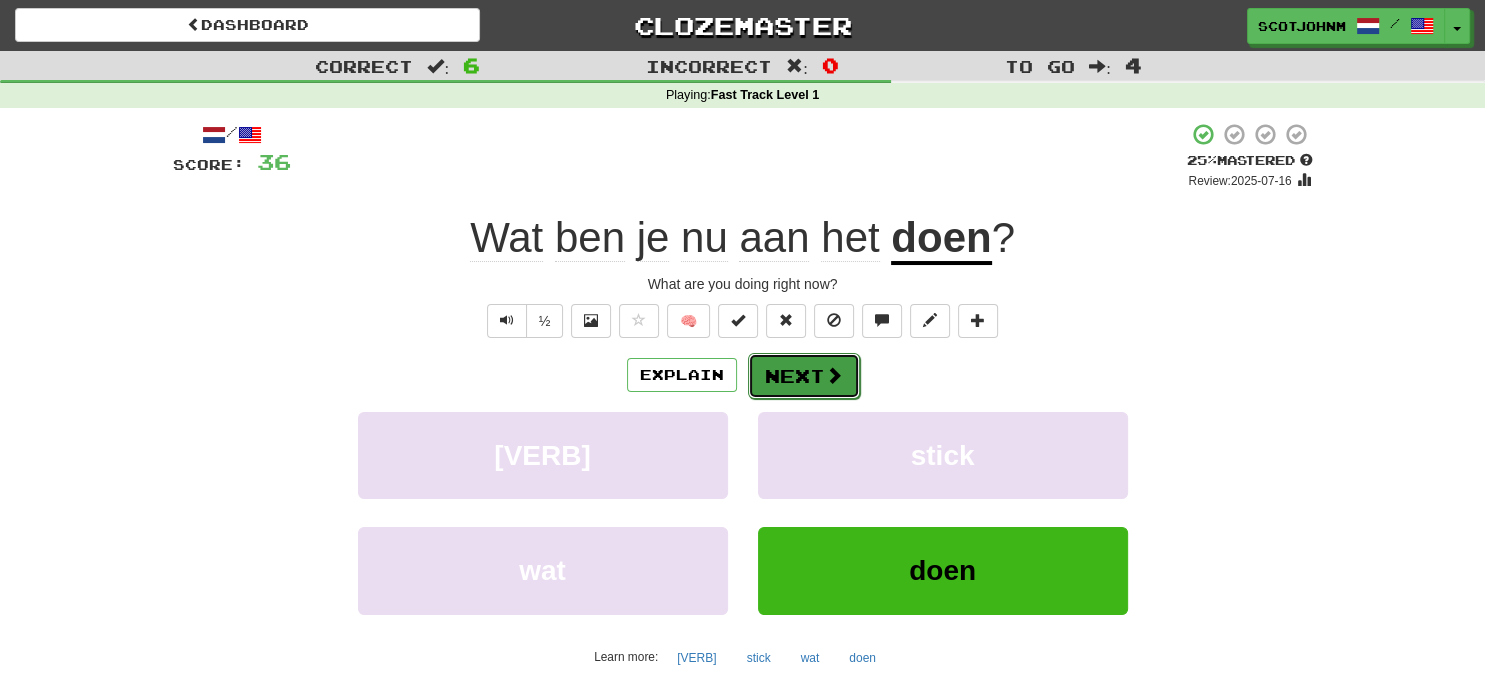 click on "Next" at bounding box center [804, 376] 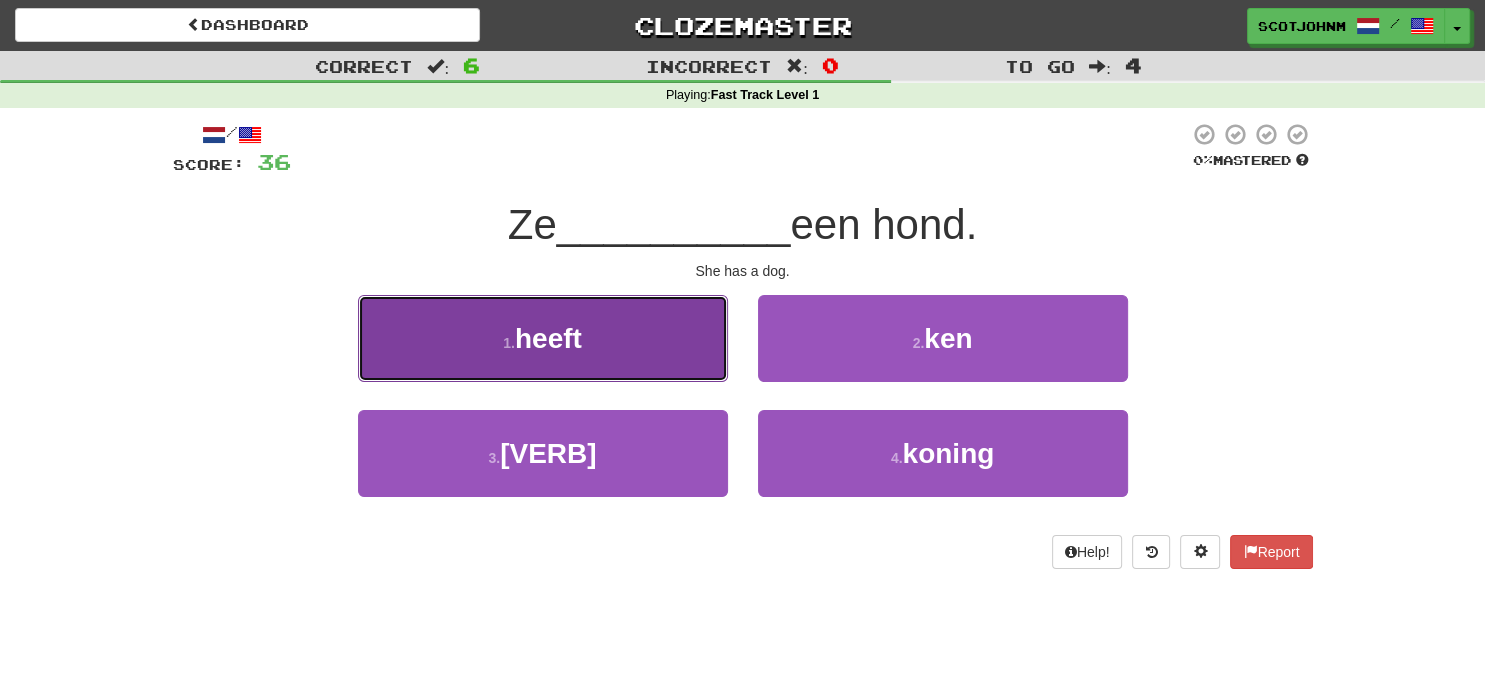 click on "1 . has" at bounding box center [543, 338] 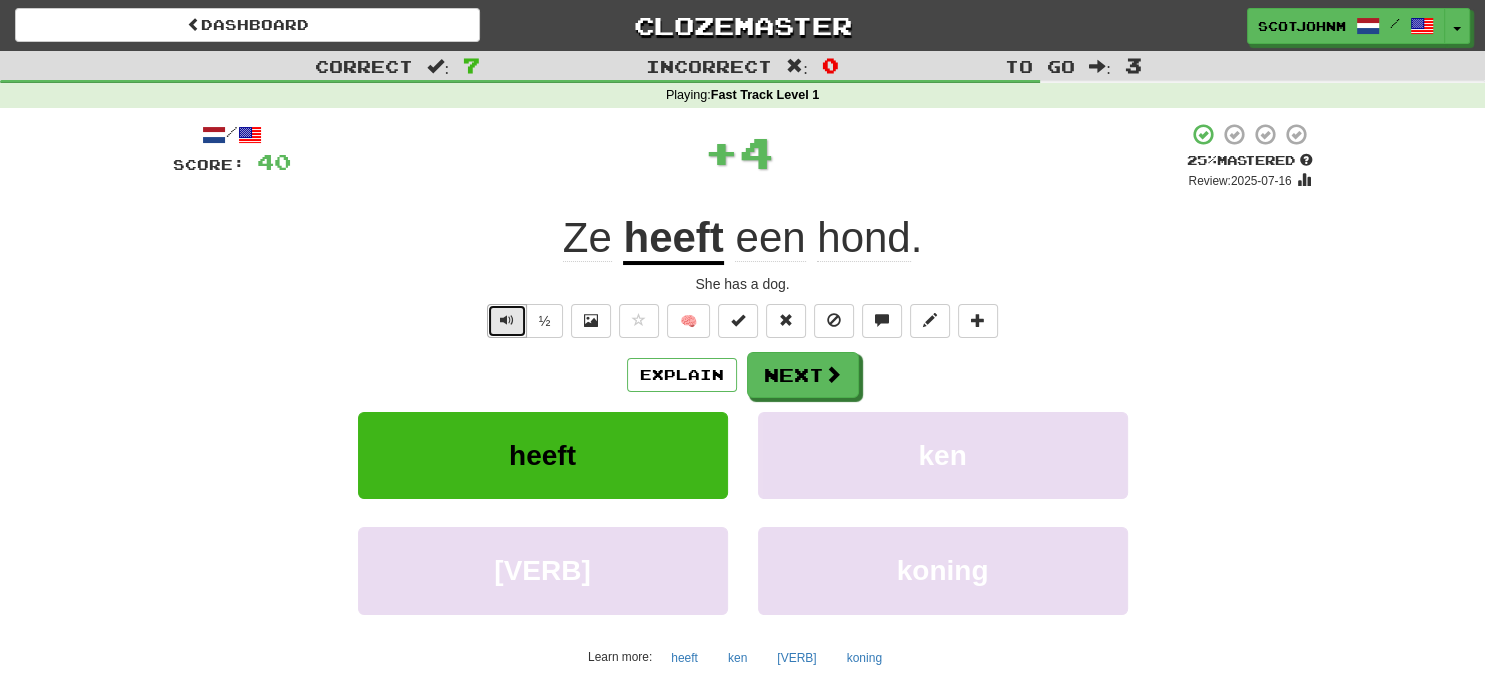 click at bounding box center [507, 320] 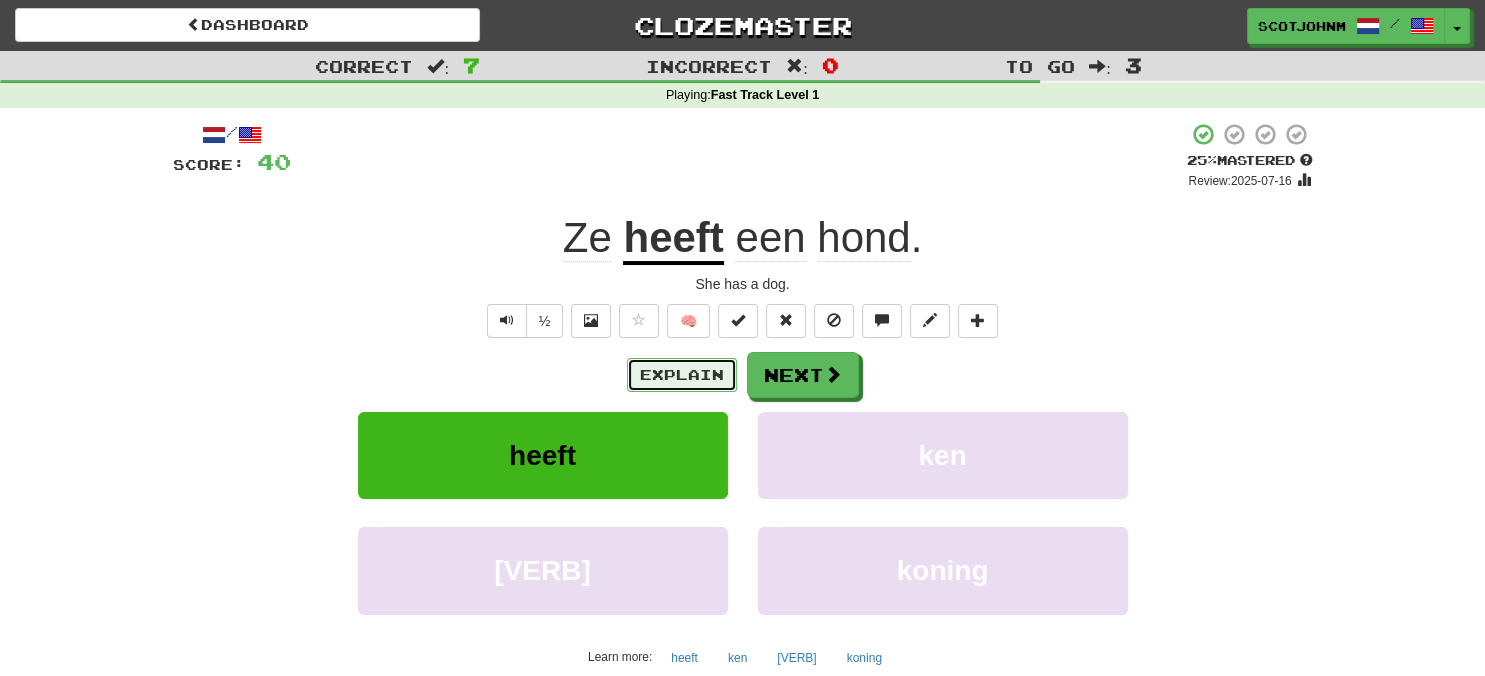 click on "Explain" at bounding box center [682, 375] 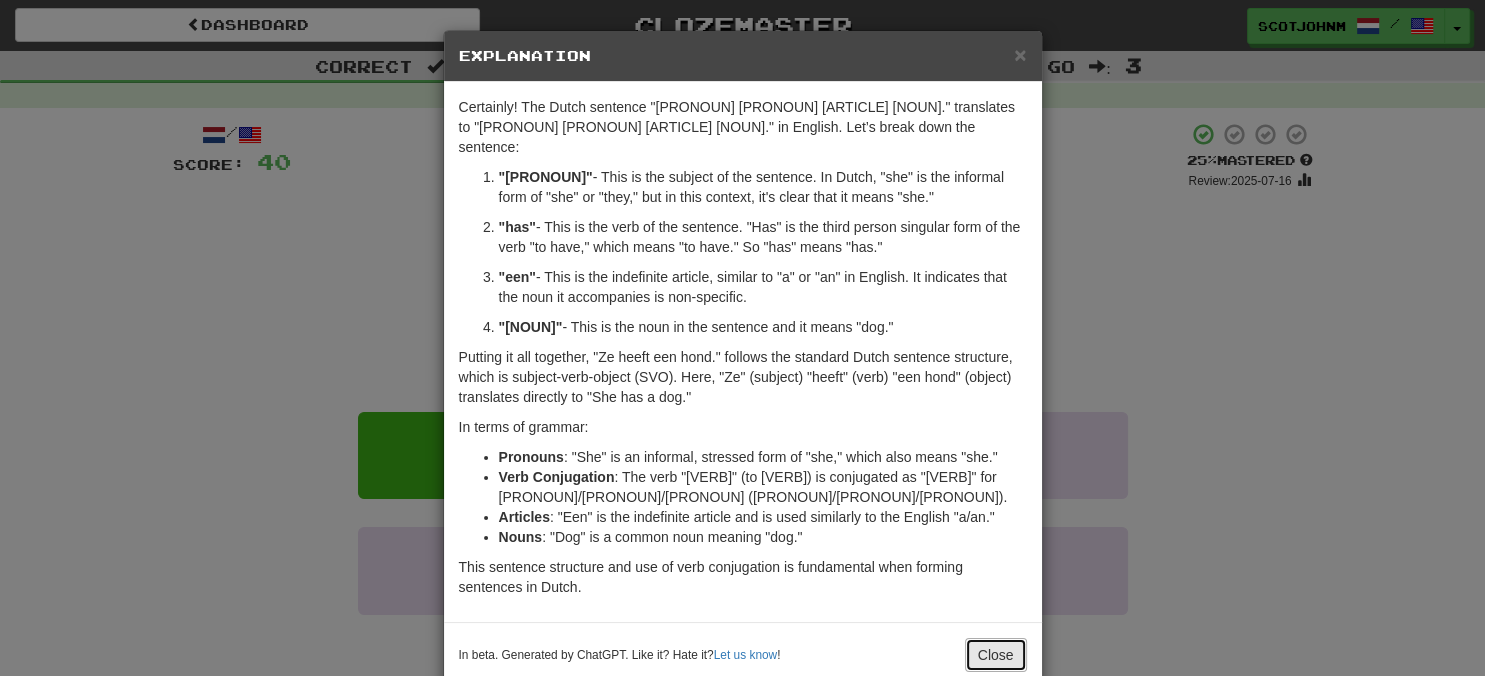 click on "Close" at bounding box center [996, 655] 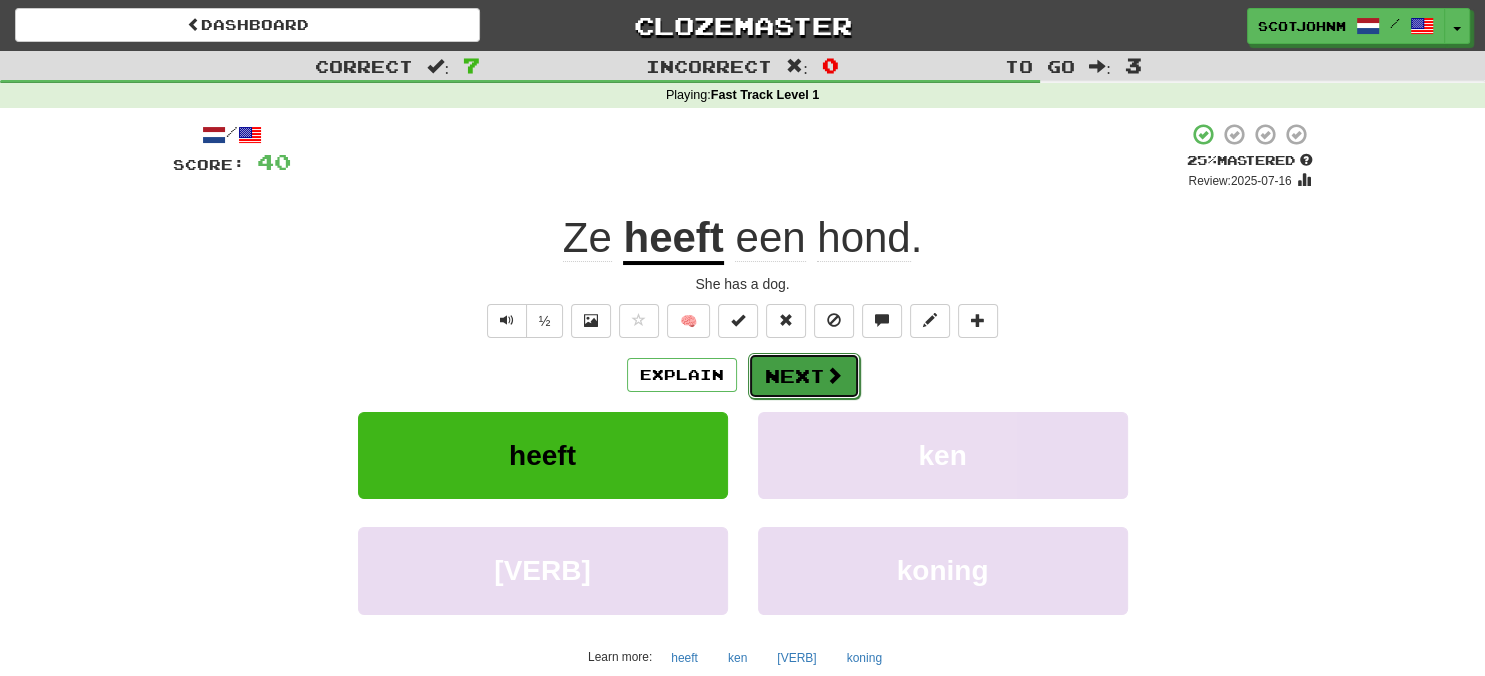 click on "Next" at bounding box center [804, 376] 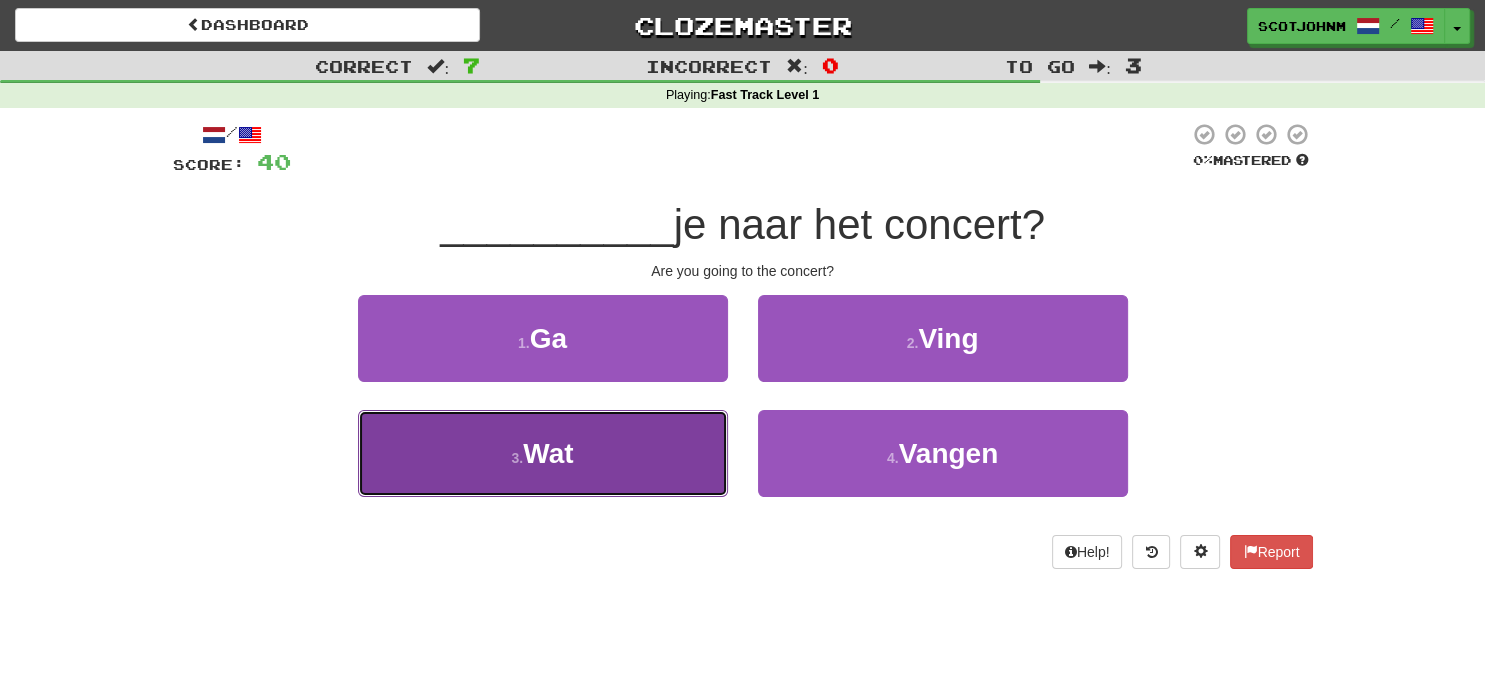 click on "3 .  Wat" at bounding box center (543, 453) 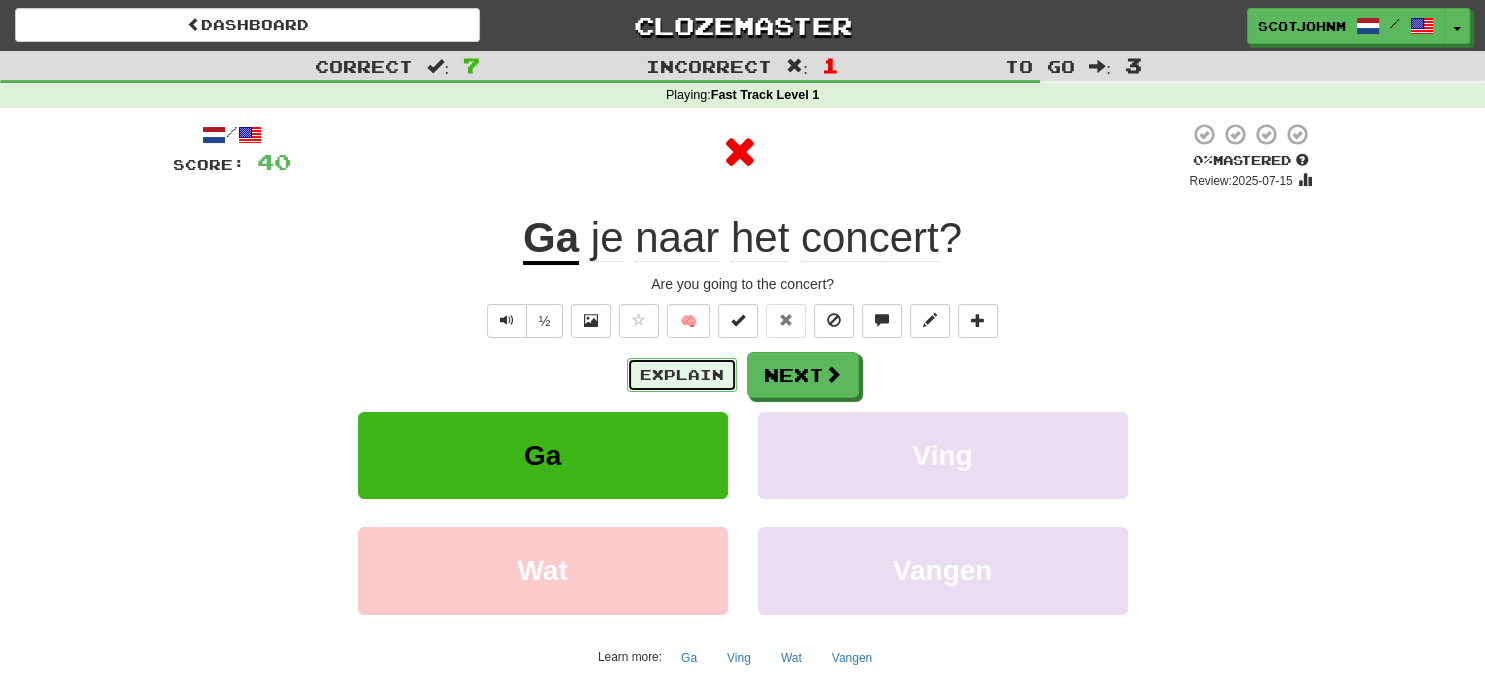 click on "Explain" at bounding box center (682, 375) 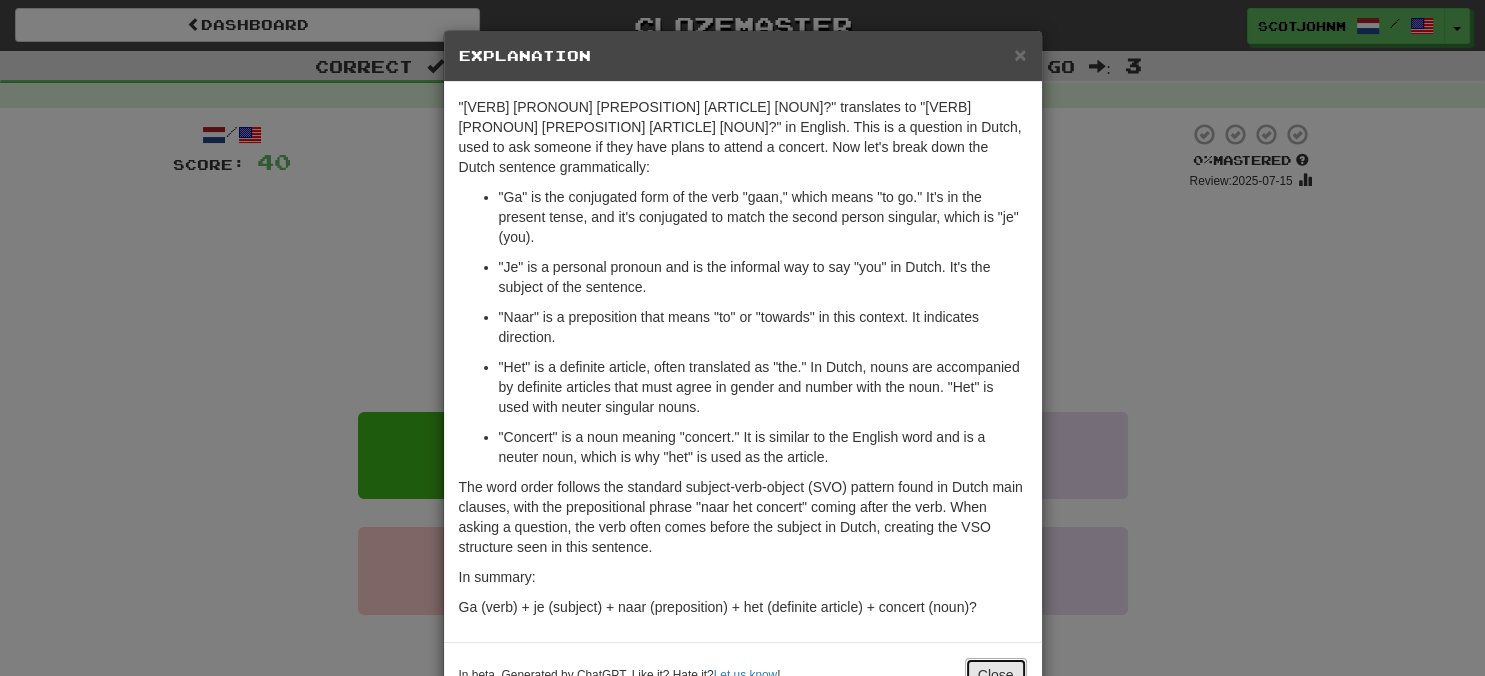 click on "Close" at bounding box center [996, 675] 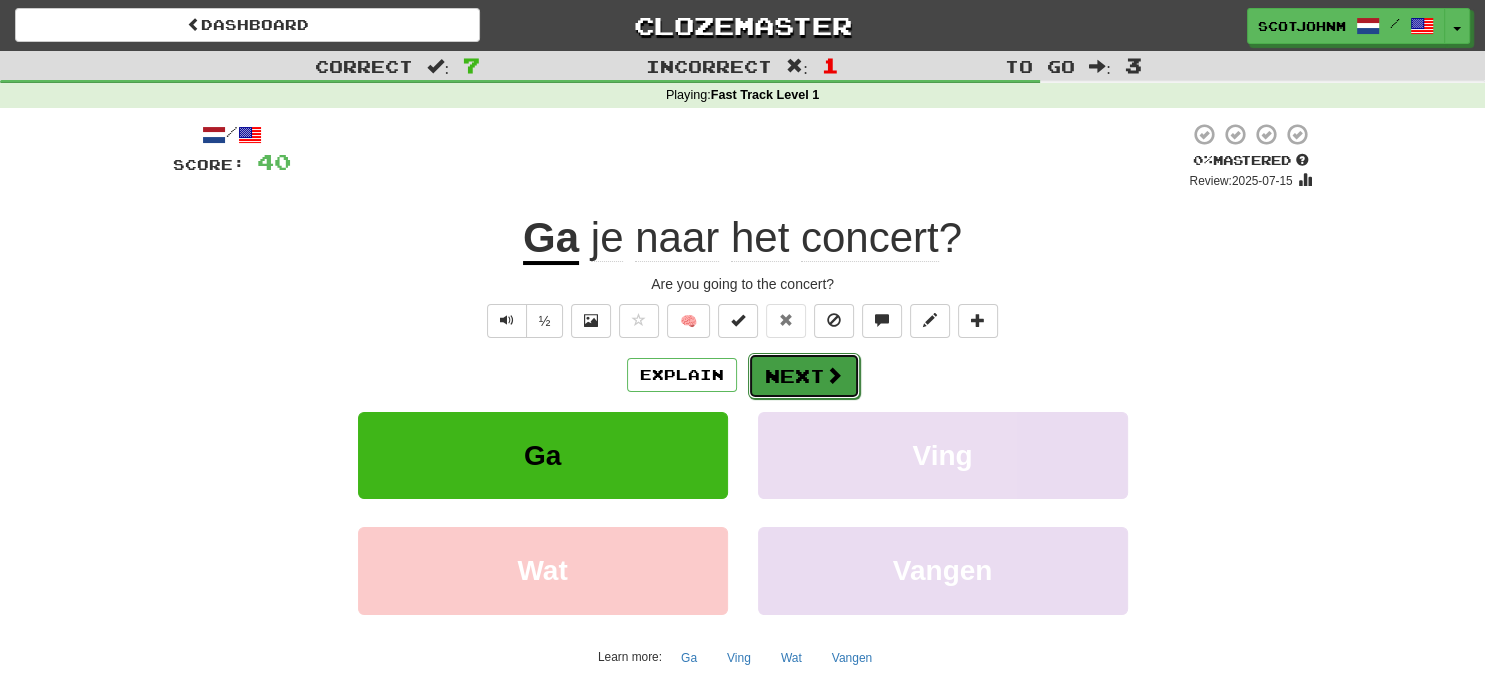 click on "Next" at bounding box center (804, 376) 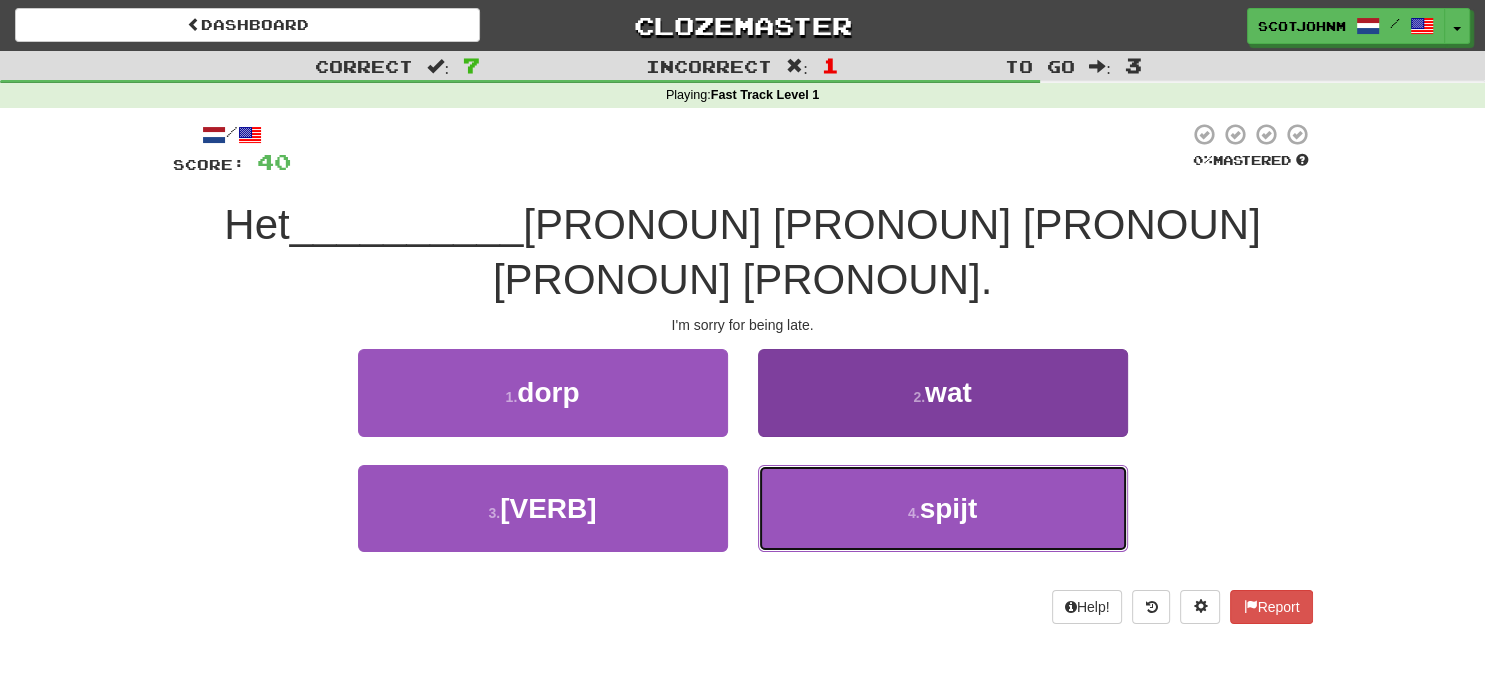 click on "spijt" at bounding box center (949, 508) 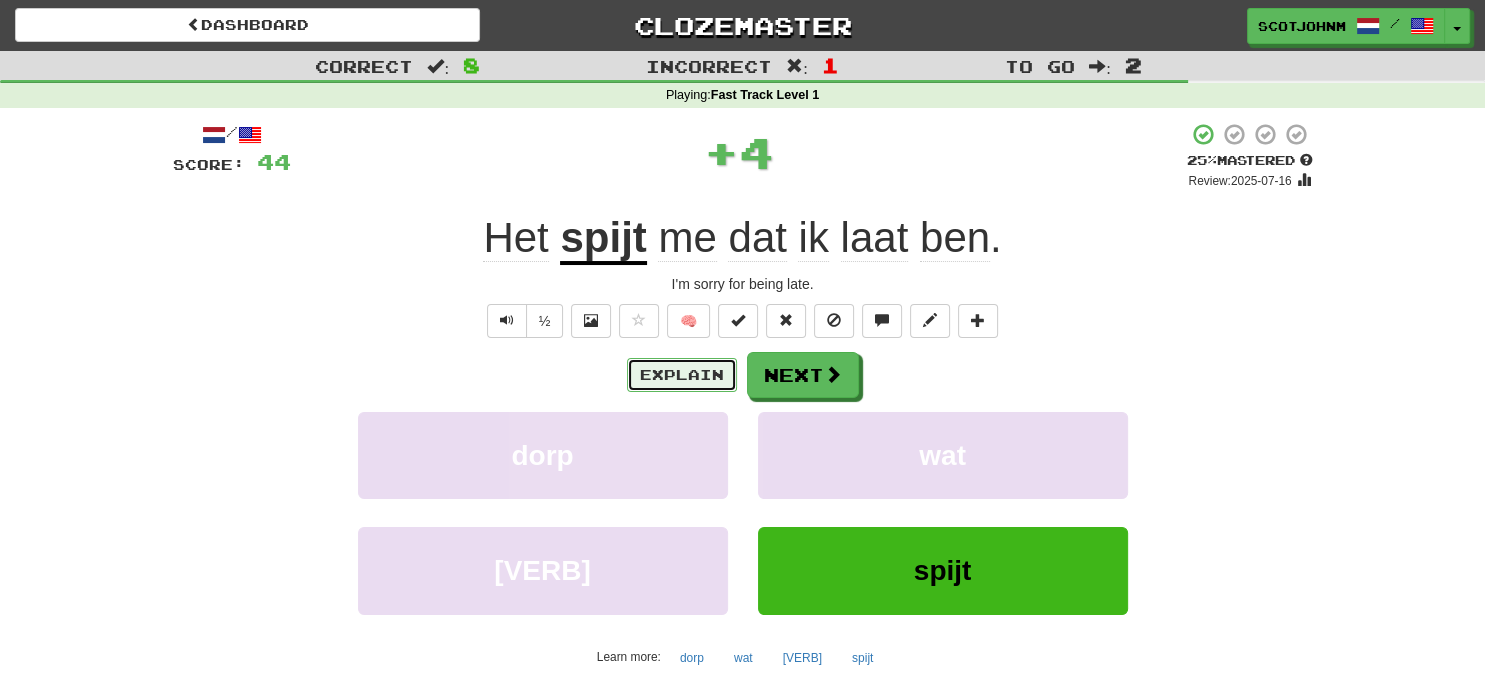 click on "Explain" at bounding box center (682, 375) 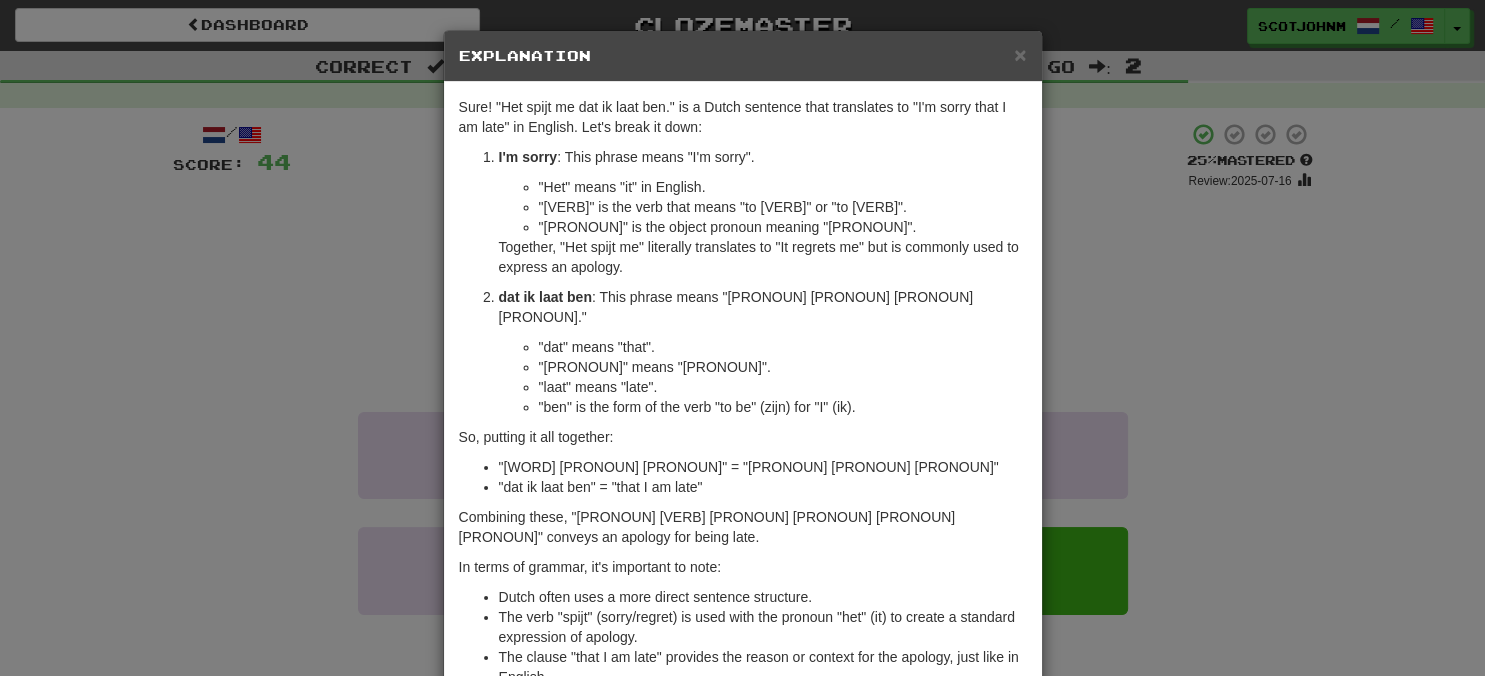 click on "× Explanation Sure! "I'm sorry that I am late." is a Dutch sentence that translates to "I'm sorry that I am late" in English. Let's break it down:
I'm sorry : This phrase means "I'm sorry".
"It" means "it" in English.
"regrets" is the verb that means "to regret" or "to be sorry".
"me" is the object pronoun meaning "me".
Together, "It regrets me" literally translates to "It regrets me" but is commonly used to express an apology.
that I am late : This phrase means "that I am late".
"that" means "that".
"I" means "I".
"late" means "late".
"am" is the form of the verb "to be" (to be) for "I" (I).
So, putting it all together:
"I'm sorry" = "I'm sorry"
"that I am late" = "that I am late"
Combining these, "I'm sorry that I am late" conveys an apology for being late.
In terms of grammar, it's important to note:
Dutch often uses a more direct sentence structure.
I hope this clarifies the sentence for you! Let us know ! Close" at bounding box center (742, 338) 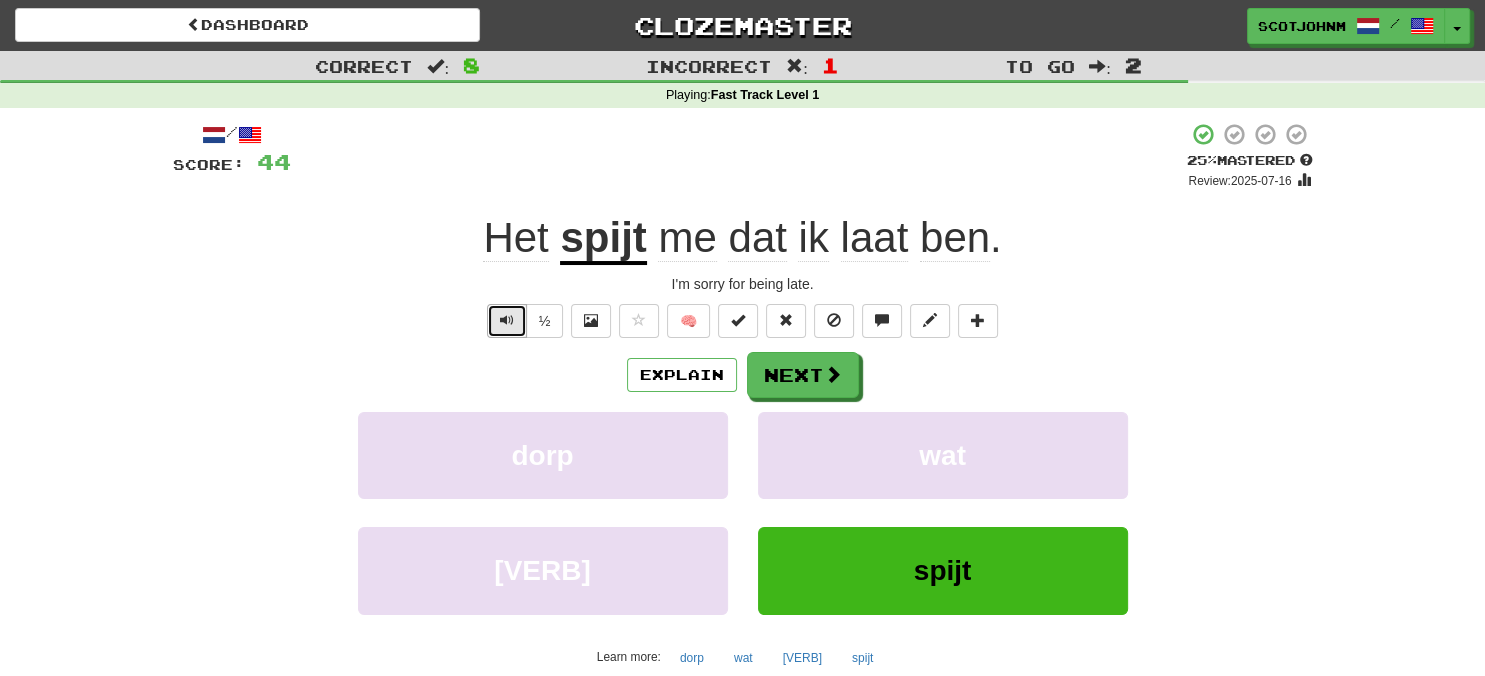 click at bounding box center [507, 321] 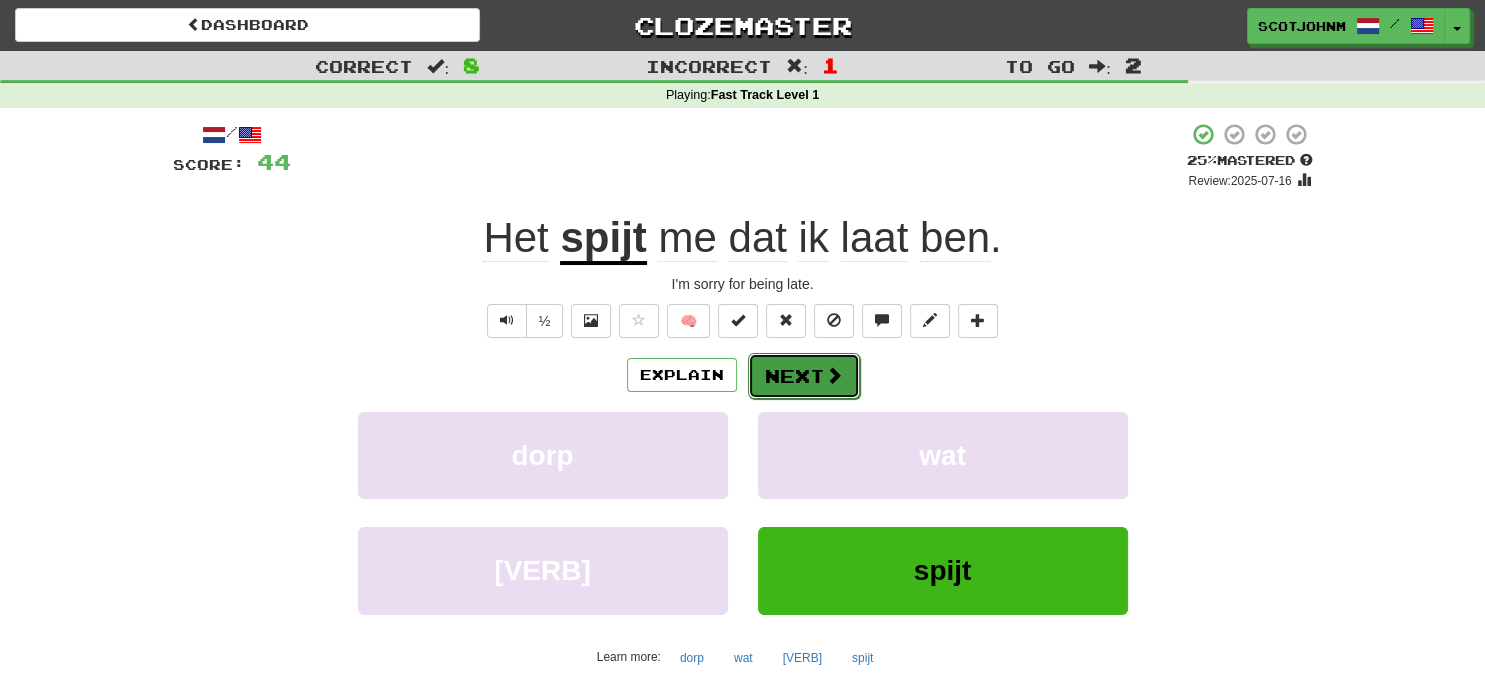 click on "Next" at bounding box center [804, 376] 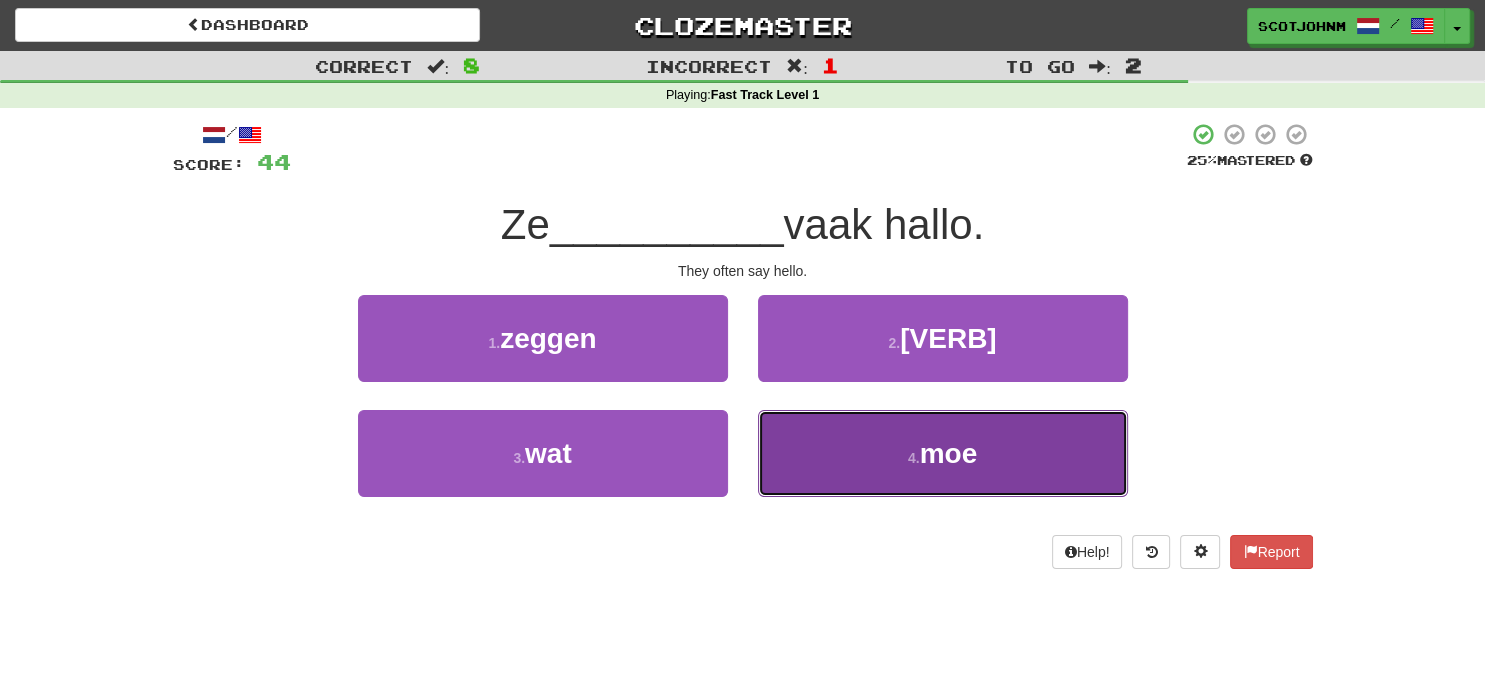 click on "moe" at bounding box center [949, 453] 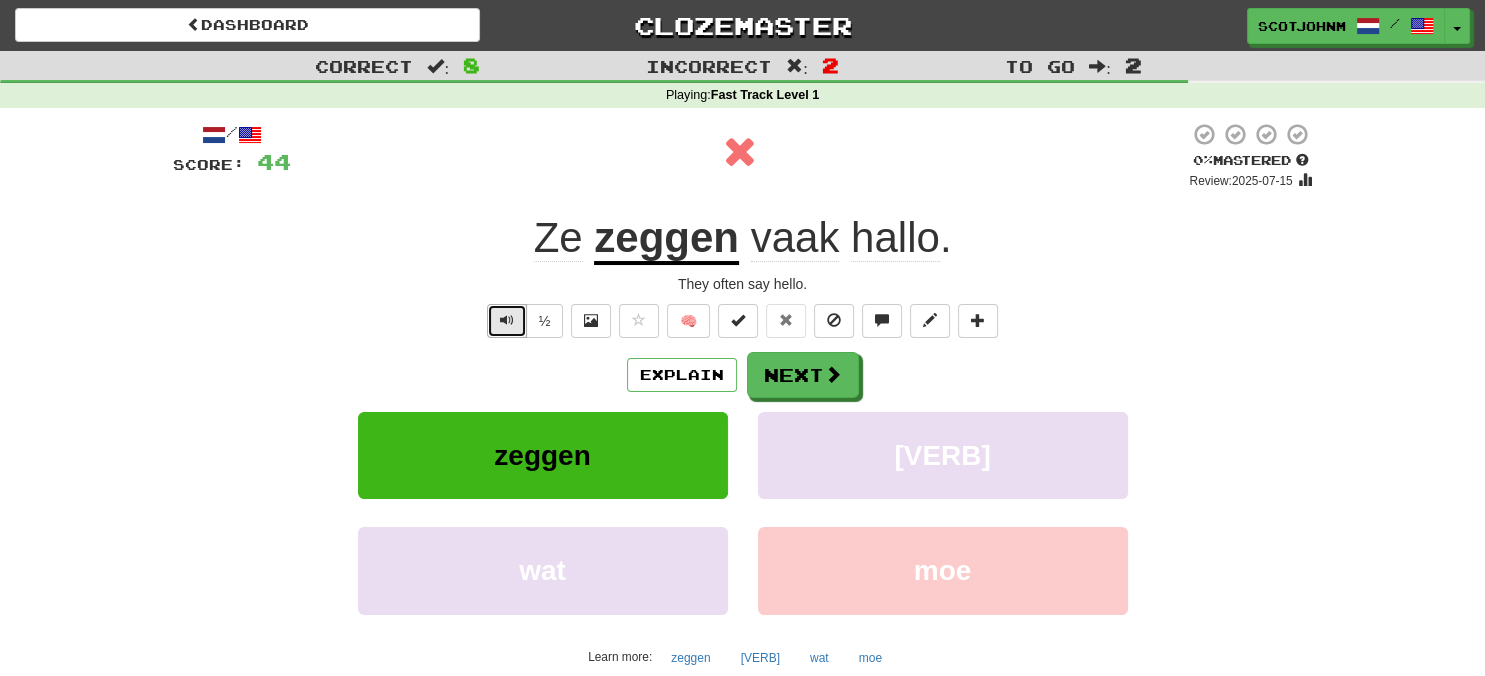 click at bounding box center [507, 320] 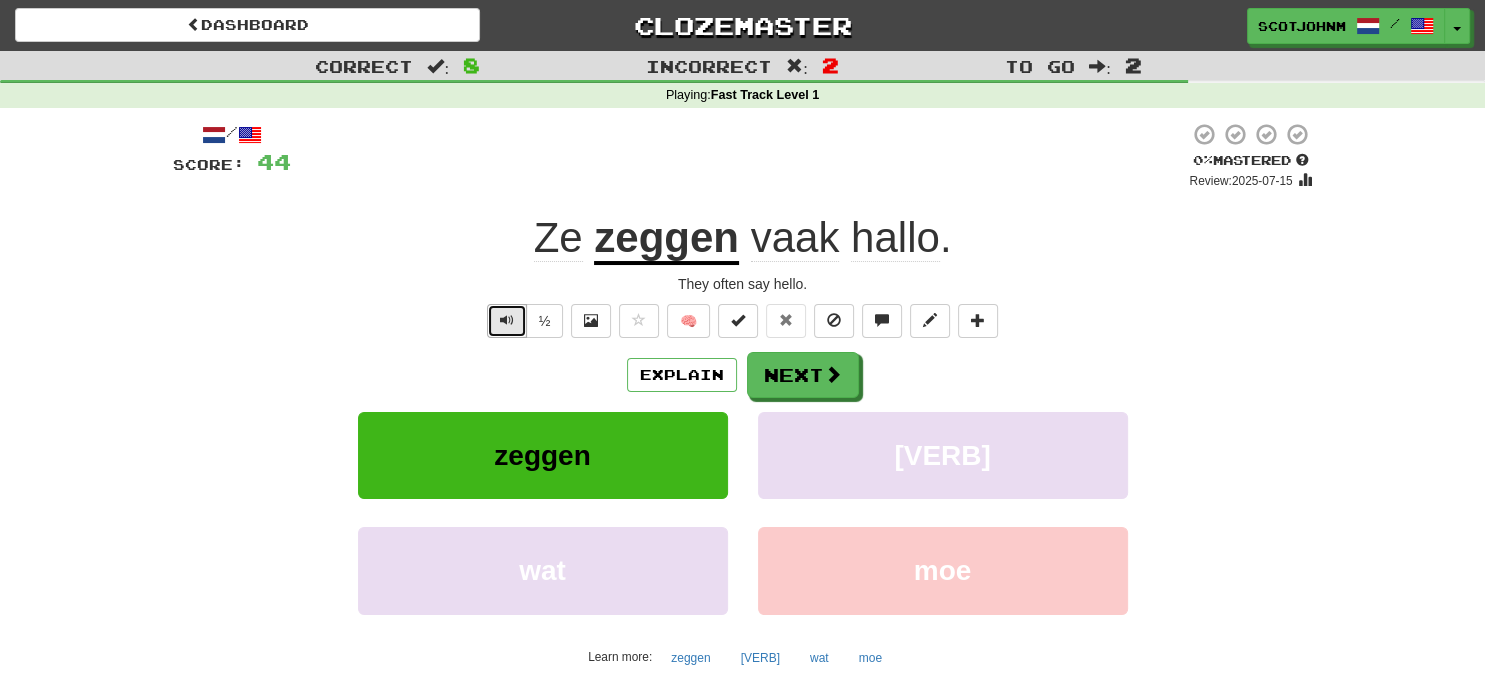 click at bounding box center [507, 320] 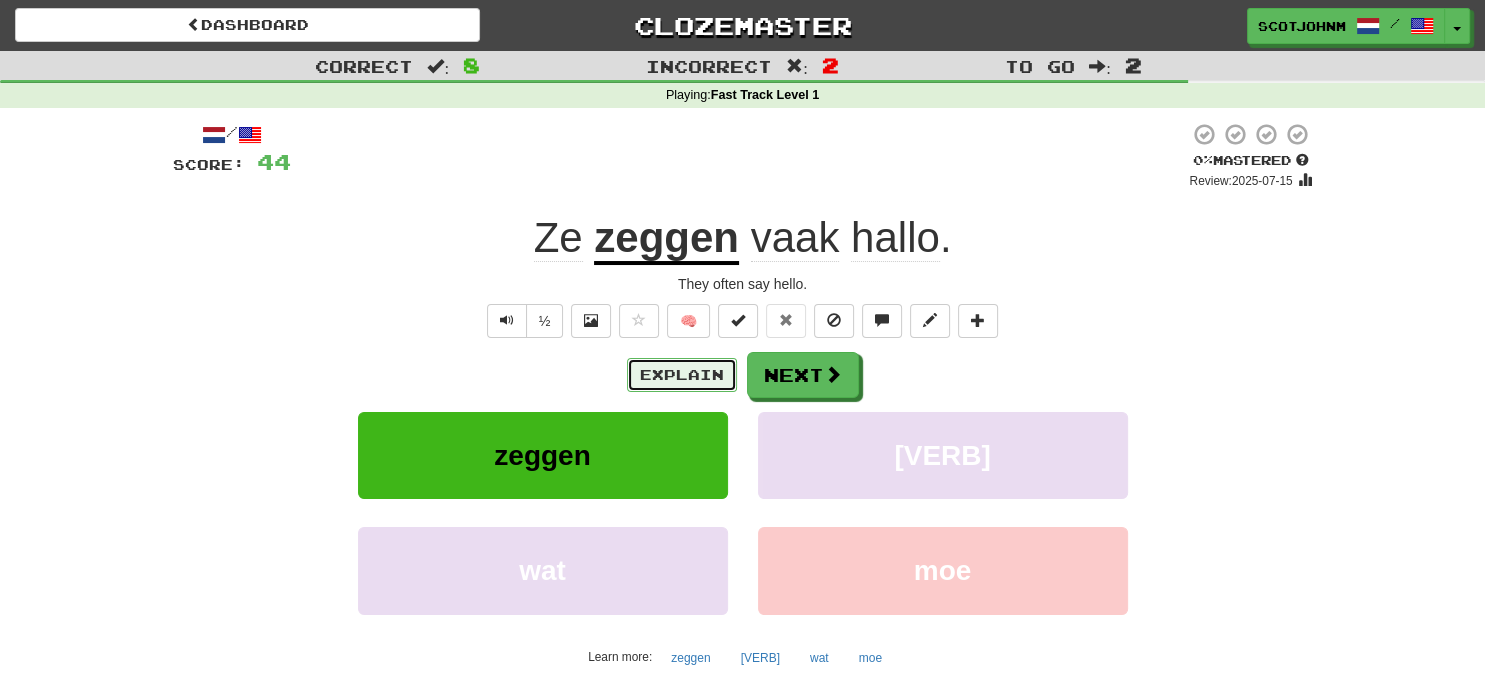 click on "Explain" at bounding box center (682, 375) 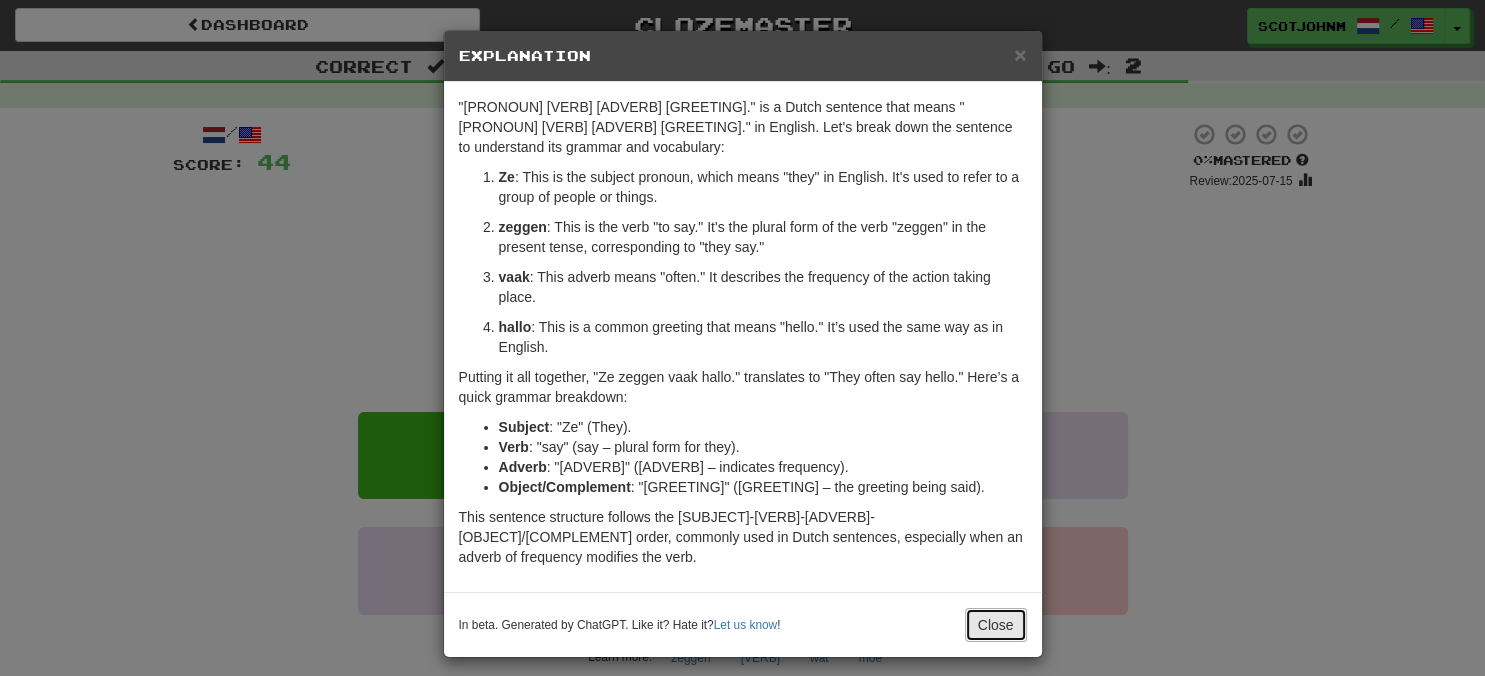click on "Close" at bounding box center (996, 625) 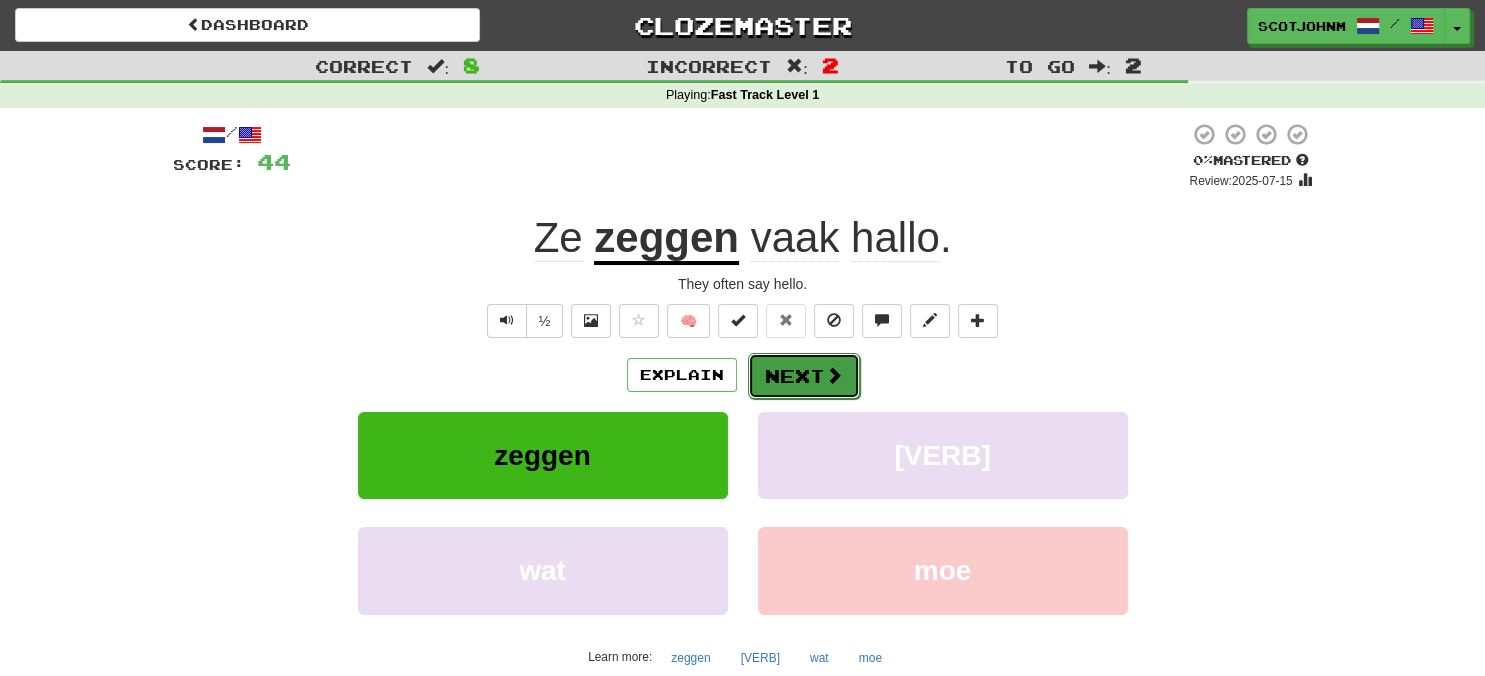 click on "Next" at bounding box center (804, 376) 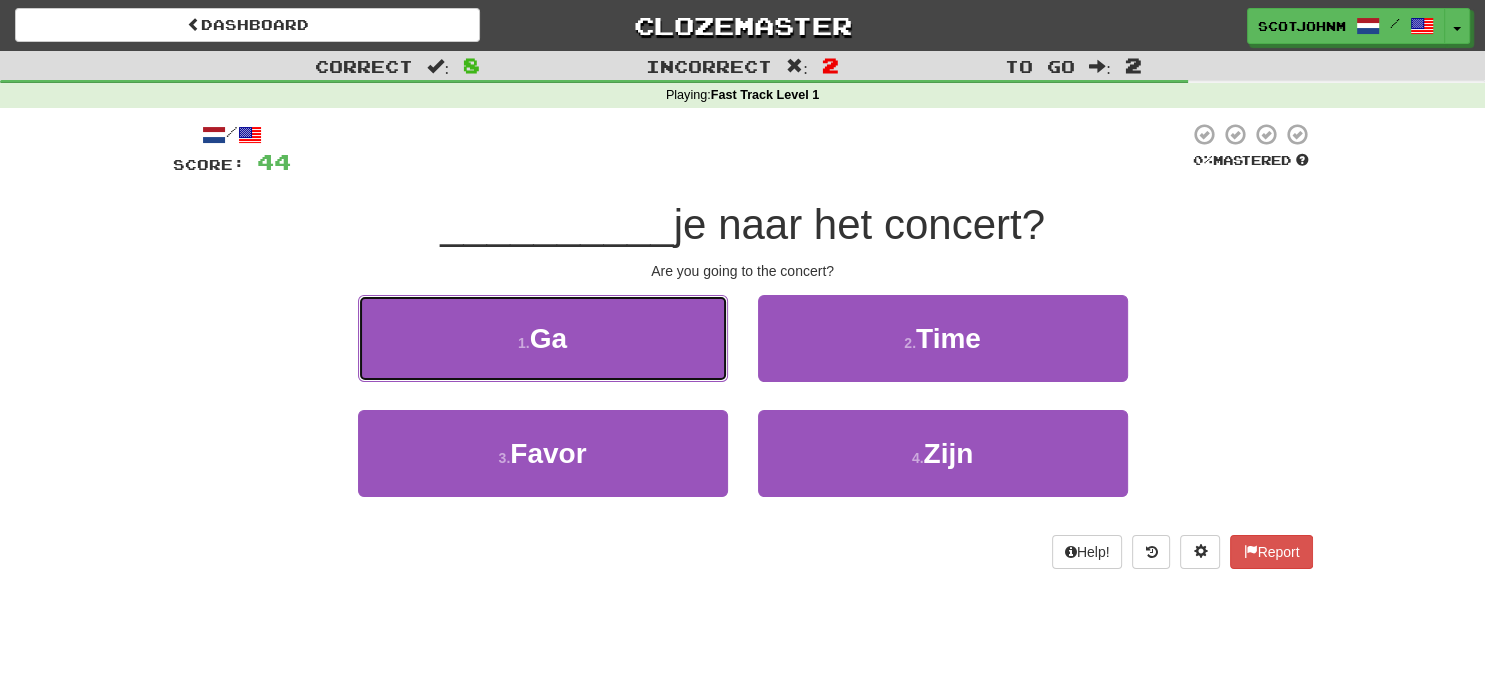 click on "1 . [VERB]" at bounding box center [543, 338] 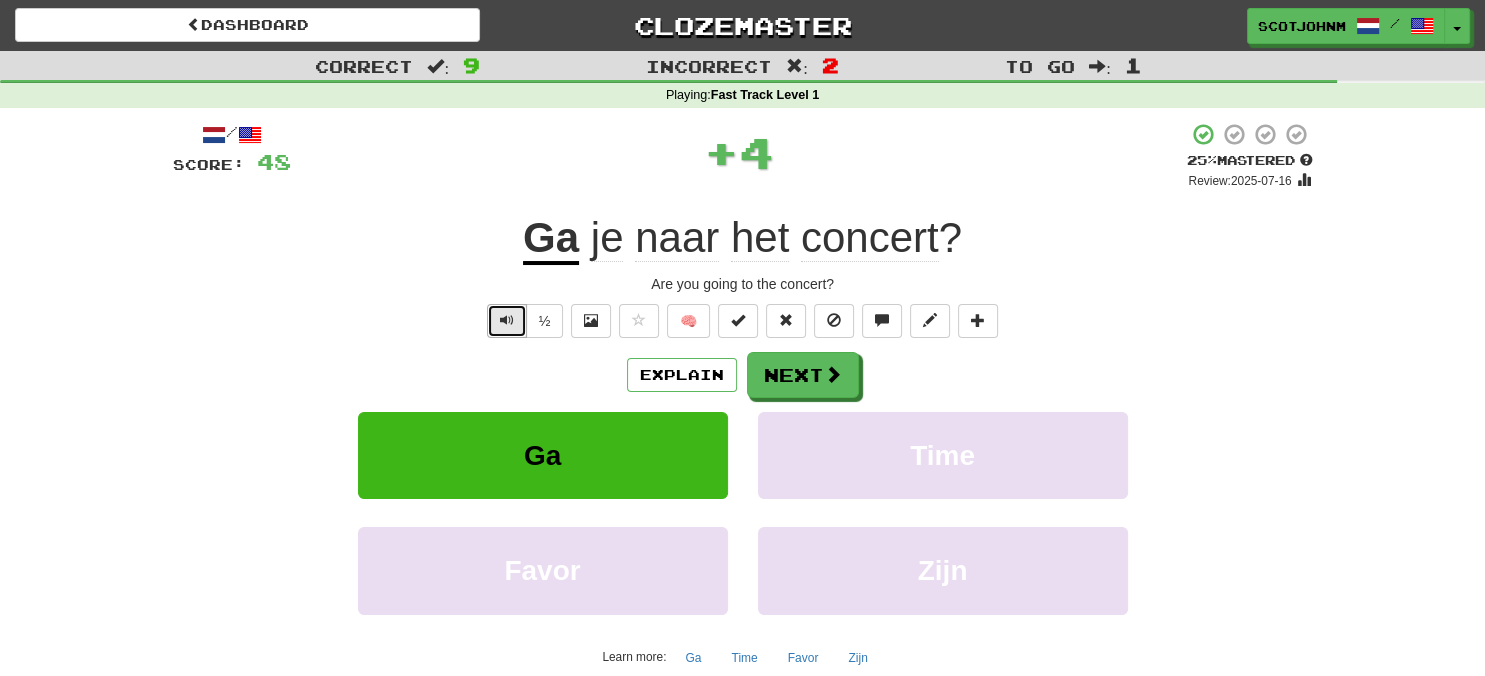 click at bounding box center (507, 320) 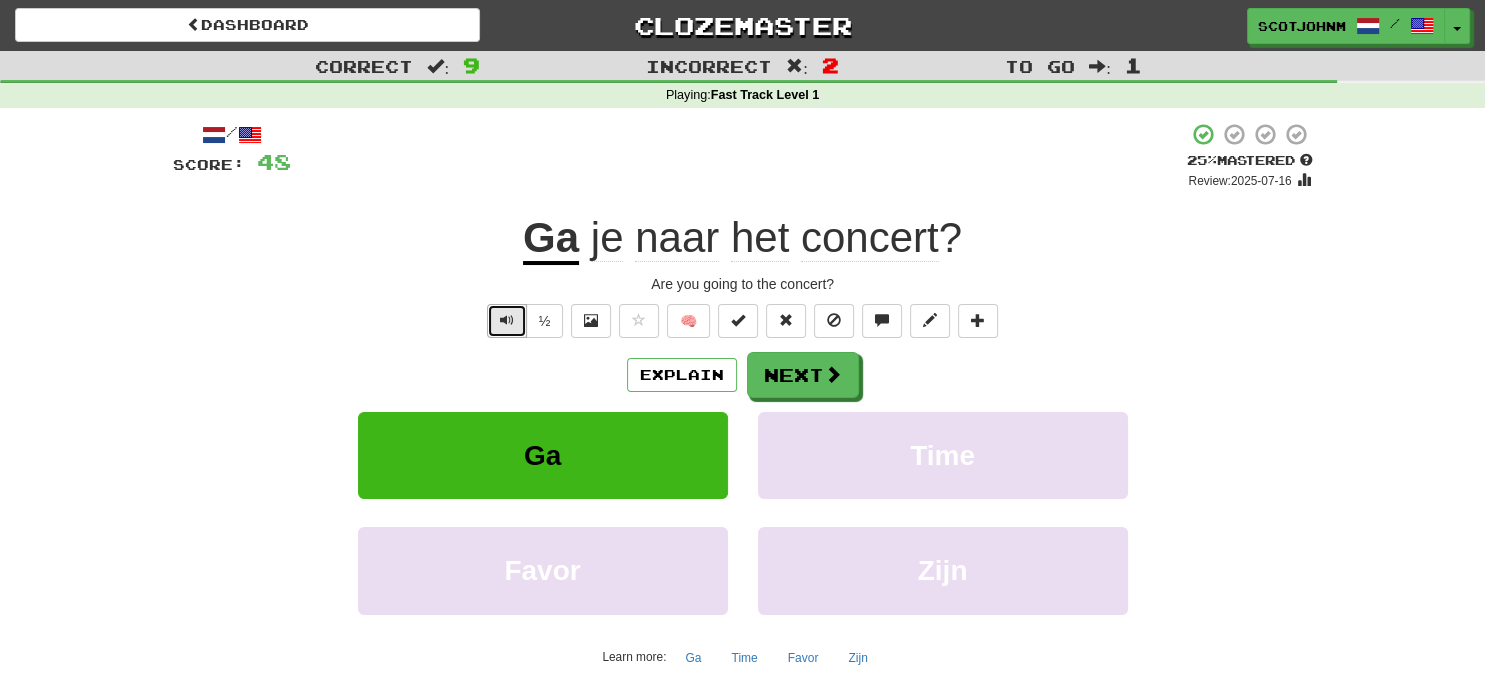 click at bounding box center [507, 320] 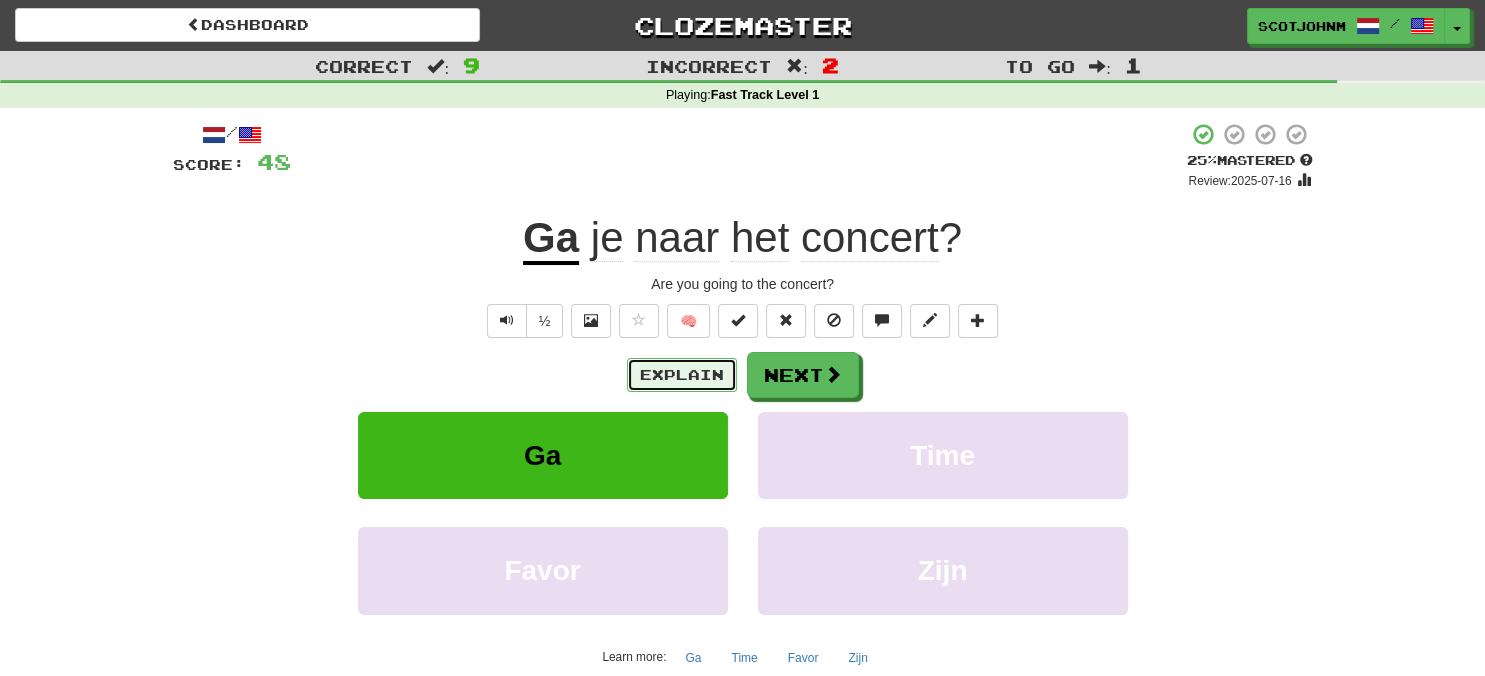 click on "Explain" at bounding box center [682, 375] 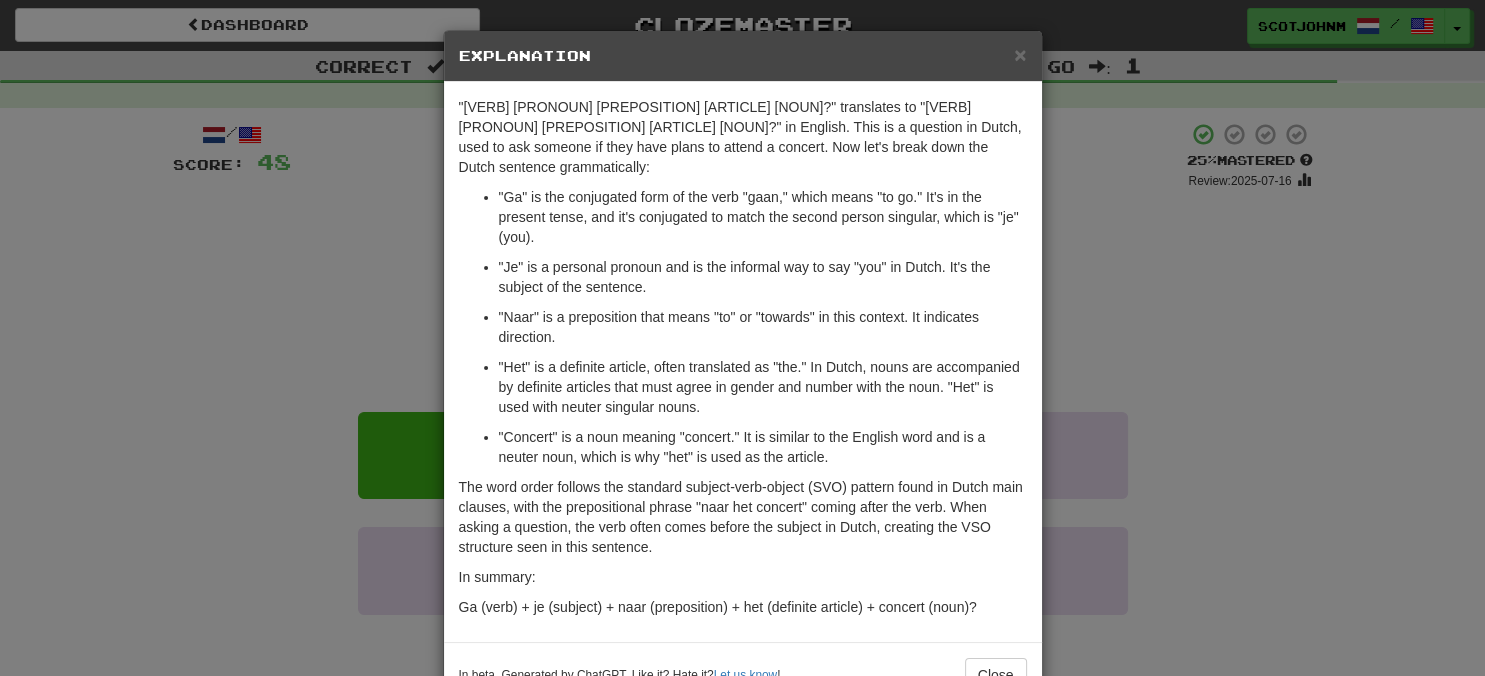 click on "× Explanation "[VERB] [PRONOUN] [PREPOSITION] [ARTICLE] [NOUN]?" translates to "[VERB] [PRONOUN] [PREPOSITION] [ARTICLE] [NOUN]?" in English. This is a question in Dutch, used to ask someone if they have plans to attend a concert. Now let's break down the Dutch sentence grammatically:
"[VERB]" is the conjugated form of the verb "[VERB]," which means "to [VERB]." It's in the present tense, and it's conjugated to match the second person singular, which is "[PRONOUN]" (you).
"[PRONOUN]" is a personal pronoun and is the informal way to say "[PRONOUN]" in Dutch. It's the subject of the sentence.
"[PREPOSITION]" is a preposition that means "[PREPOSITION]" or "[PREPOSITION]" in this context. It indicates direction.
"[ARTICLE]" is a definite article, often translated as "[ARTICLE]." In Dutch, nouns are accompanied by definite articles that must agree in gender and number with the noun. "[ARTICLE]" is used with neuter singular nouns.
"[NOUN]" is a noun meaning "[NOUN]." It is similar to the English word and is a neuter noun, which is why "[ARTICLE]" is used as the article.
In summary:
Let us know" at bounding box center (742, 338) 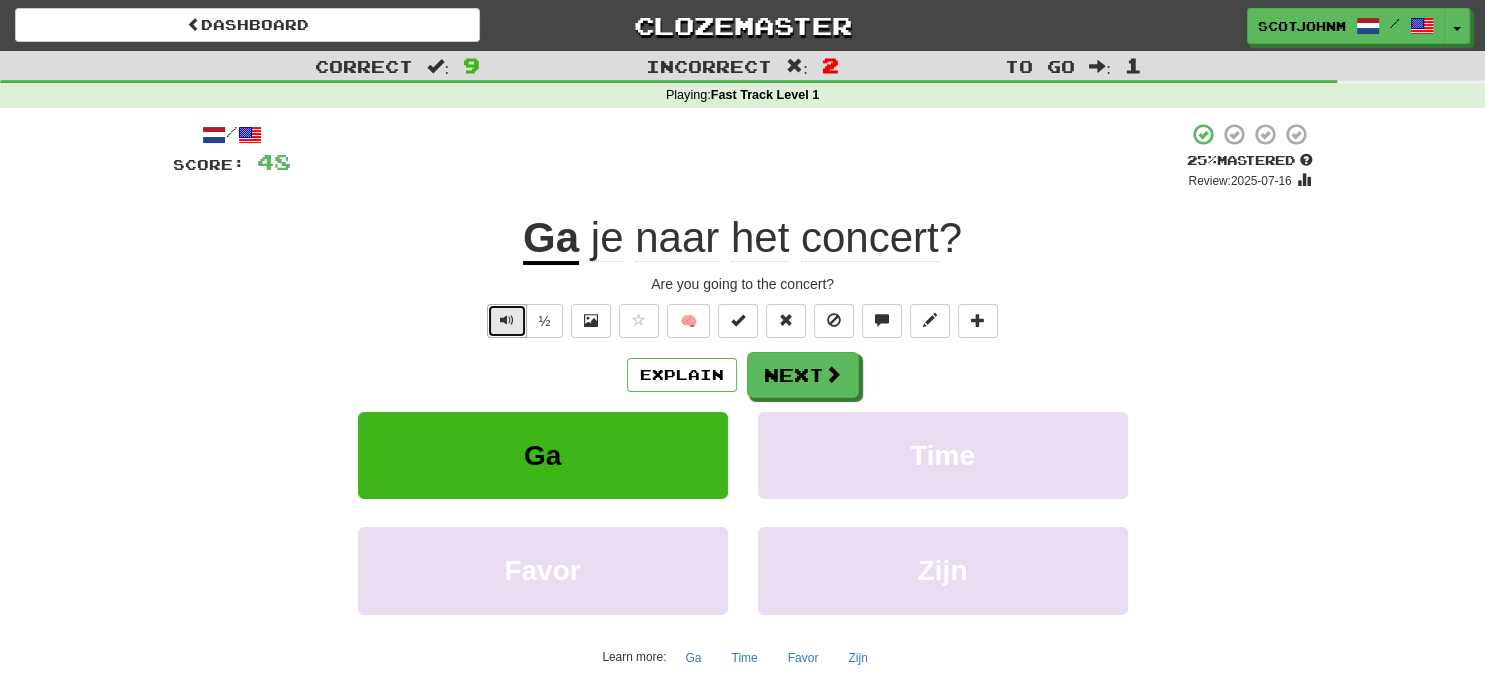 click at bounding box center (507, 321) 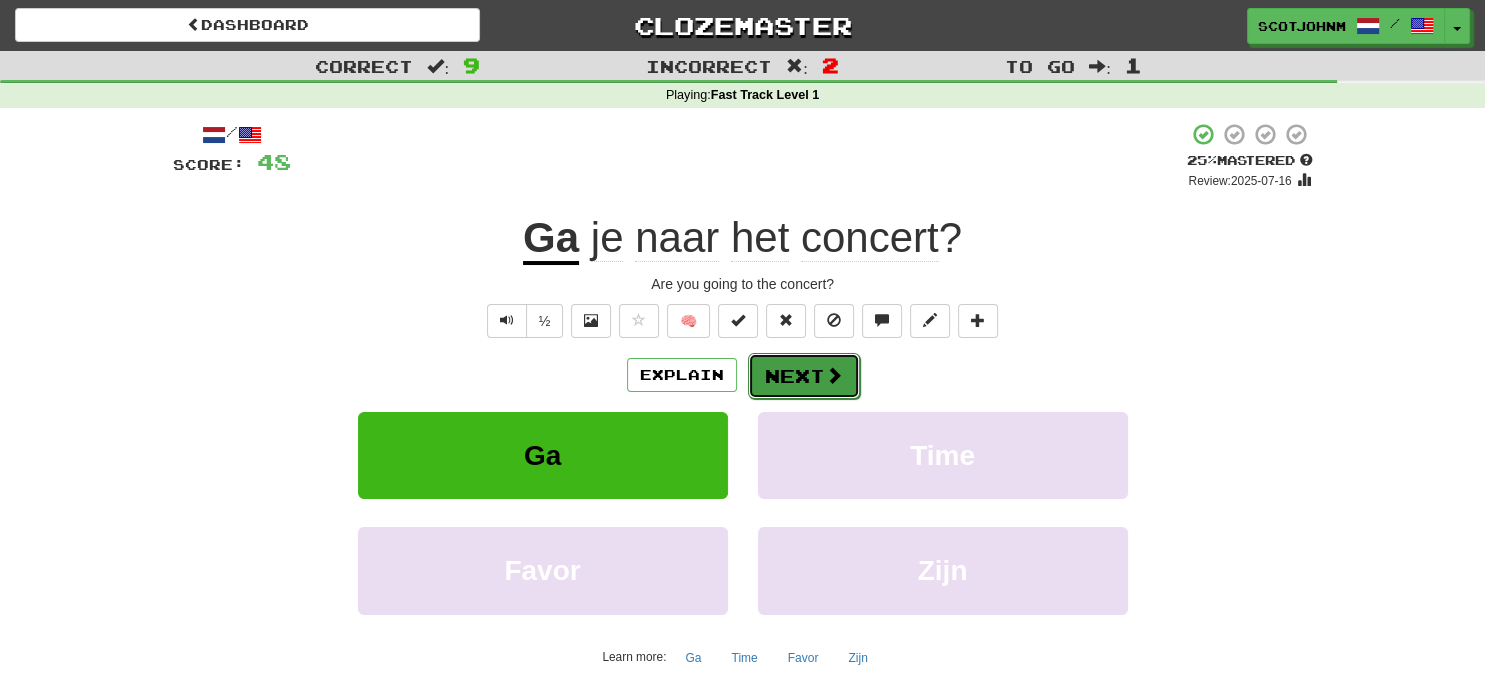 click on "Next" at bounding box center (804, 376) 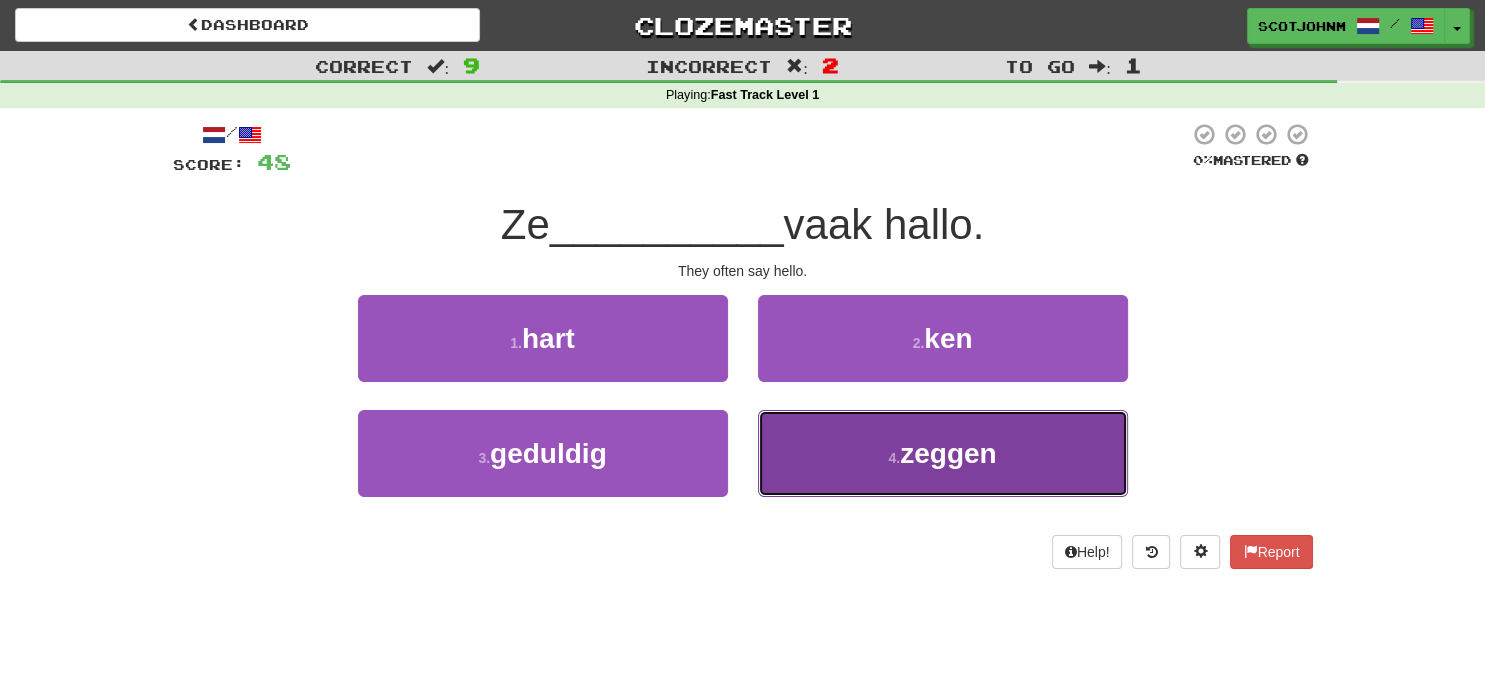 click on "zeggen" at bounding box center (948, 453) 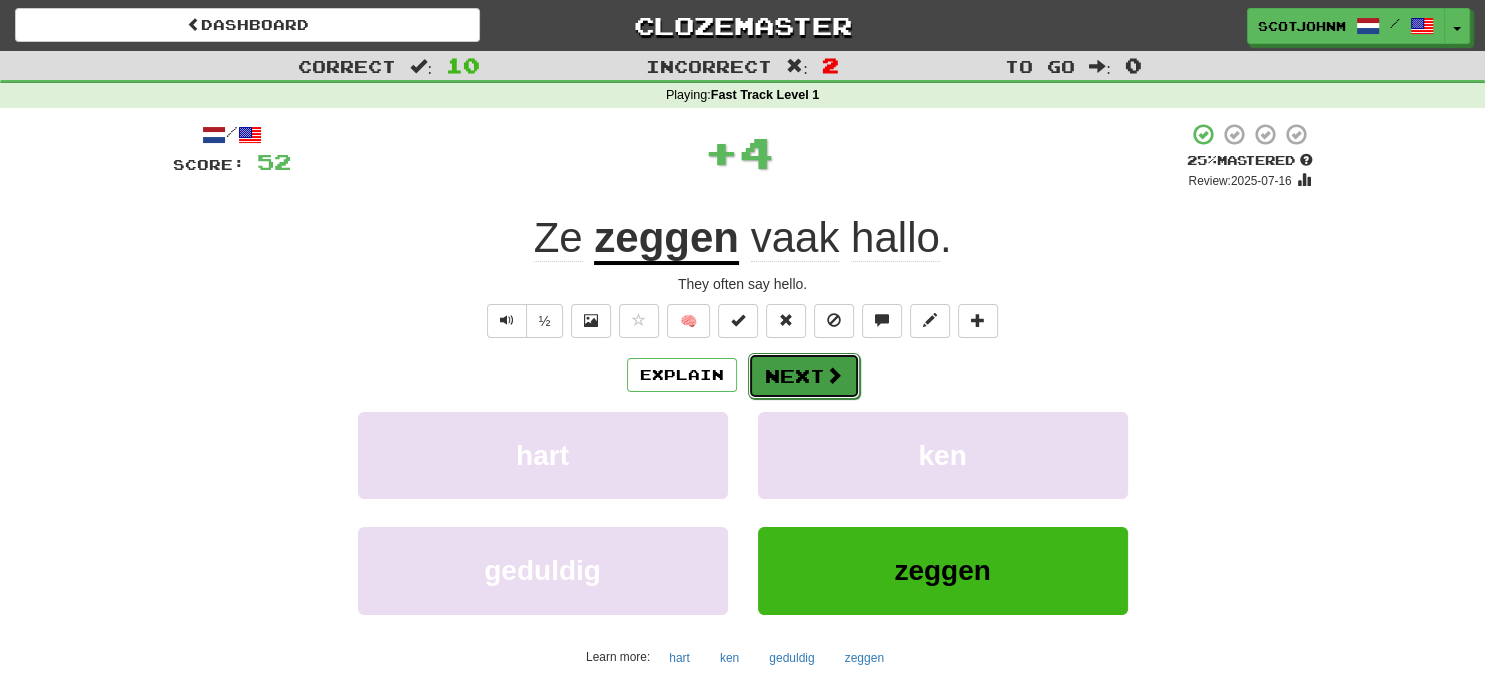 click on "Next" at bounding box center [804, 376] 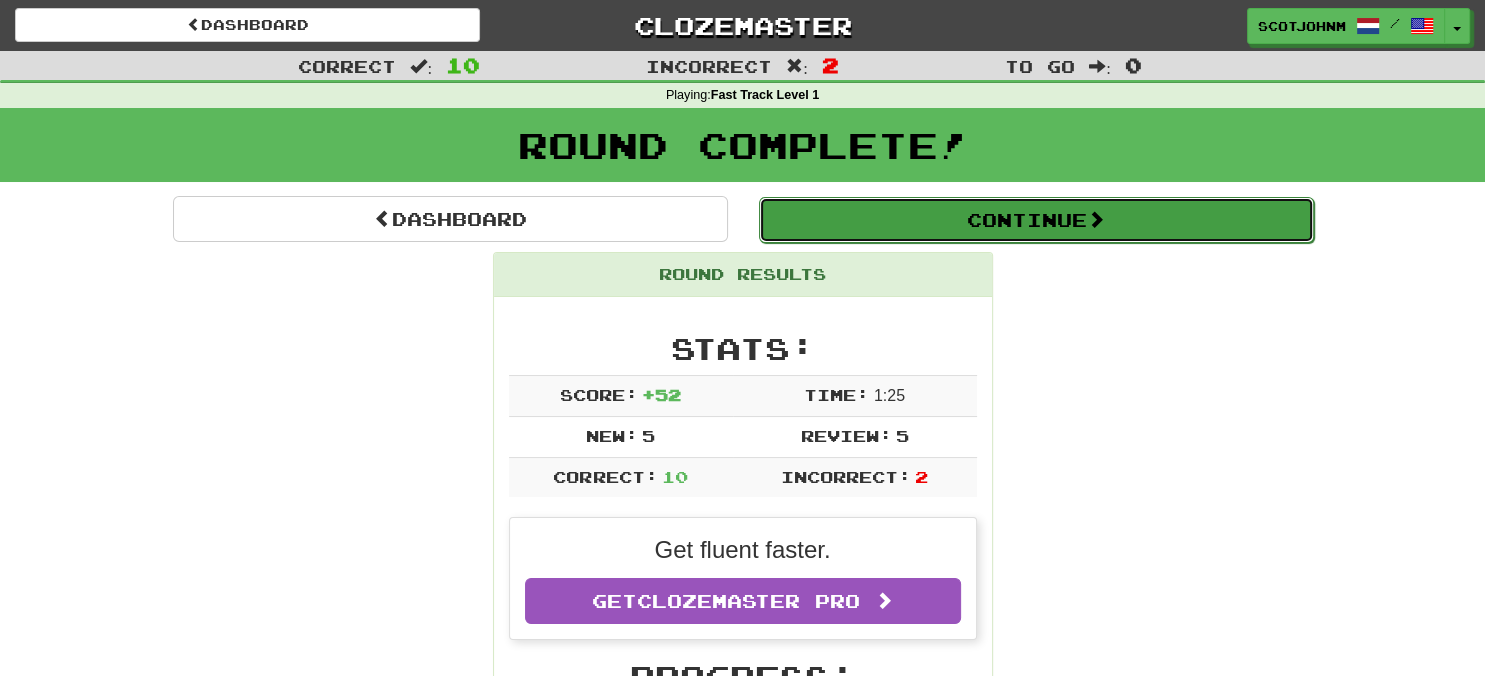 click on "Continue" at bounding box center [1036, 220] 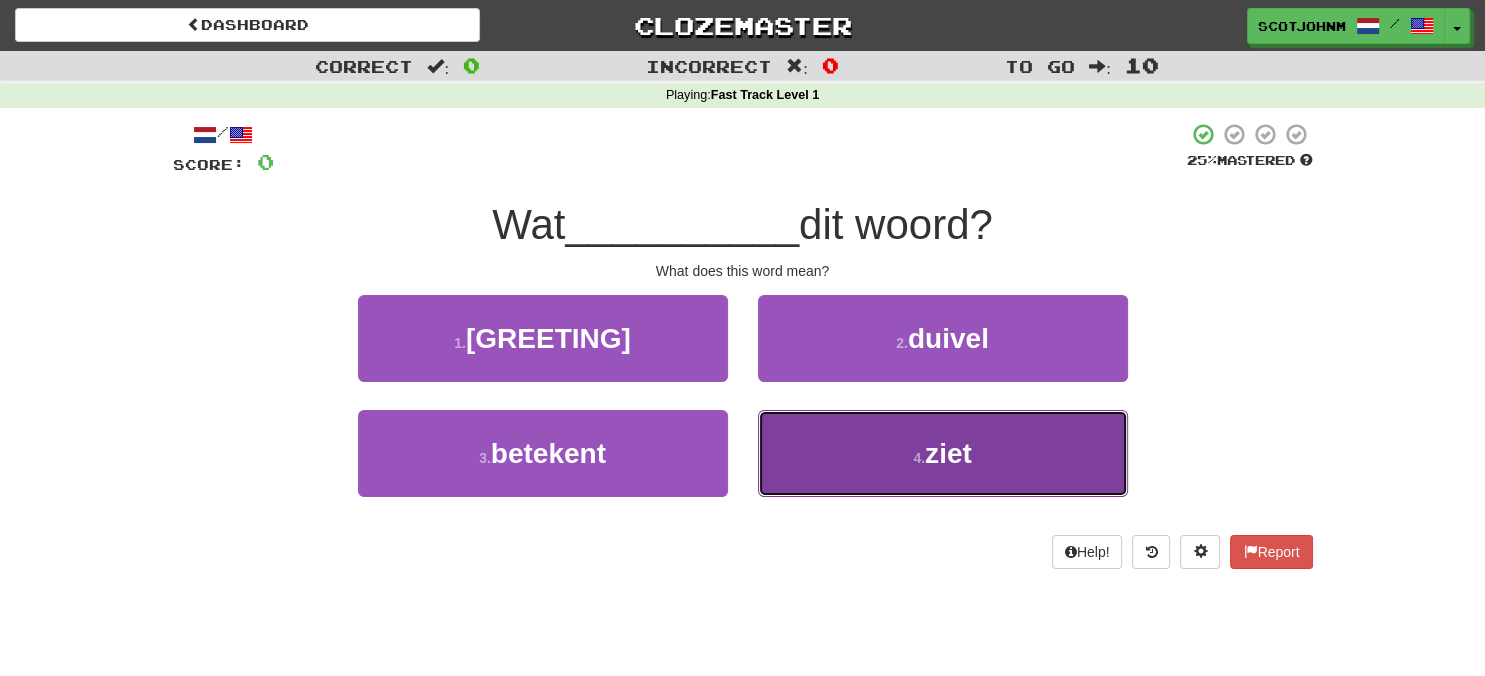 click on "4 ." at bounding box center (919, 458) 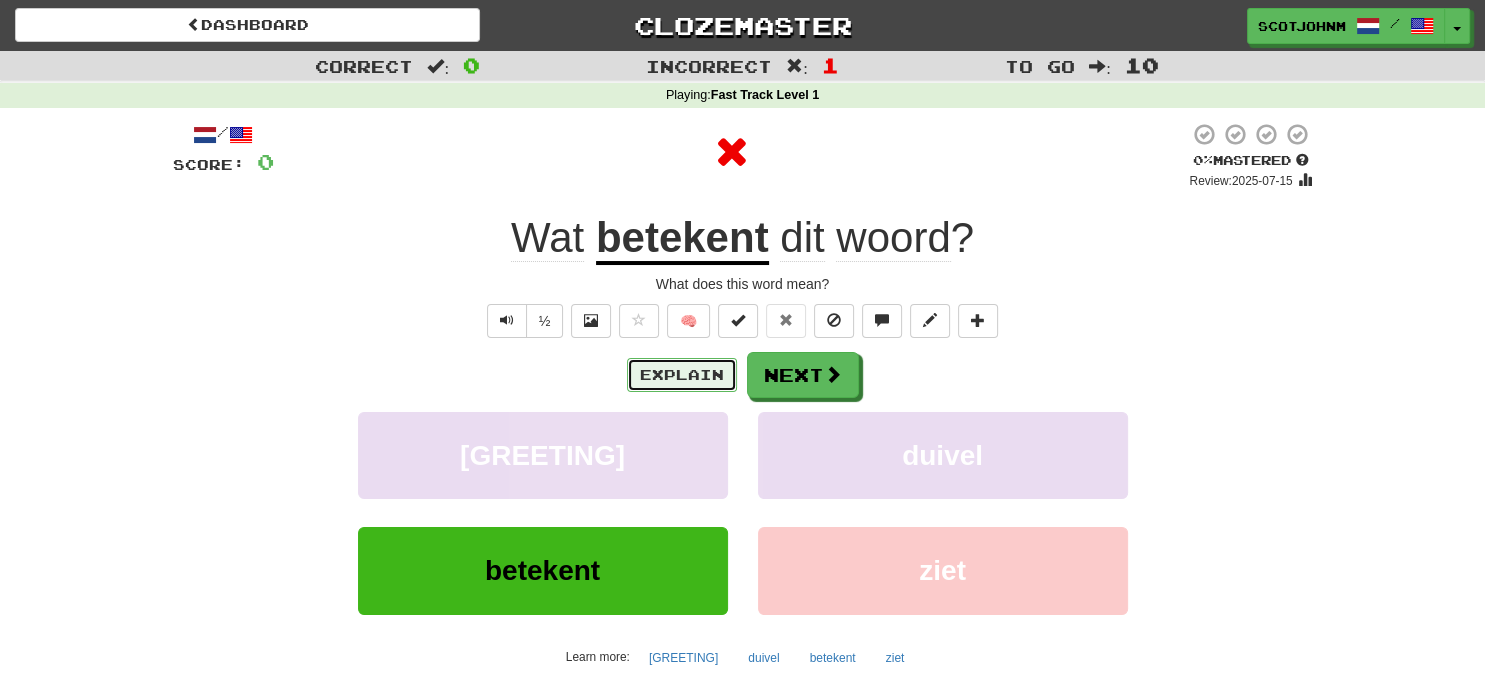 click on "Explain" at bounding box center (682, 375) 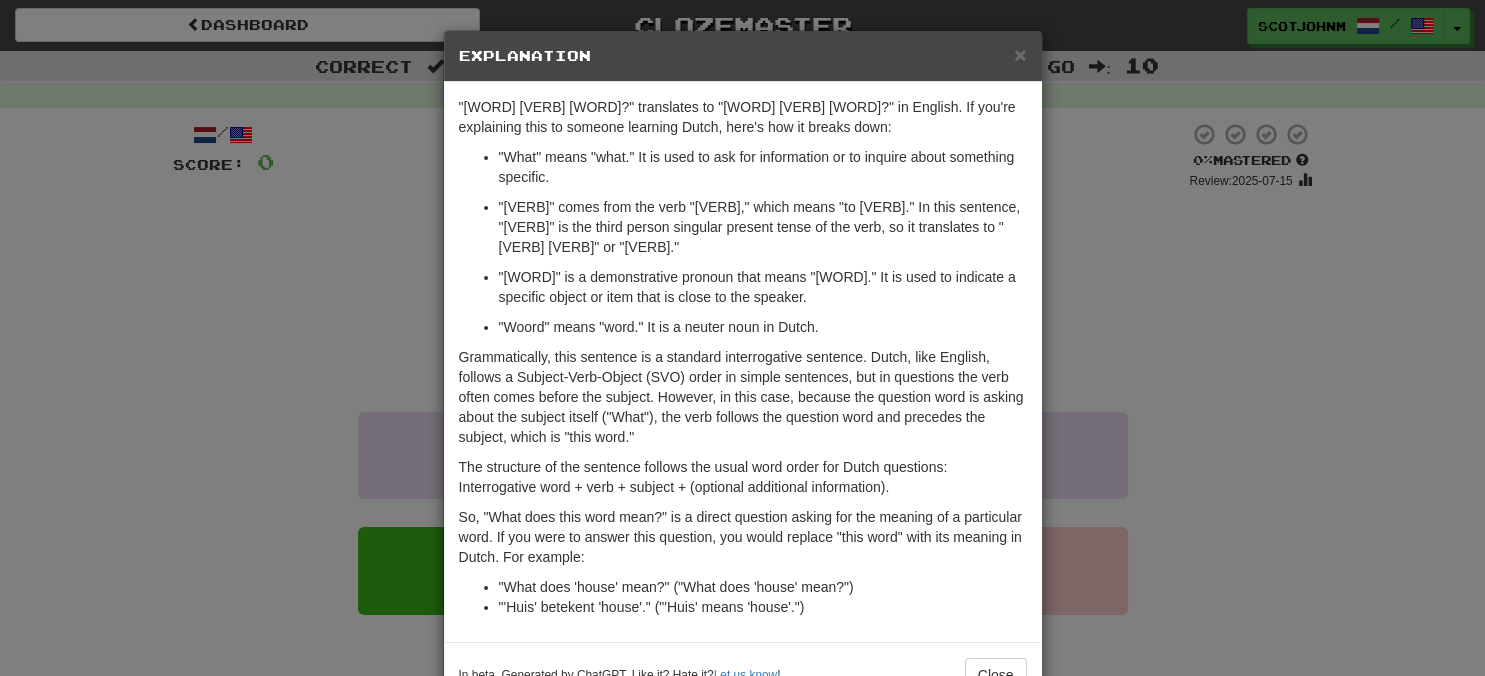 click on "× Explanation "What does this word mean?" translates to "What does this word mean?" in English. If you're explaining this to someone learning Dutch, here's how it breaks down:
"What" means "what." It is used to ask for information or to inquire about something specific.
"Means" comes from the verb "to mean," which means "to mean." In this sentence, "means" is the third person singular present tense of the verb, so it translates to "does mean" or "means."
"This" is a demonstrative pronoun that means "this." It is used to indicate a specific object or item that is close to the speaker.
"Word" means "word." It is a neuter noun in Dutch.
The structure of the sentence follows the usual word order for Dutch questions:
Interrogative word + verb + subject + (optional additional information).
"What does 'house' mean?" ("What does 'house' mean?")
"'House' means 'house'." ("'House' means 'house'.")
In beta. Generated by ChatGPT. Like it? Hate it?  Let us know ! Close" at bounding box center [742, 338] 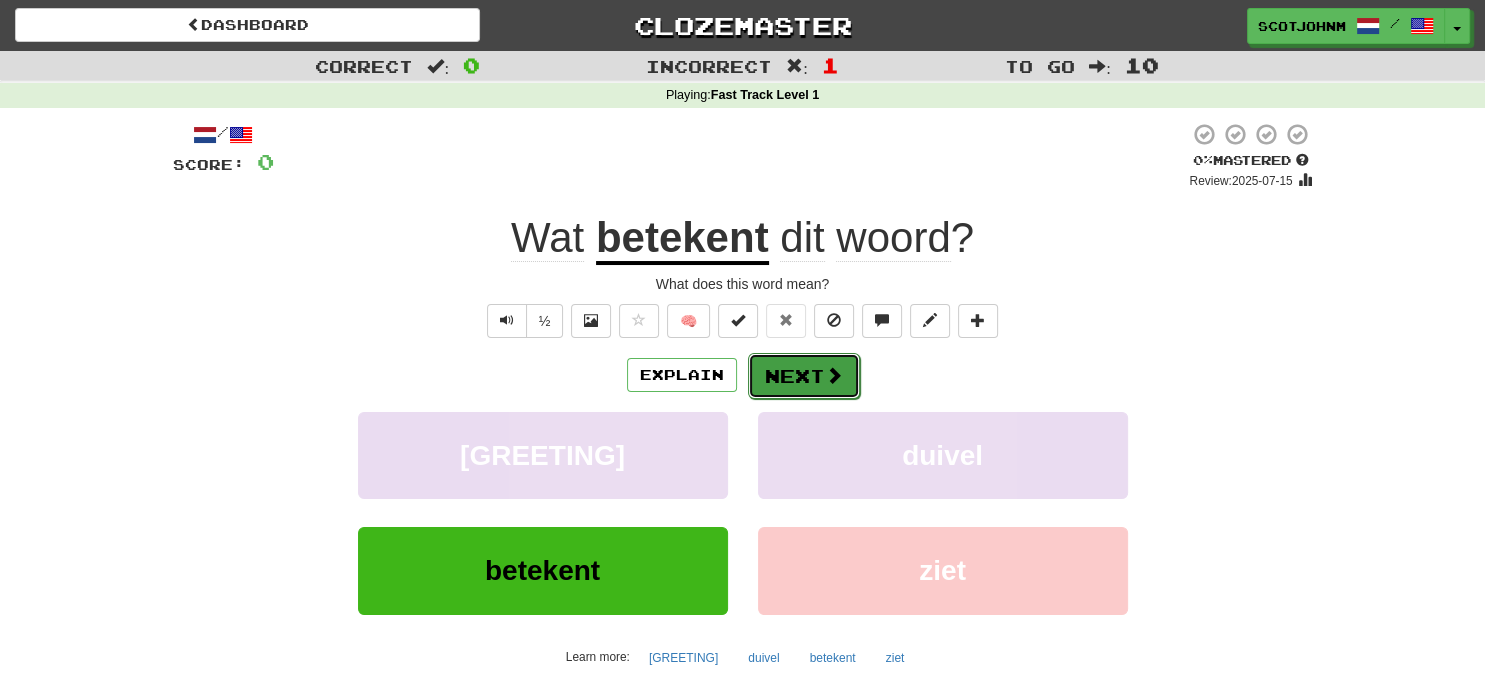 click on "Next" at bounding box center [804, 376] 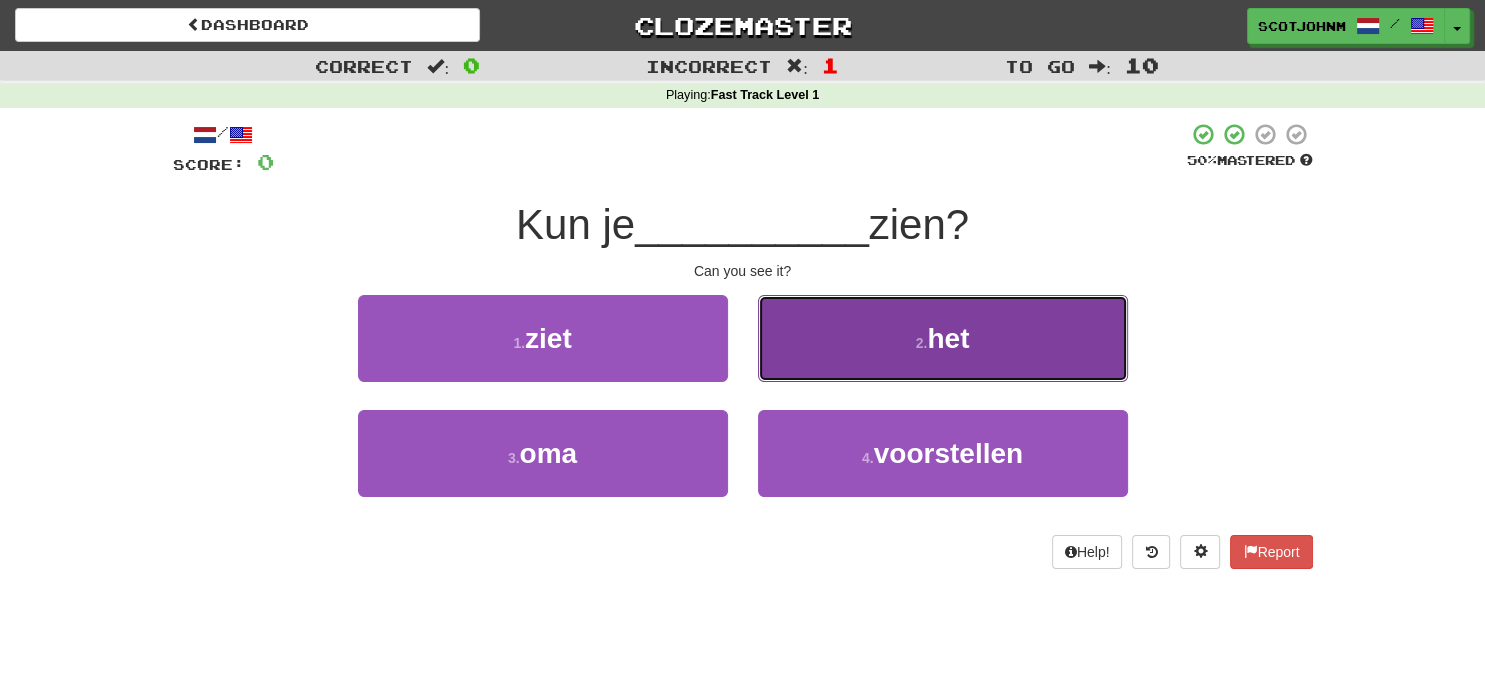 click on "2 .  het" at bounding box center [943, 338] 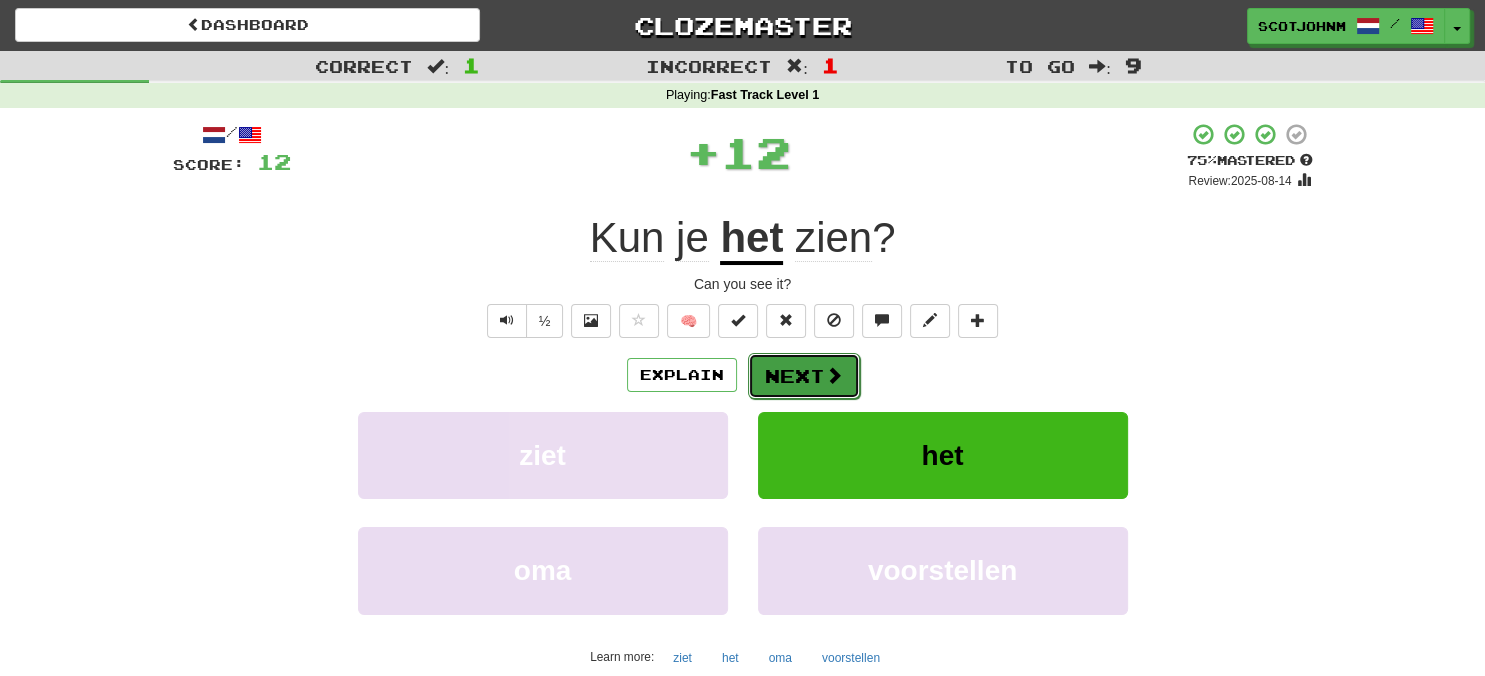 click on "Next" at bounding box center [804, 376] 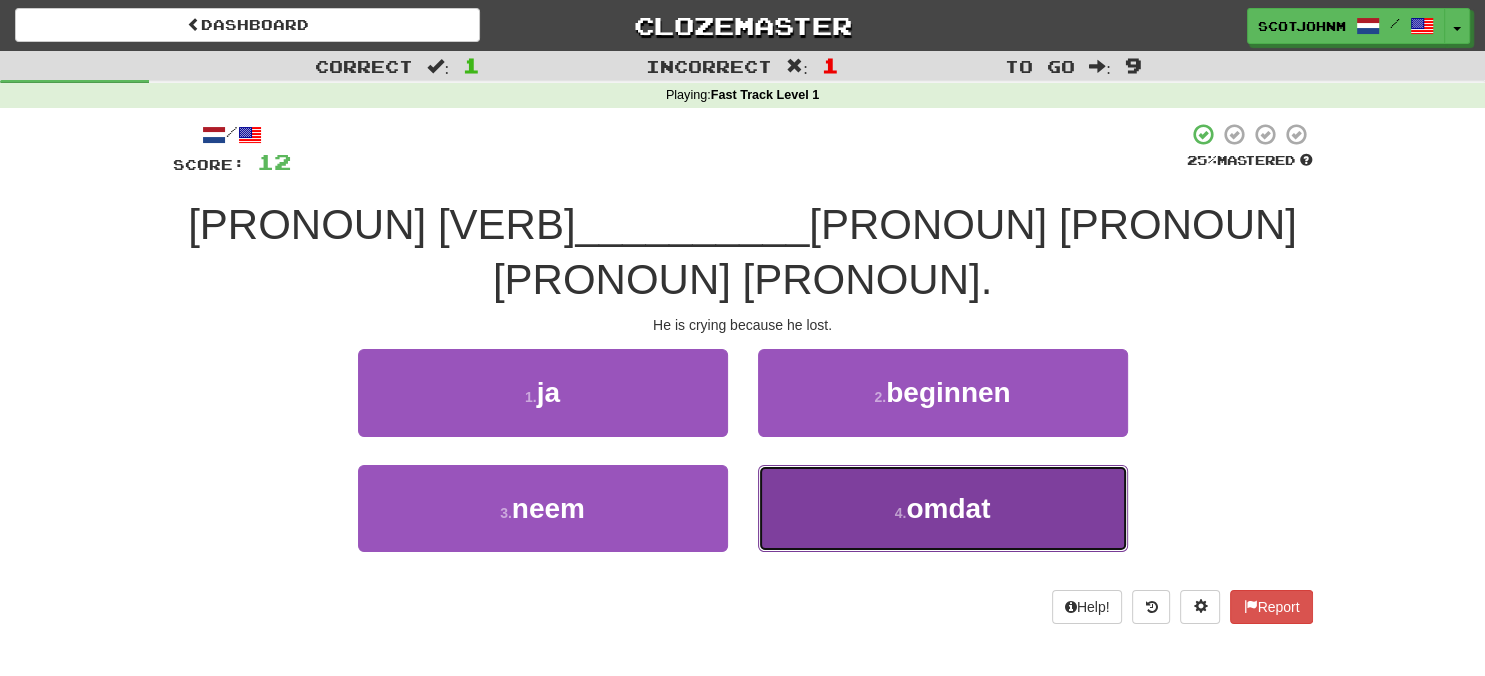 click on "omdat" at bounding box center (948, 508) 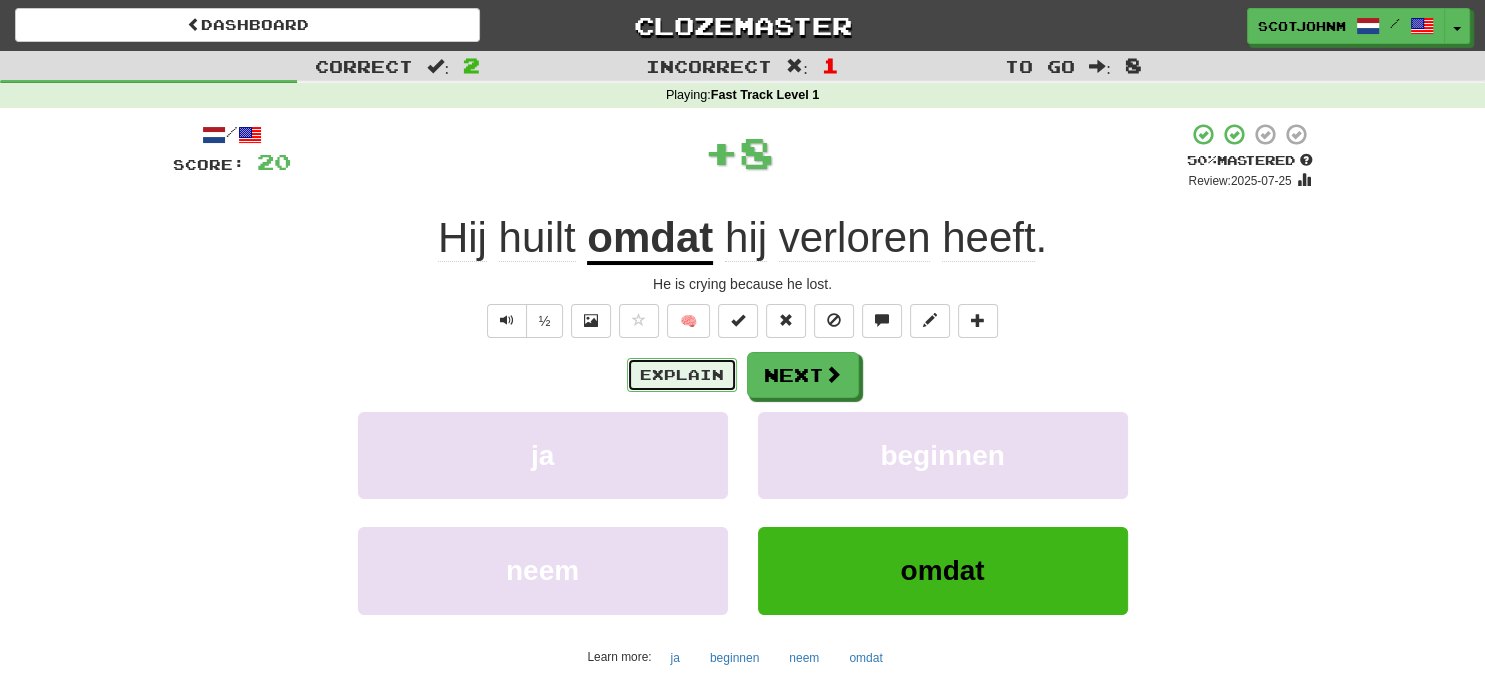 click on "Explain" at bounding box center [682, 375] 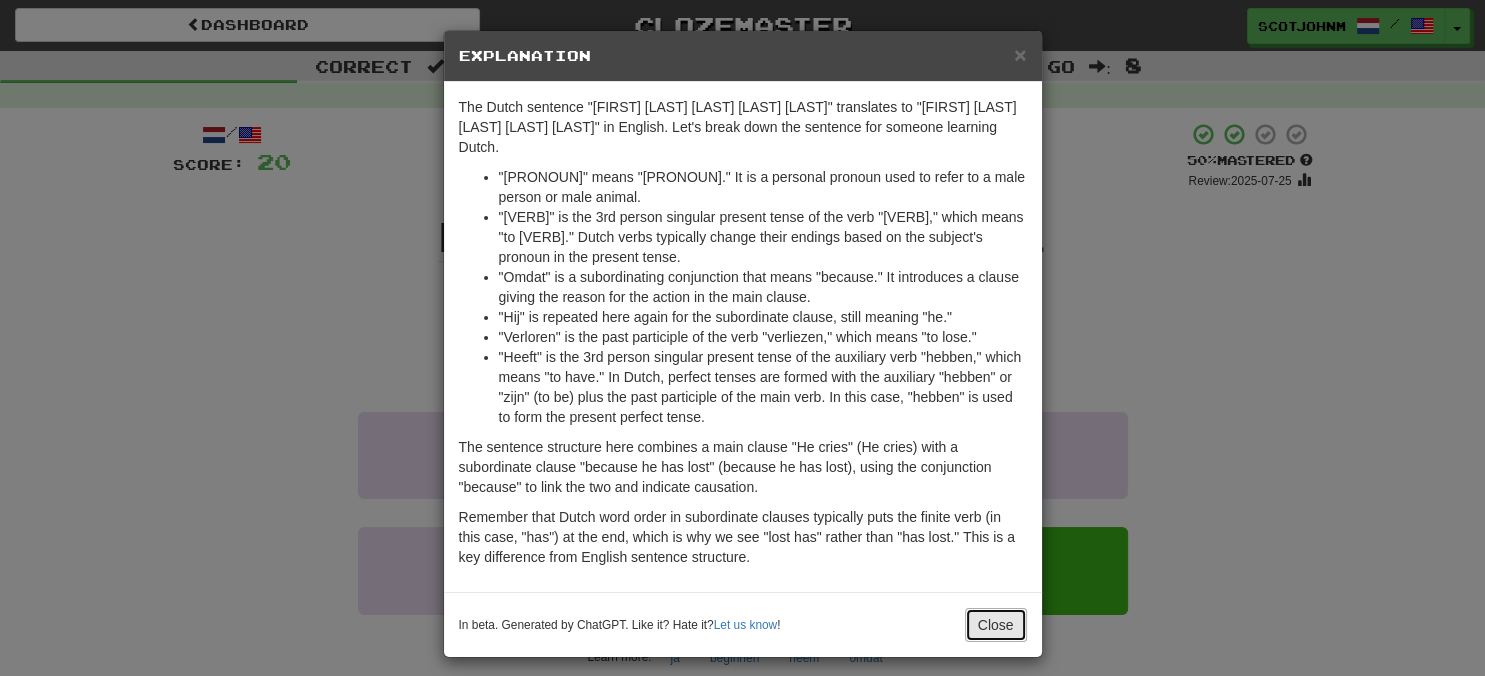 click on "Close" at bounding box center (996, 625) 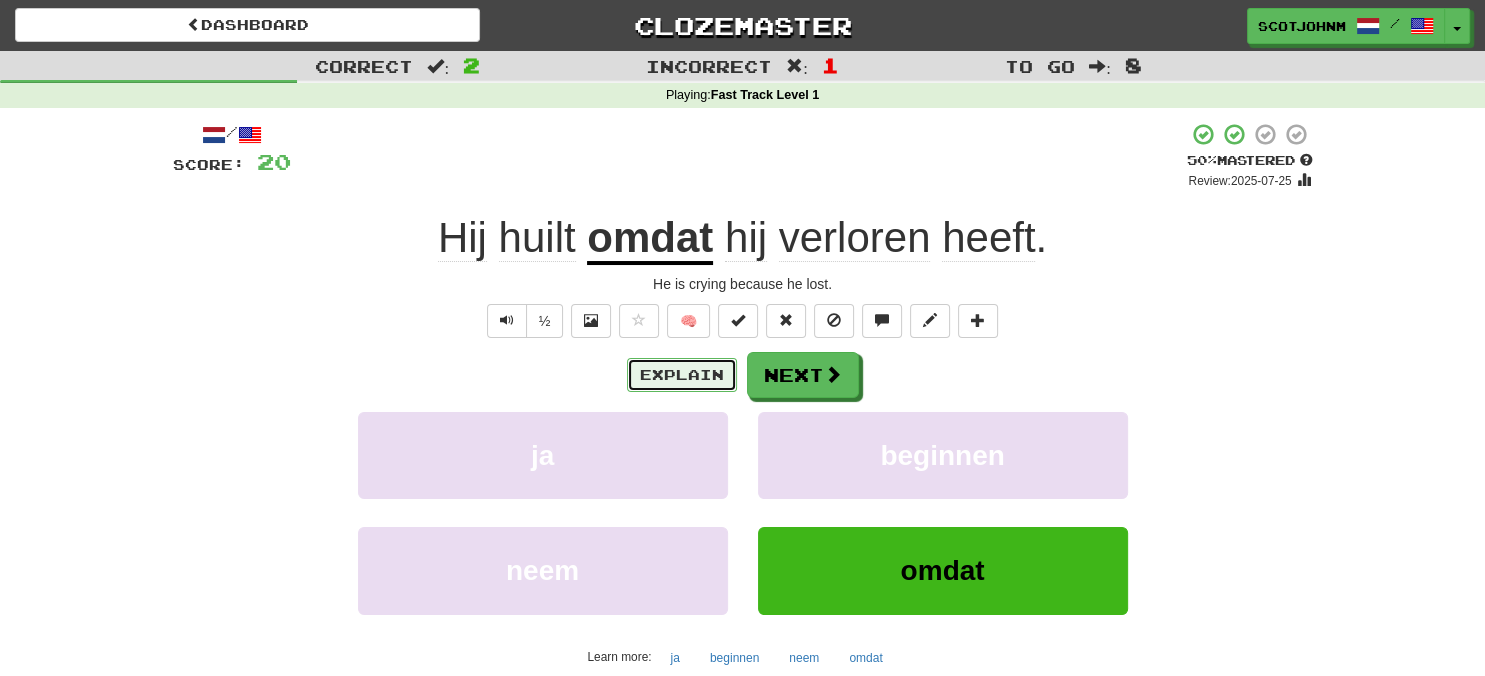 click on "Explain" at bounding box center (682, 375) 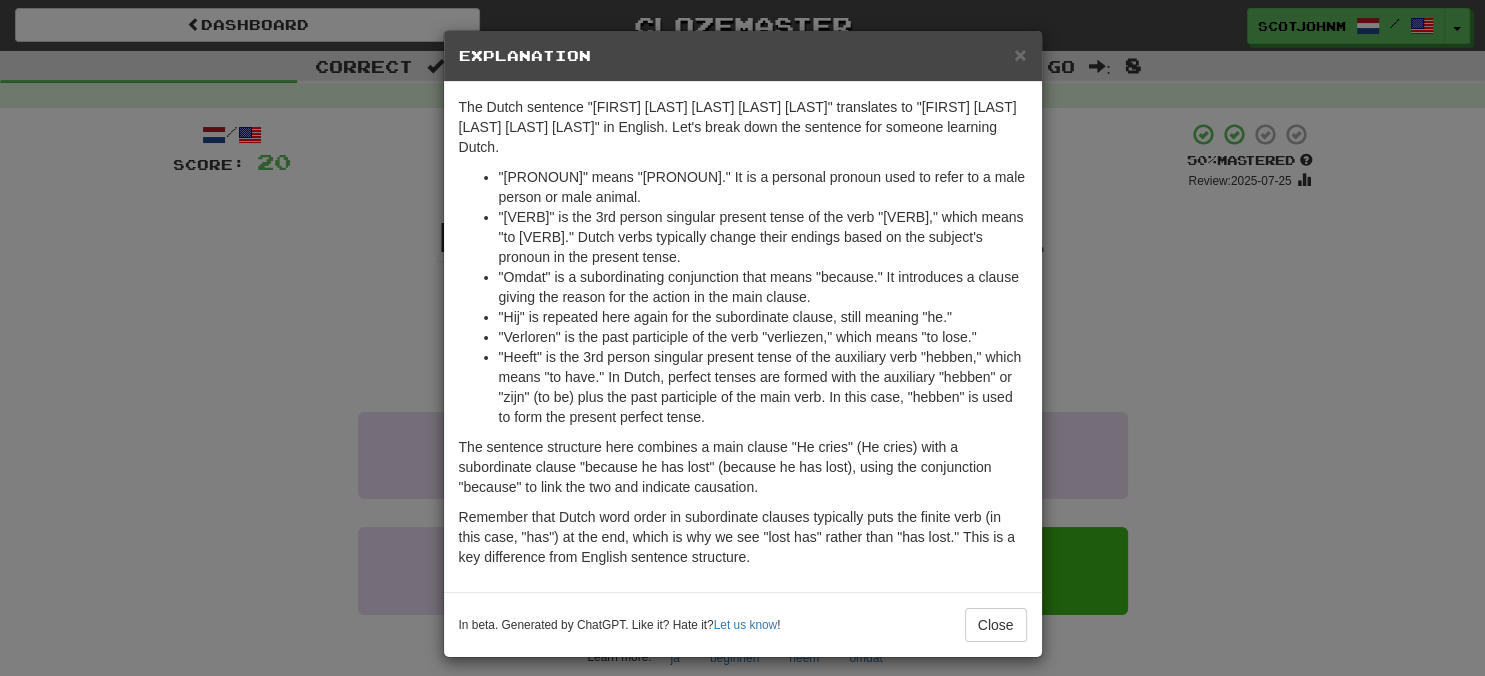 click on "× Explanation The Dutch sentence "Hij huilt omdat hij verloren heeft." translates to "He cries because he has lost." in English. Let's break down the sentence for someone learning Dutch.
"Hij" means "he." It is a personal pronoun used to refer to a male person or male animal.
"Huilt" is the 3rd person singular present tense of the verb "huilen," which means "to cry." Dutch verbs typically change their endings based on the subject's pronoun in the present tense.
"Omdat" is a subordinating conjunction that means "because." It introduces a clause giving the reason for the action in the main clause.
"Hij" is repeated here again for the subordinate clause, still meaning "he."
"Verloren" is the past participle of the verb "verliezen," which means "to lose."
The sentence structure here combines a main clause "Hij huilt" (He cries) with a subordinate clause "omdat hij verloren heeft" (because he has lost), using the conjunction "omdat" to link the two and indicate causation.
Let us know ! Close" at bounding box center (742, 338) 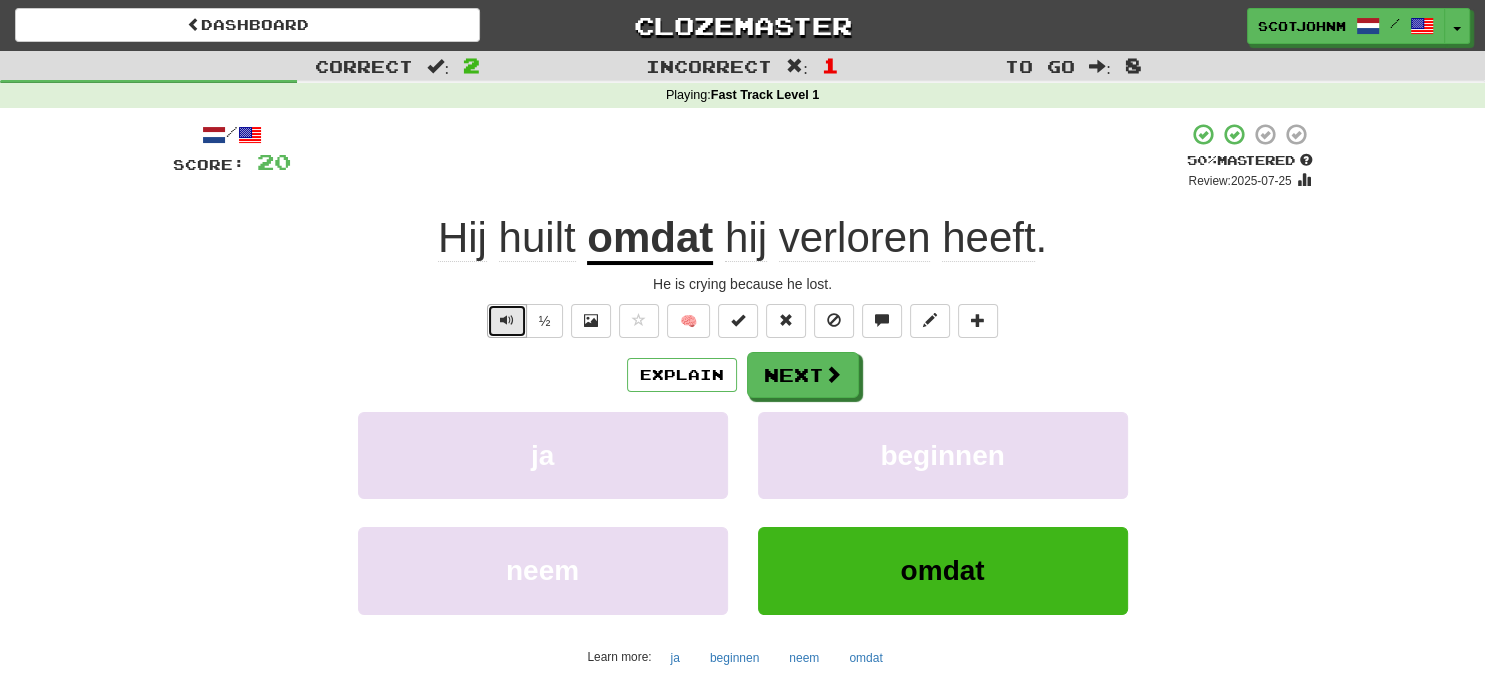 click at bounding box center (507, 320) 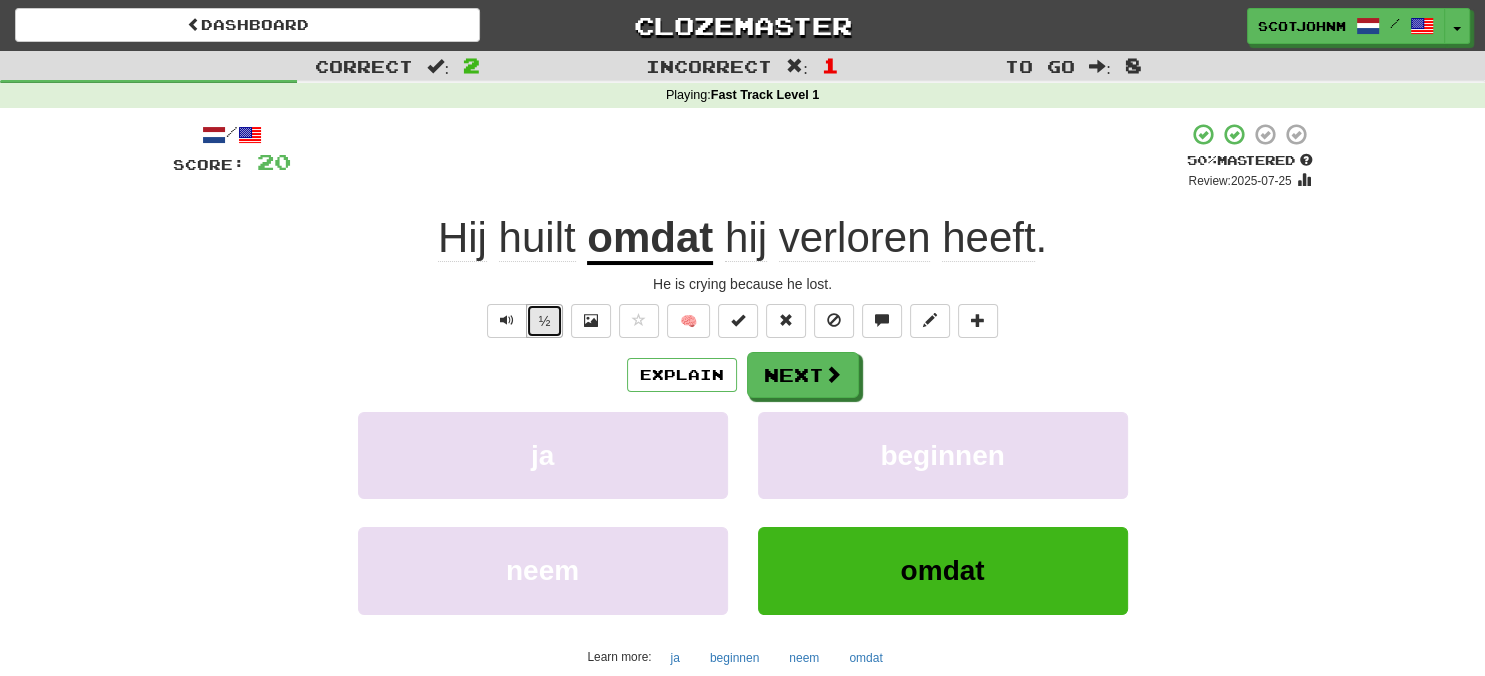 click on "½" at bounding box center (545, 321) 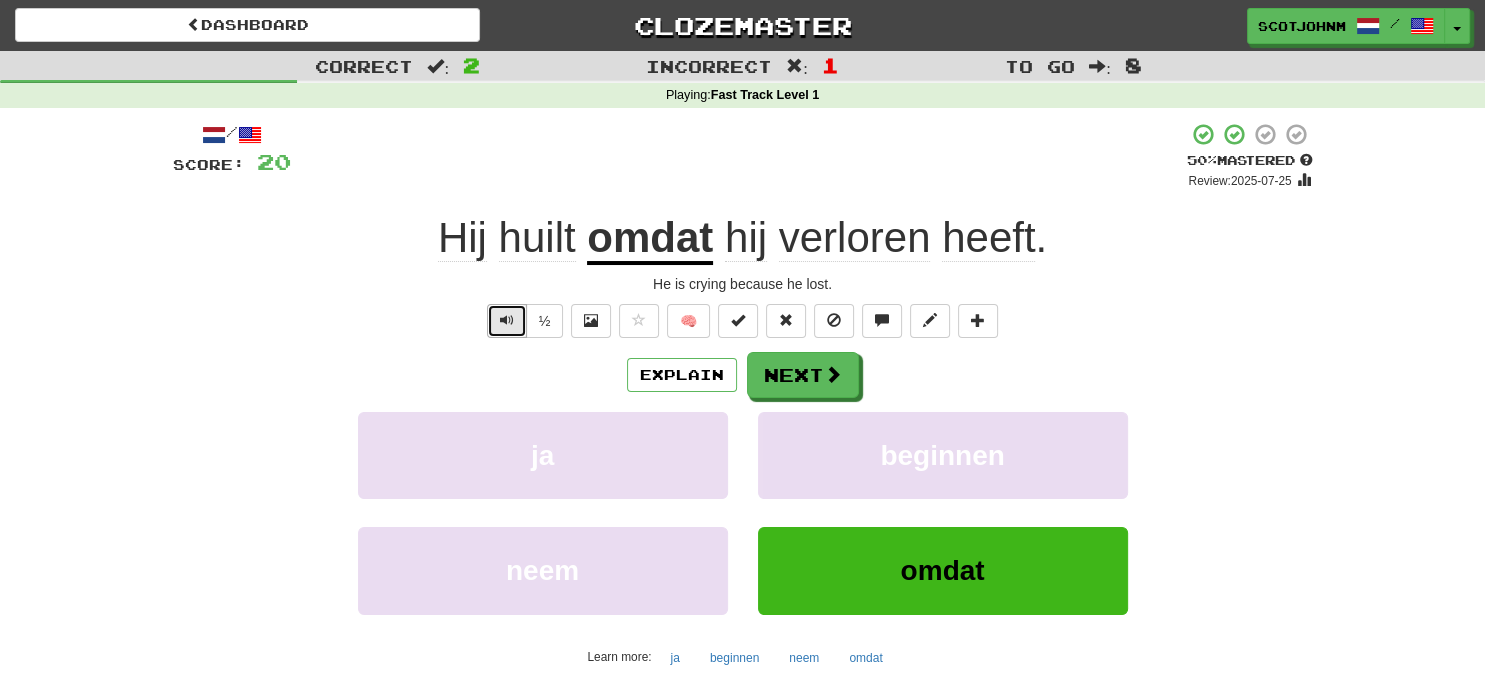 click at bounding box center [507, 320] 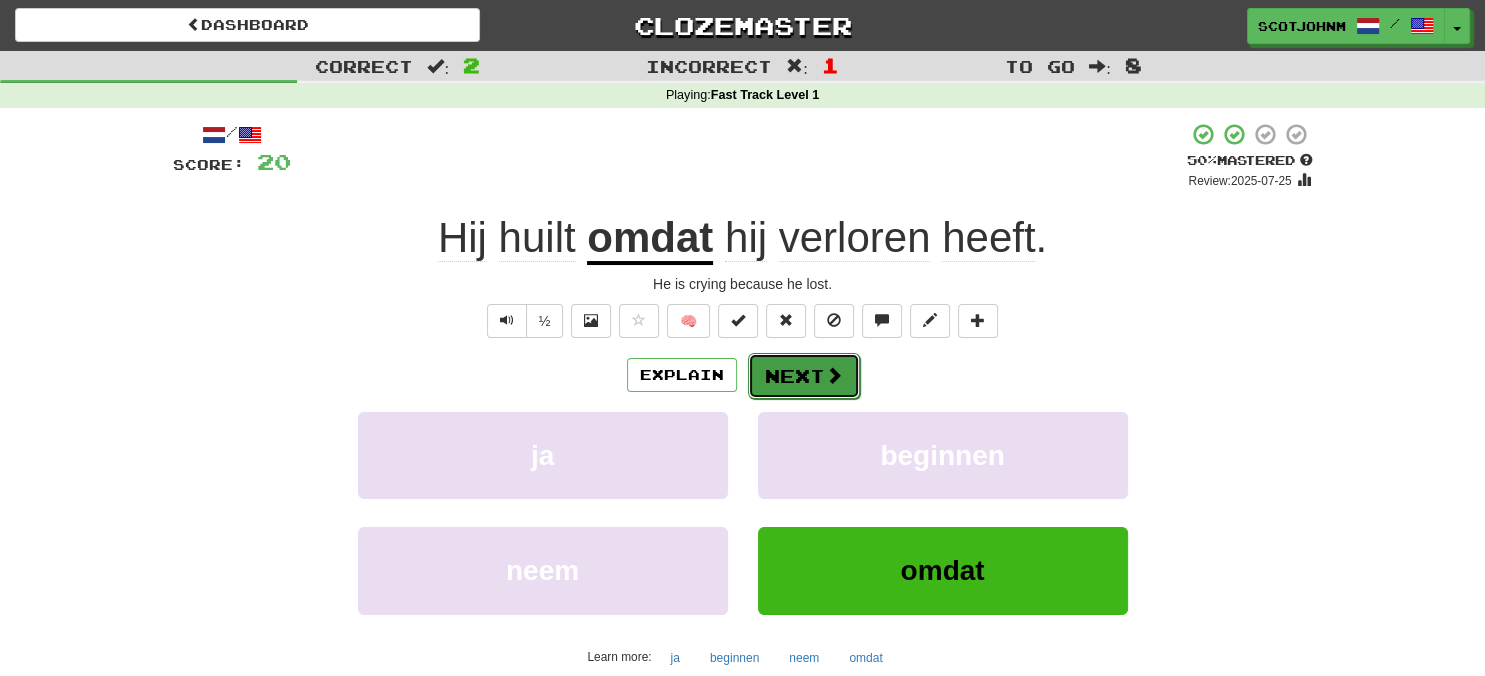click on "Next" at bounding box center (804, 376) 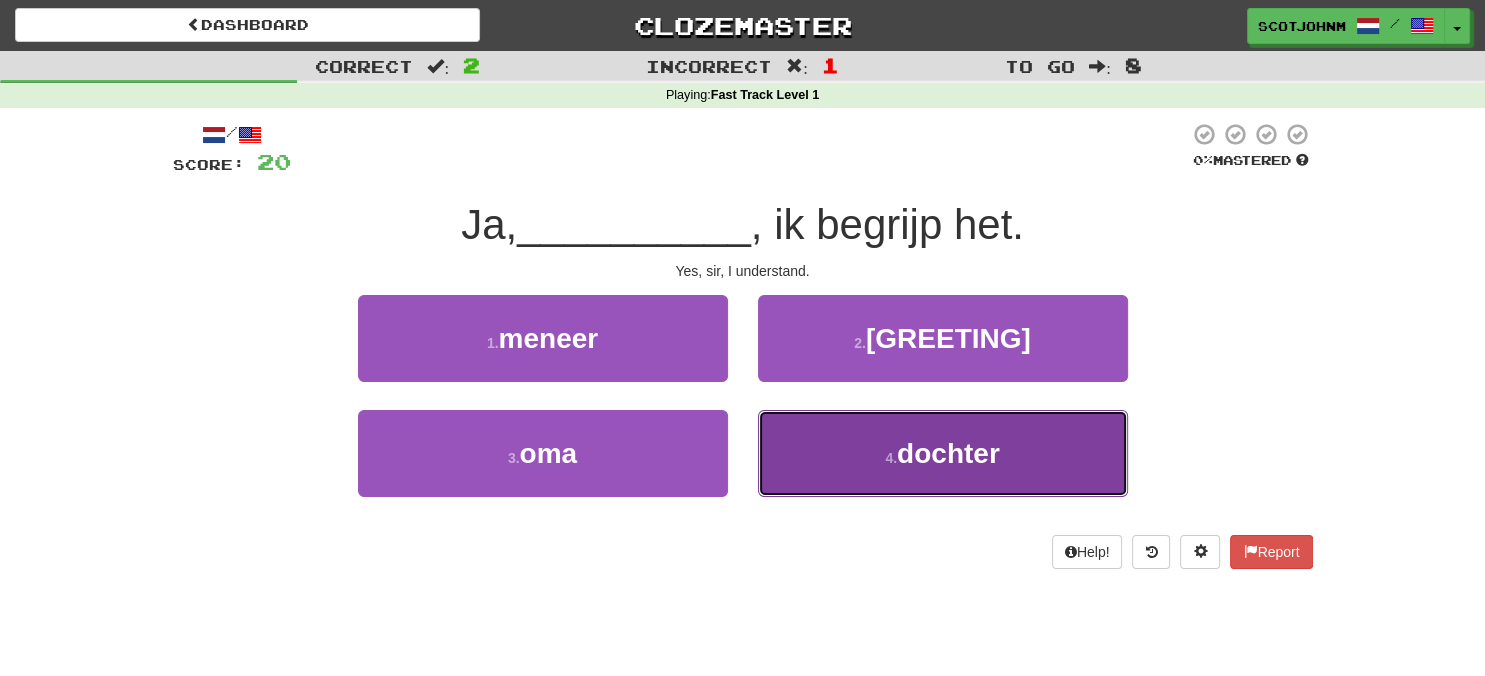 click on "dochter" at bounding box center (948, 453) 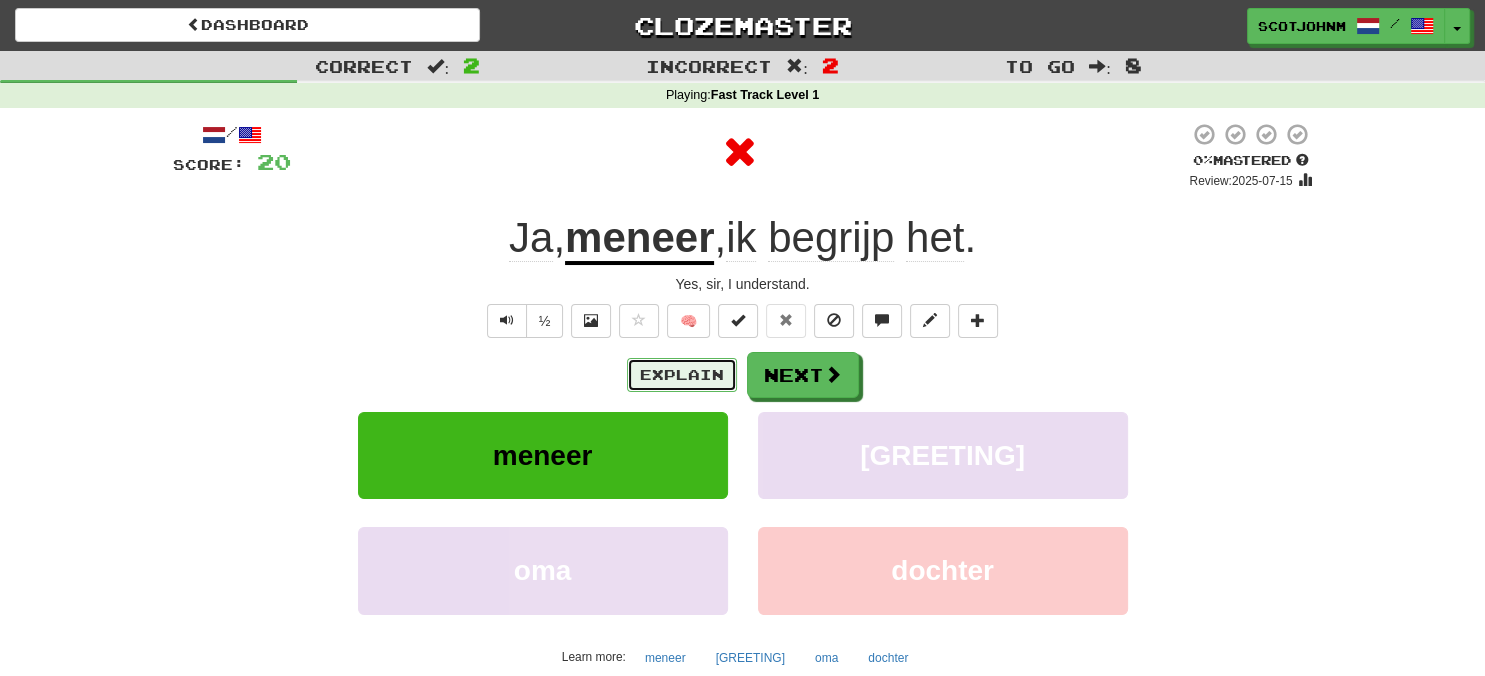 click on "Explain" at bounding box center (682, 375) 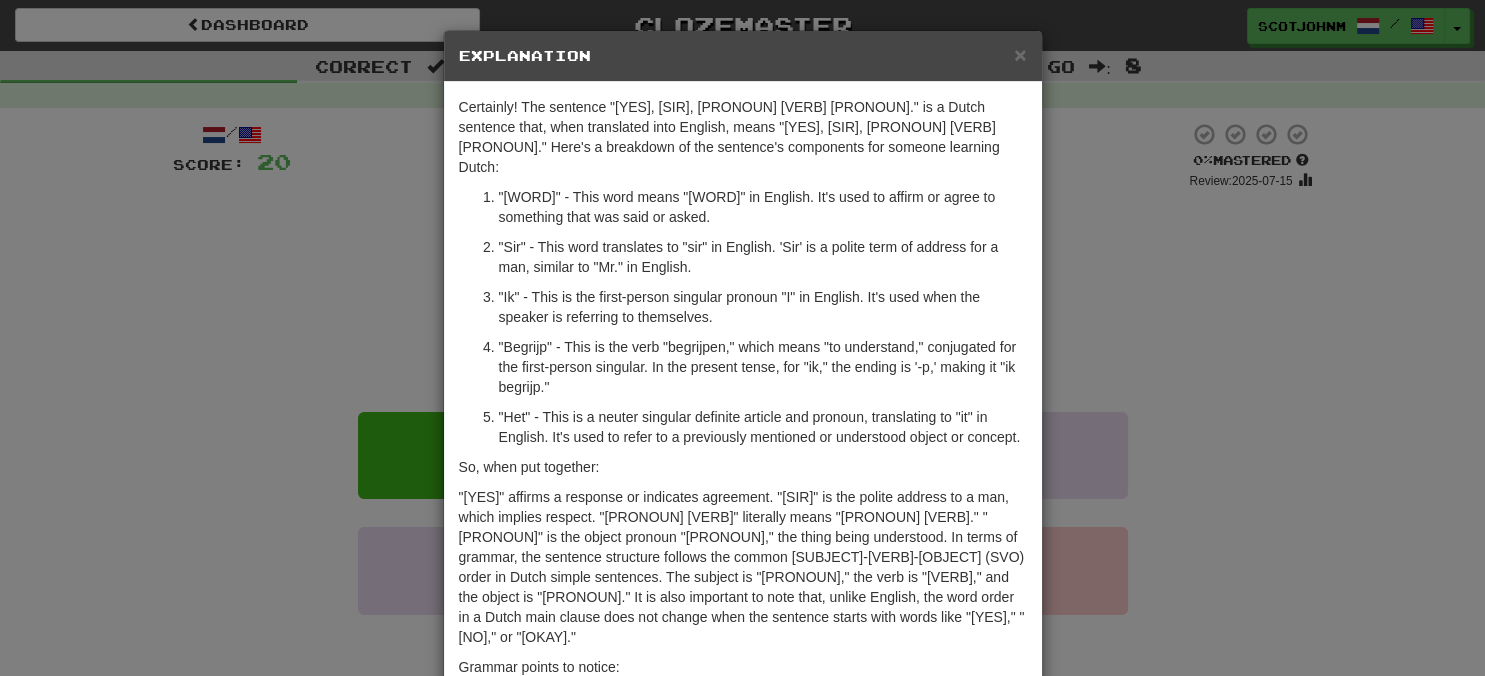 click on "× Explanation Certainly! The sentence "[YES], [SIR], [PRONOUN] [VERB] [PRONOUN]." is a Dutch sentence that, when translated into English, means "[YES], [SIR], [PRONOUN] [VERB] [PRONOUN]." Here's a breakdown of the sentence's components for someone learning Dutch:
"[YES]" - This word means "[YES]" in English. It's used to affirm or agree to something that was said or asked.
"[SIR]" - This word translates to "[SIR]" in English. '[SIR]' is a polite term of address for a man, similar to "[MR.]" in English.
"[PRONOUN]" - This is the first-person singular pronoun "[PRONOUN]" in English. It's used when the speaker is referring to themselves.
"[VERB]" - This is the verb "[VERB]," which means "to [VERB]," conjugated for the first-person singular. In the present tense, for "[PRONOUN]," the ending is '-p,' making it "[PRONOUN] [VERB]."
"[PRONOUN]" - This is a neuter singular definite article and pronoun, translating to "[PRONOUN]" in English. It's used to refer to a previously mentioned or understood object or concept.
So, when put together:" at bounding box center [742, 338] 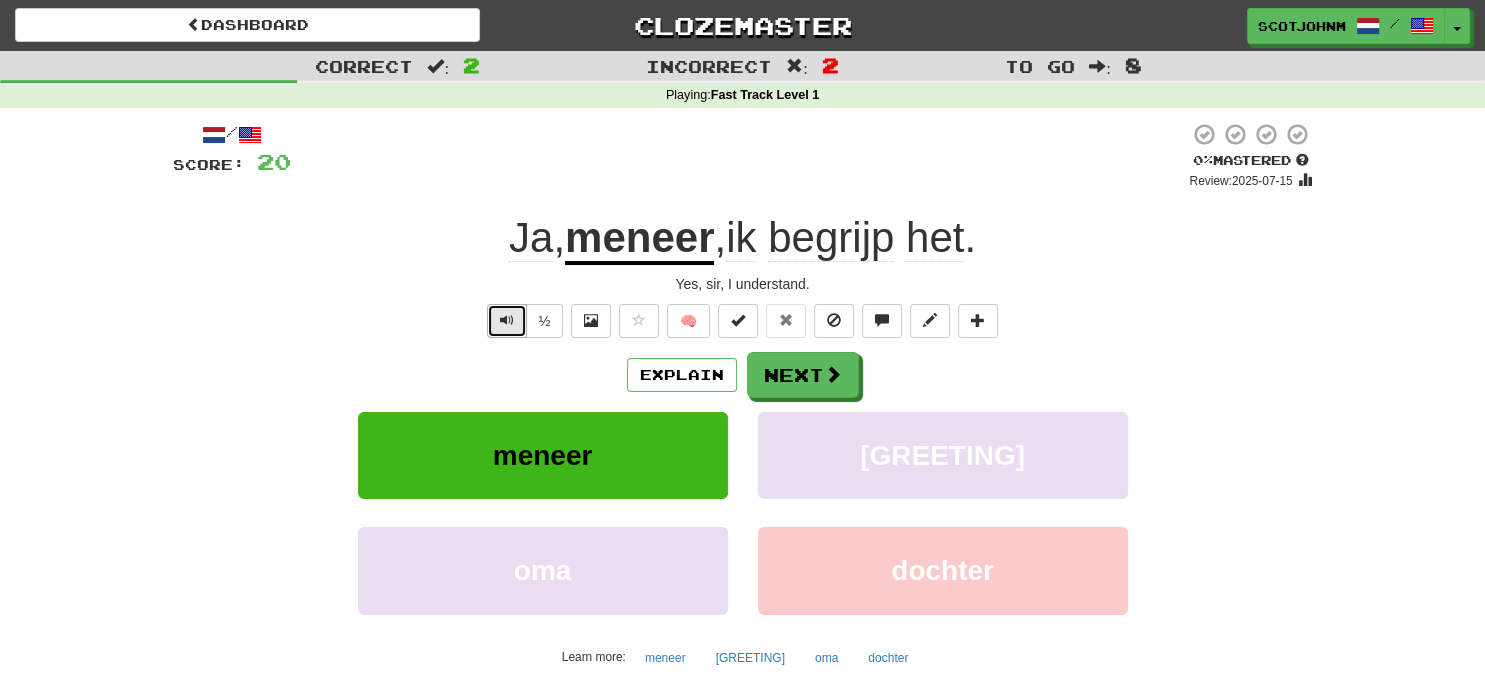 click at bounding box center [507, 320] 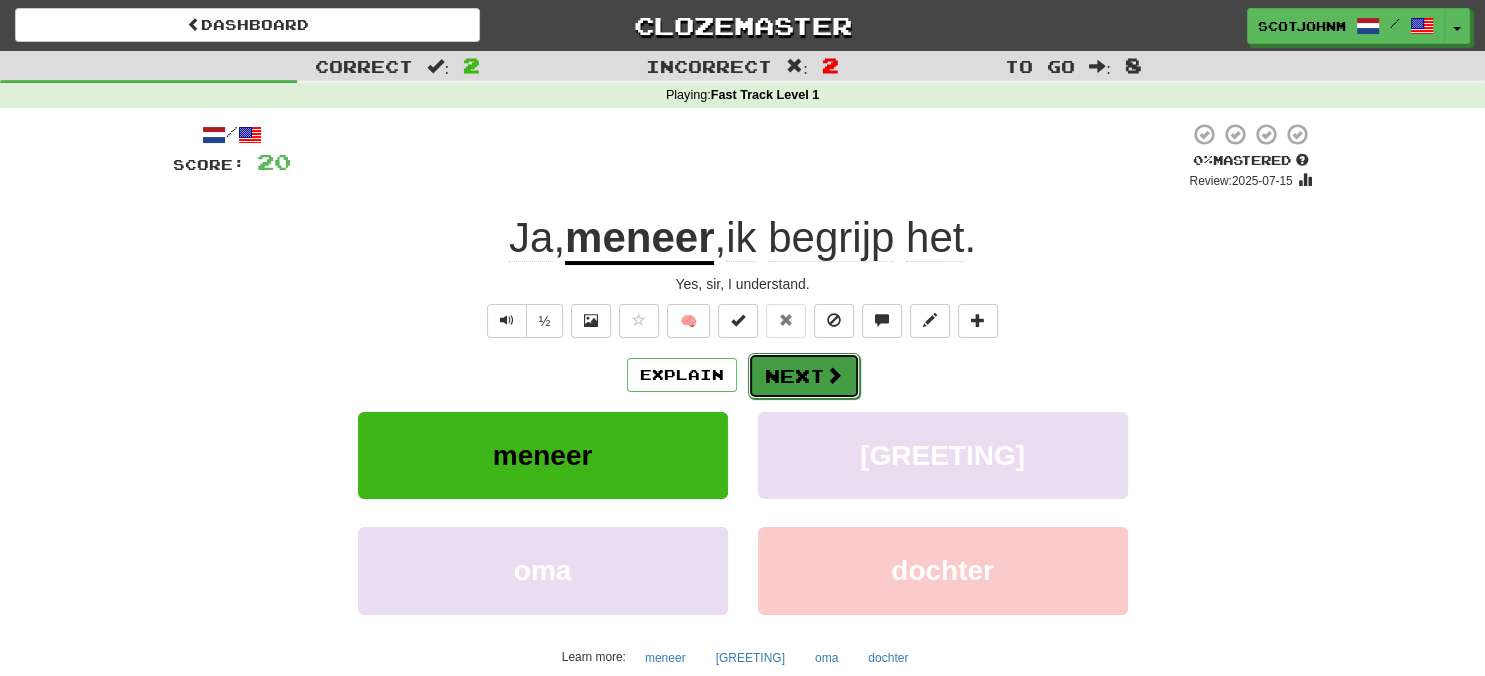 click on "Next" at bounding box center [804, 376] 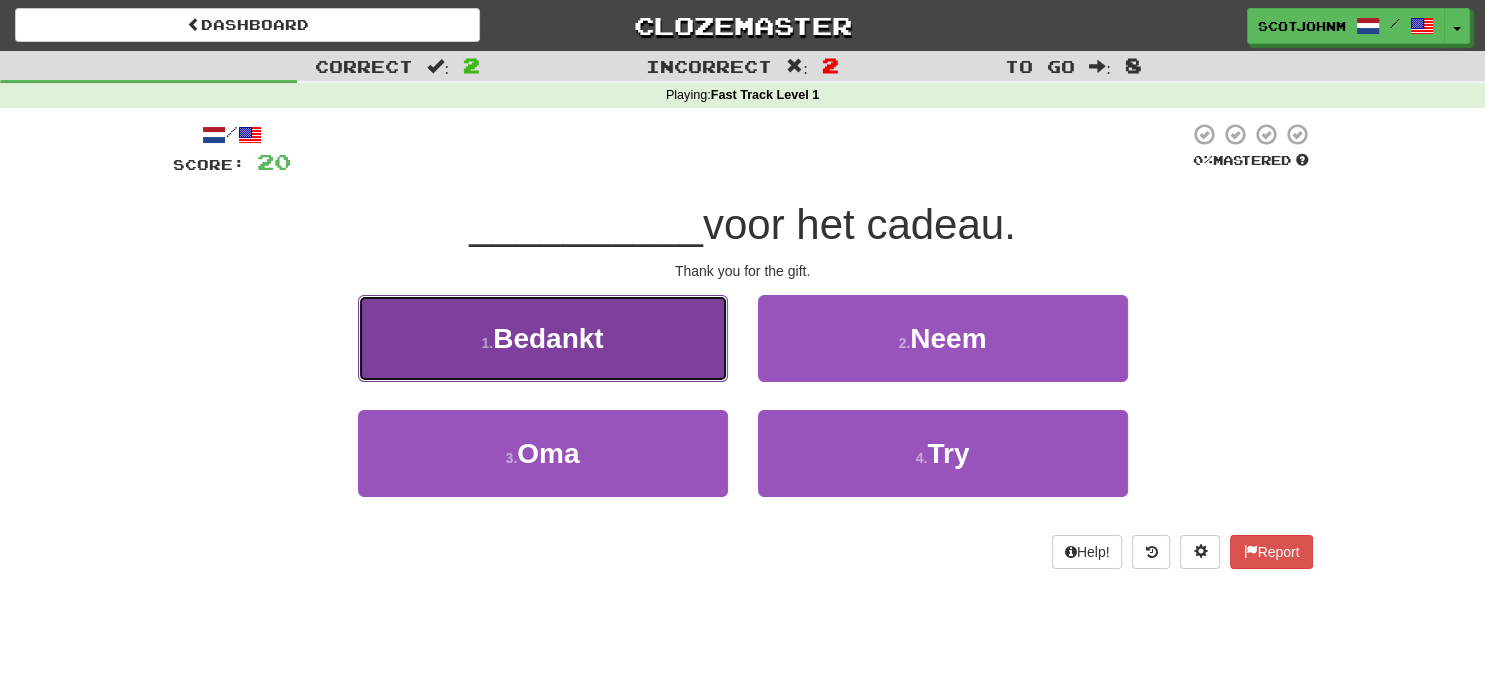 click on "Bedankt" at bounding box center (548, 338) 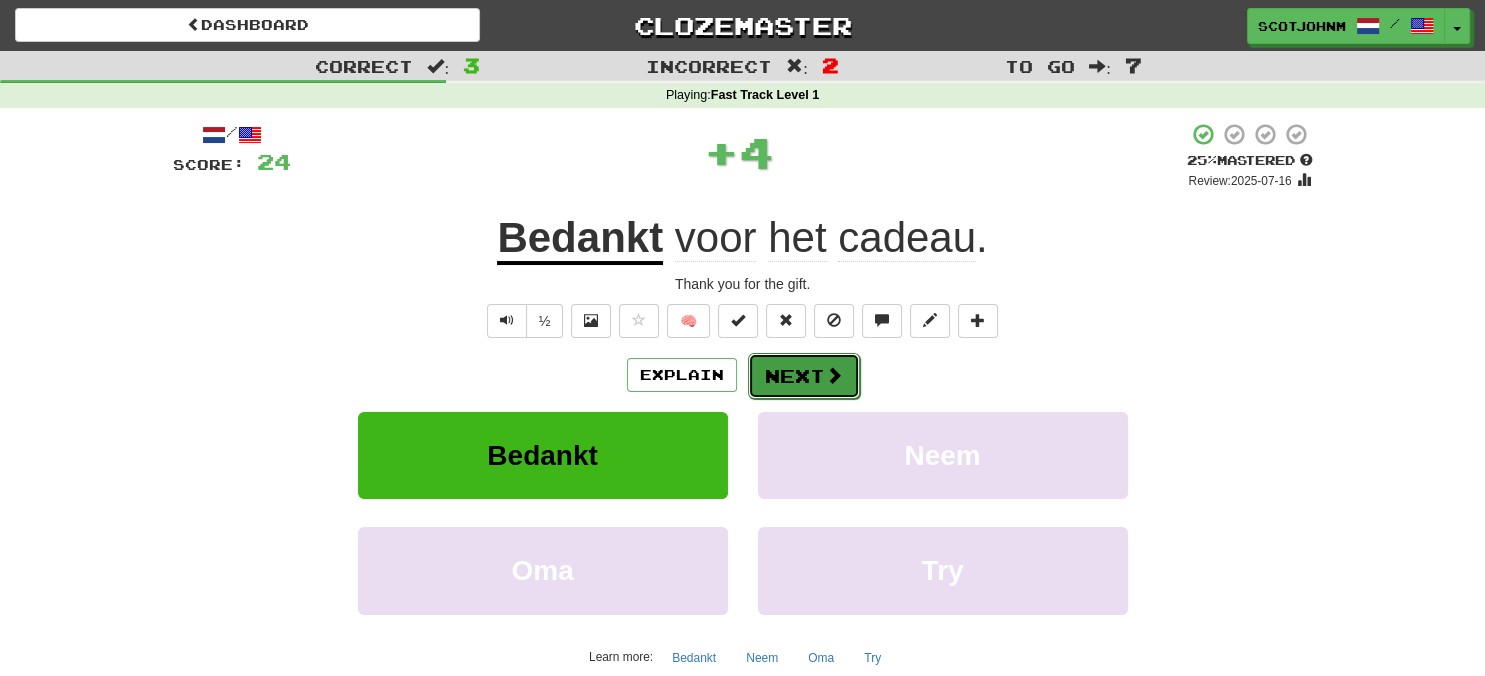 click on "Next" at bounding box center (804, 376) 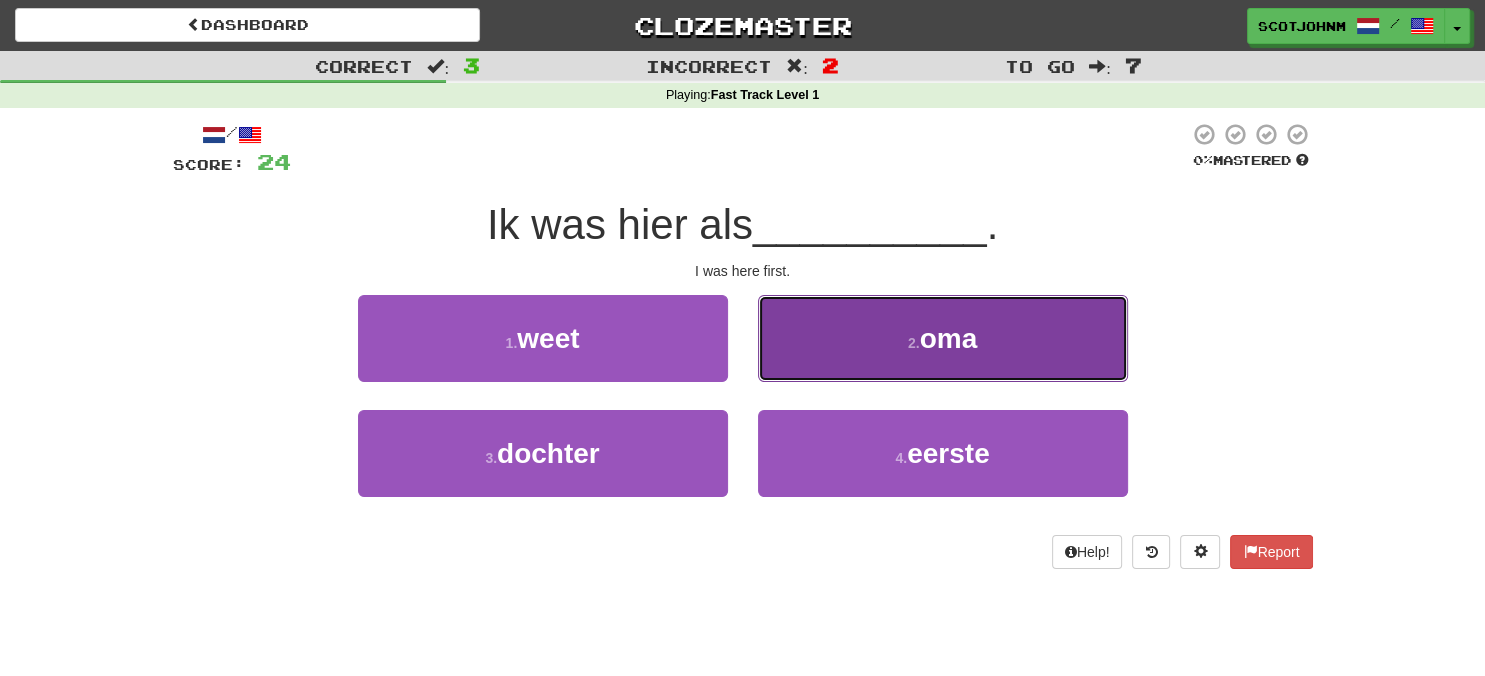 click on "oma" at bounding box center (949, 338) 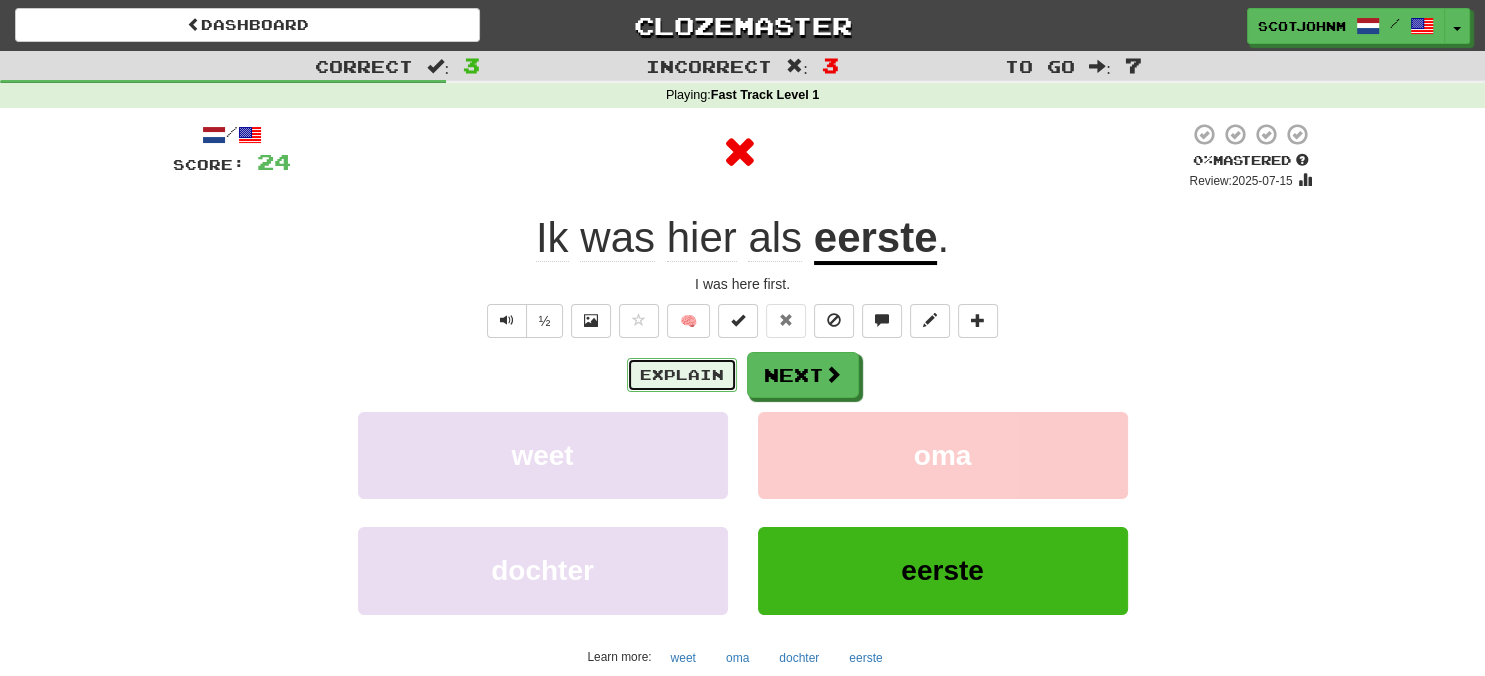 click on "Explain" at bounding box center (682, 375) 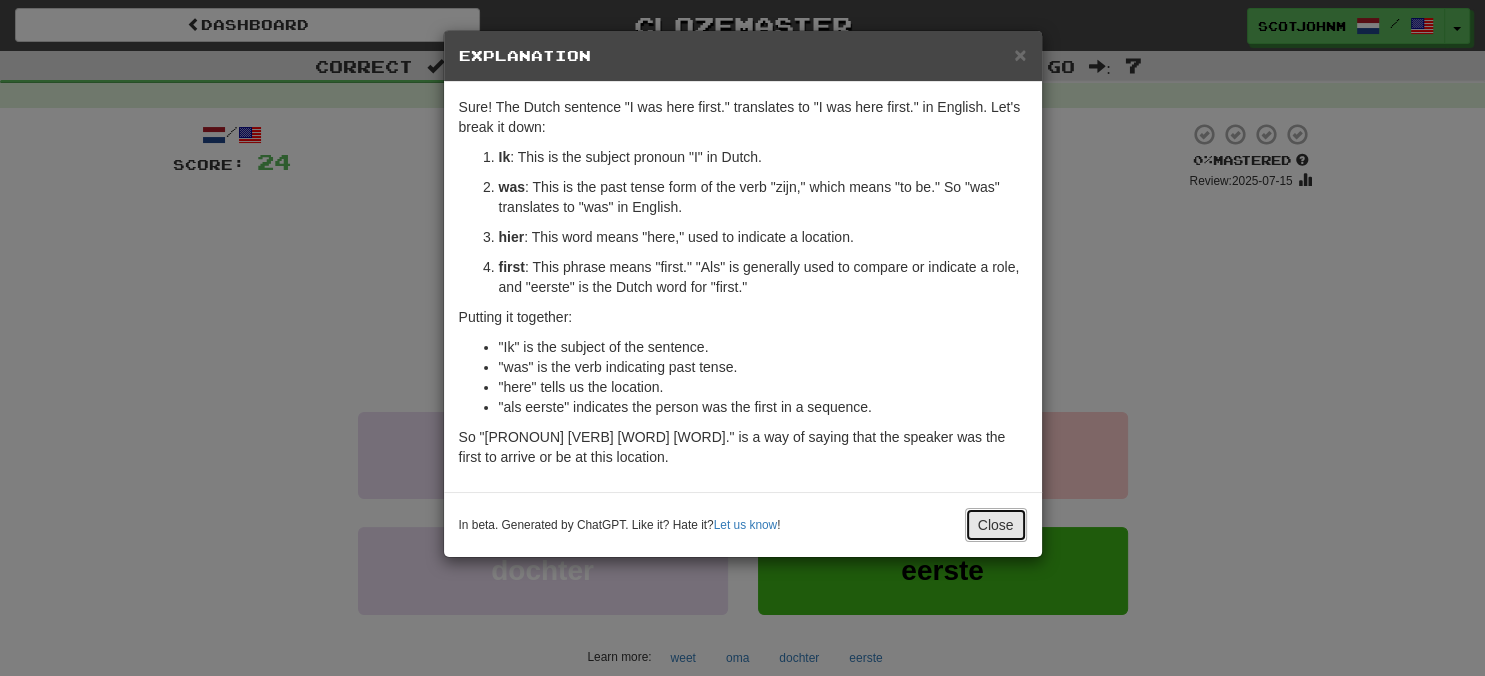 click on "Close" at bounding box center (996, 525) 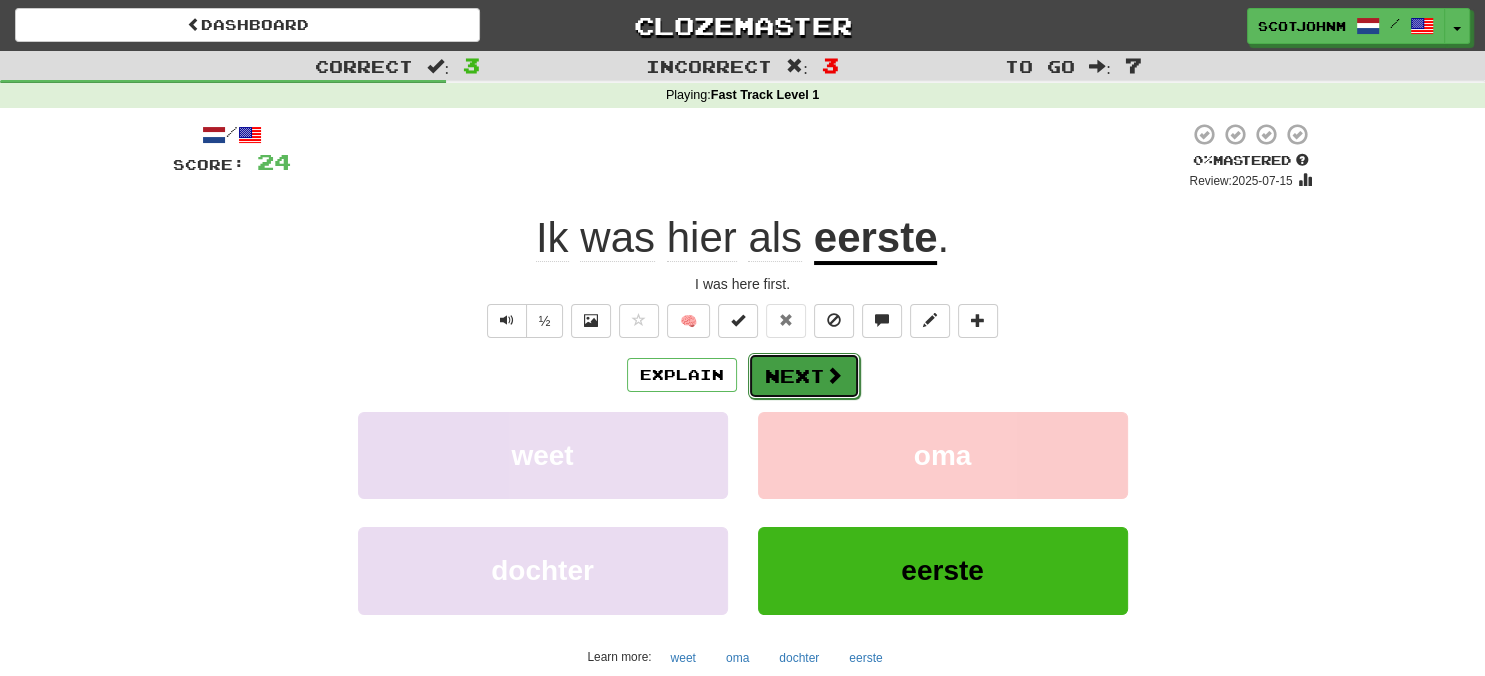 click on "Next" at bounding box center (804, 376) 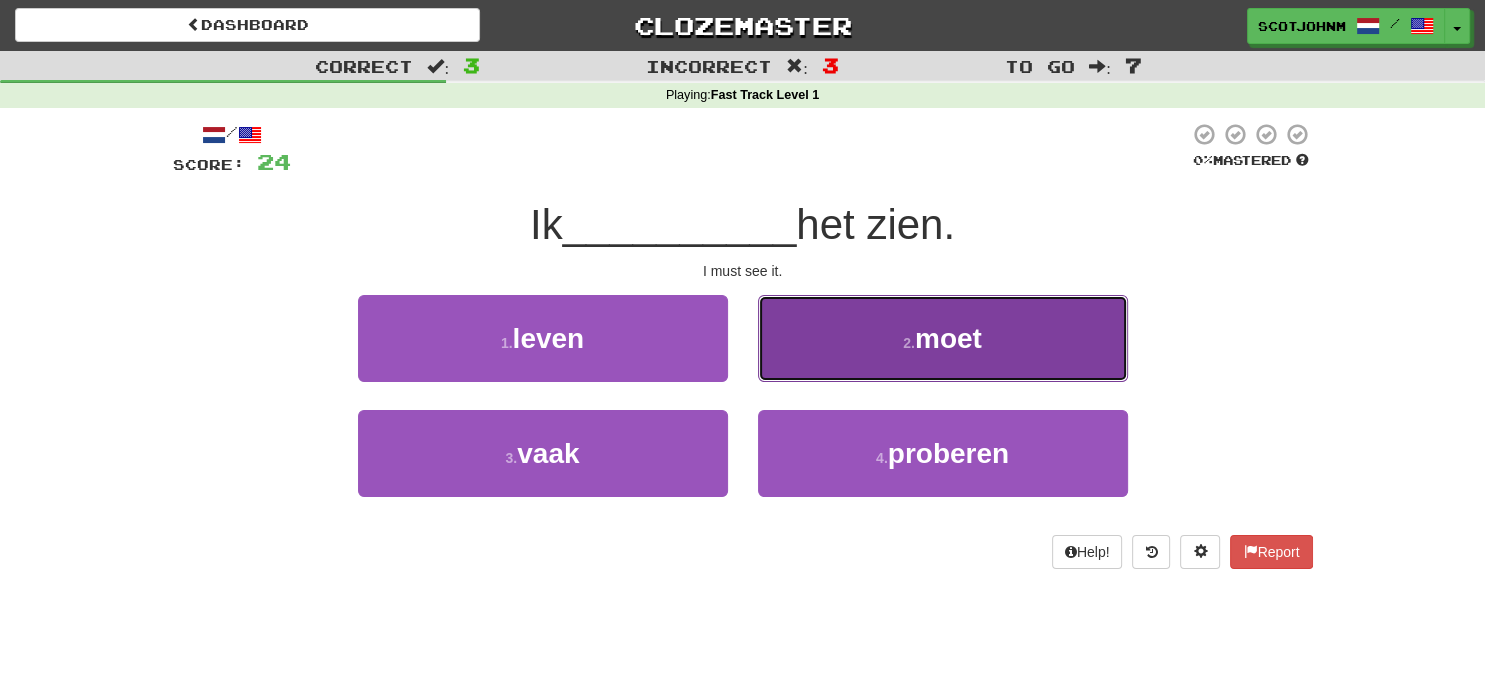 click on "2 .  moet" at bounding box center (943, 338) 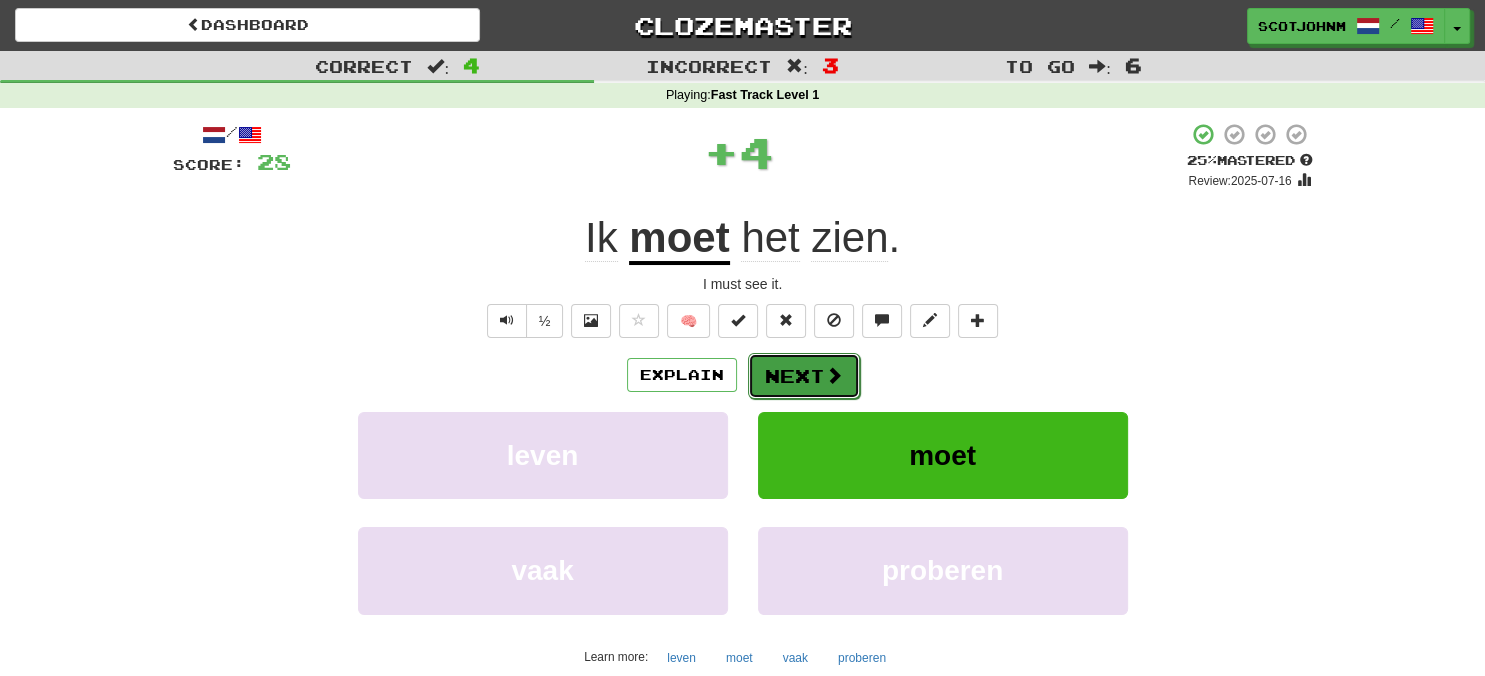 click on "Next" at bounding box center (804, 376) 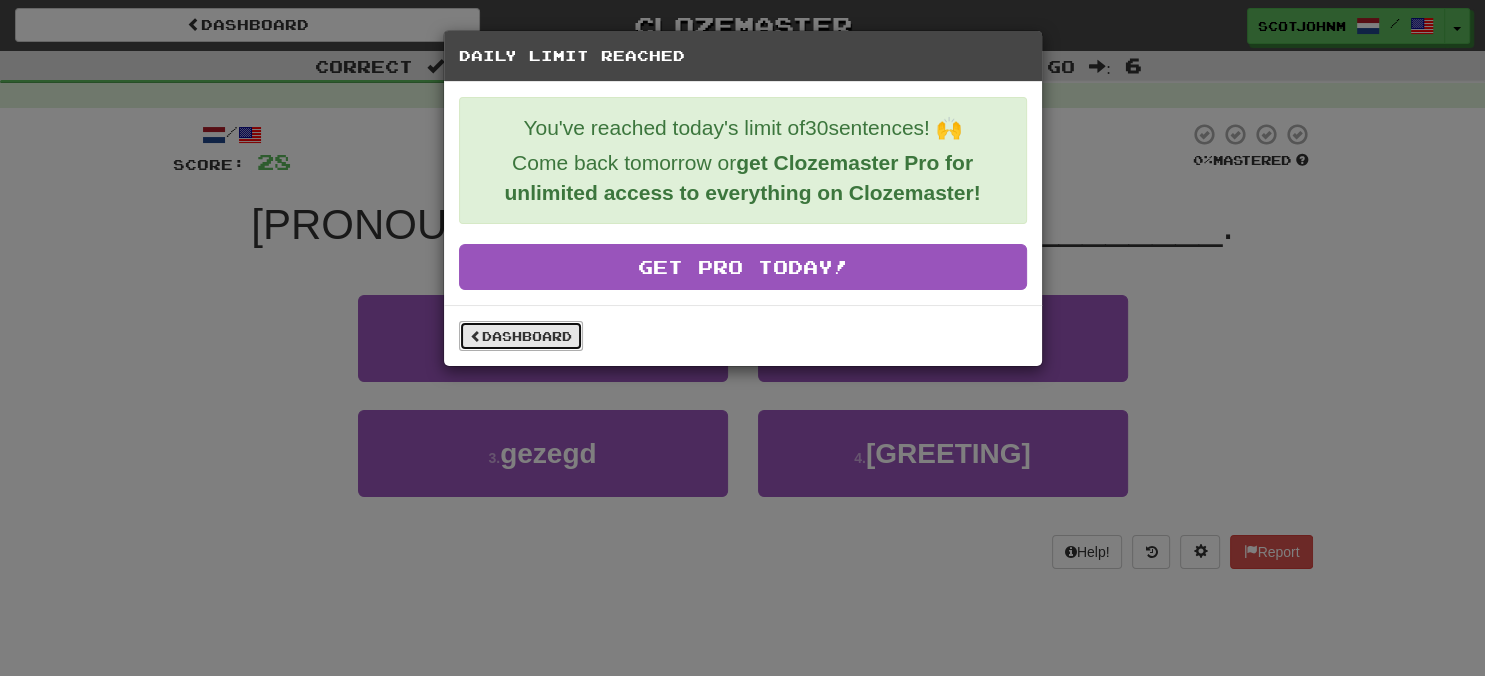 click on "Dashboard" at bounding box center [521, 336] 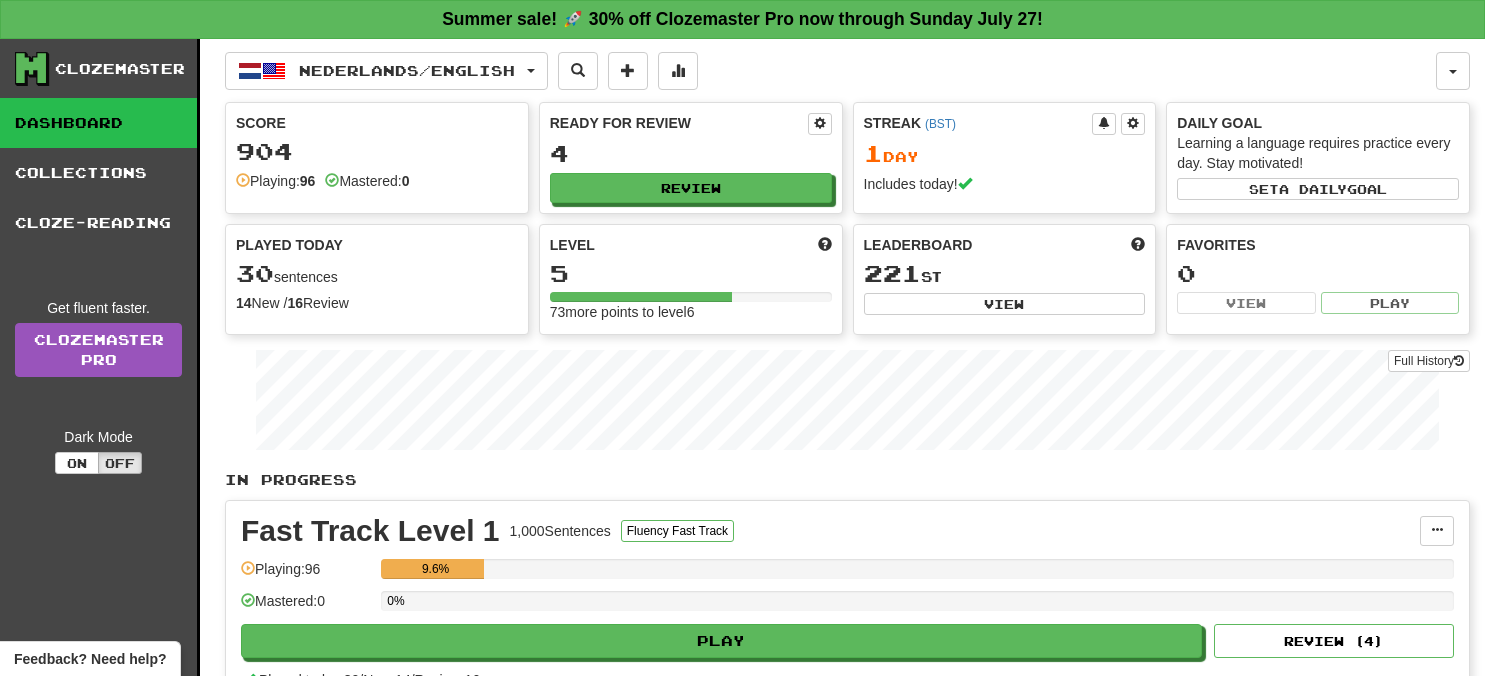 scroll, scrollTop: 0, scrollLeft: 0, axis: both 